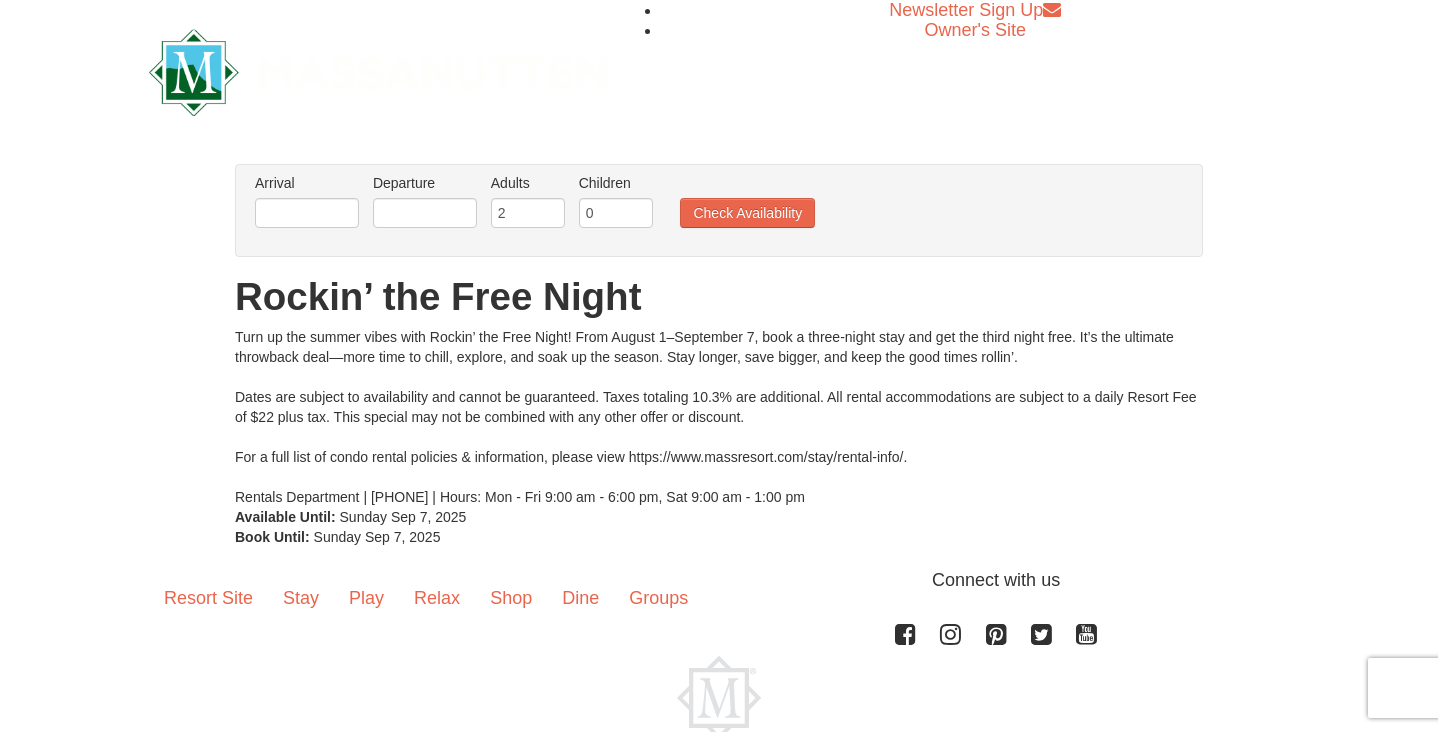 scroll, scrollTop: 0, scrollLeft: 0, axis: both 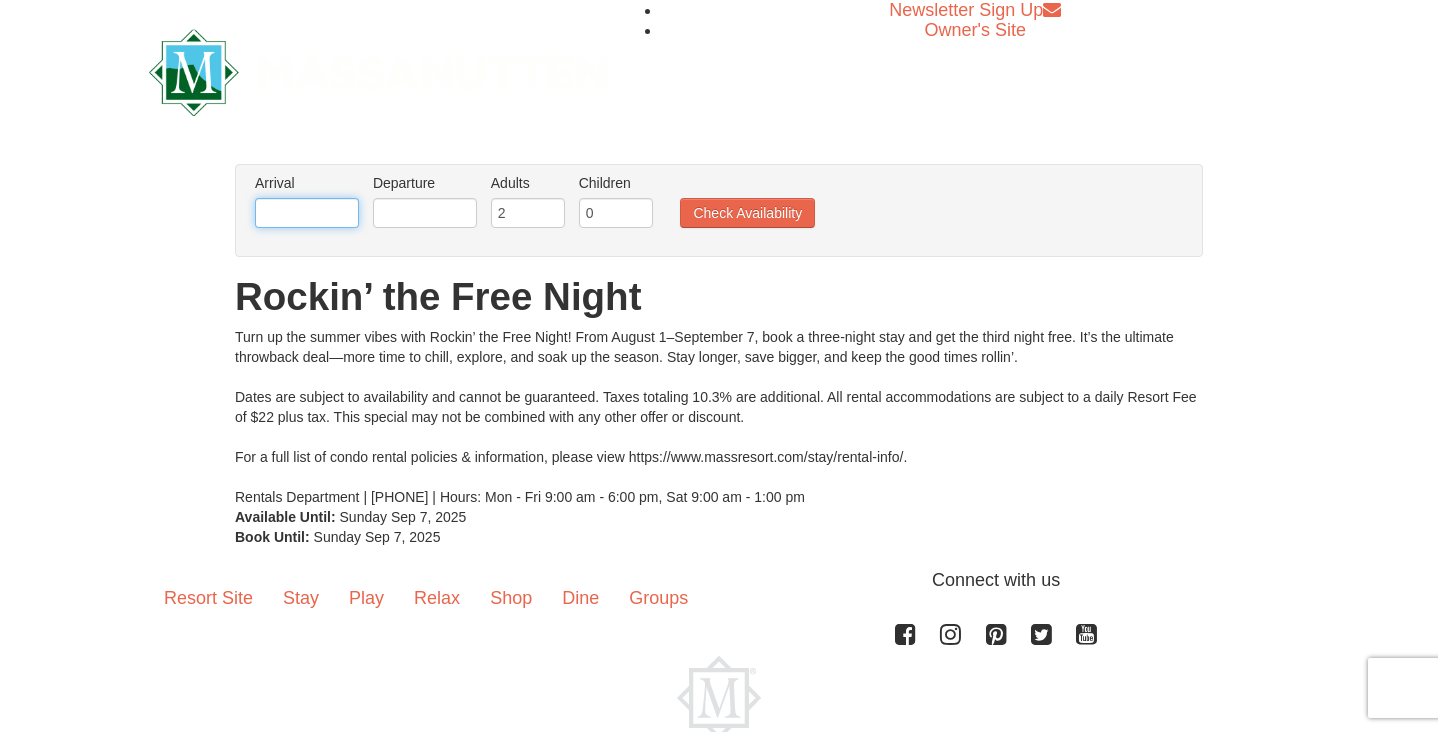 click at bounding box center [307, 213] 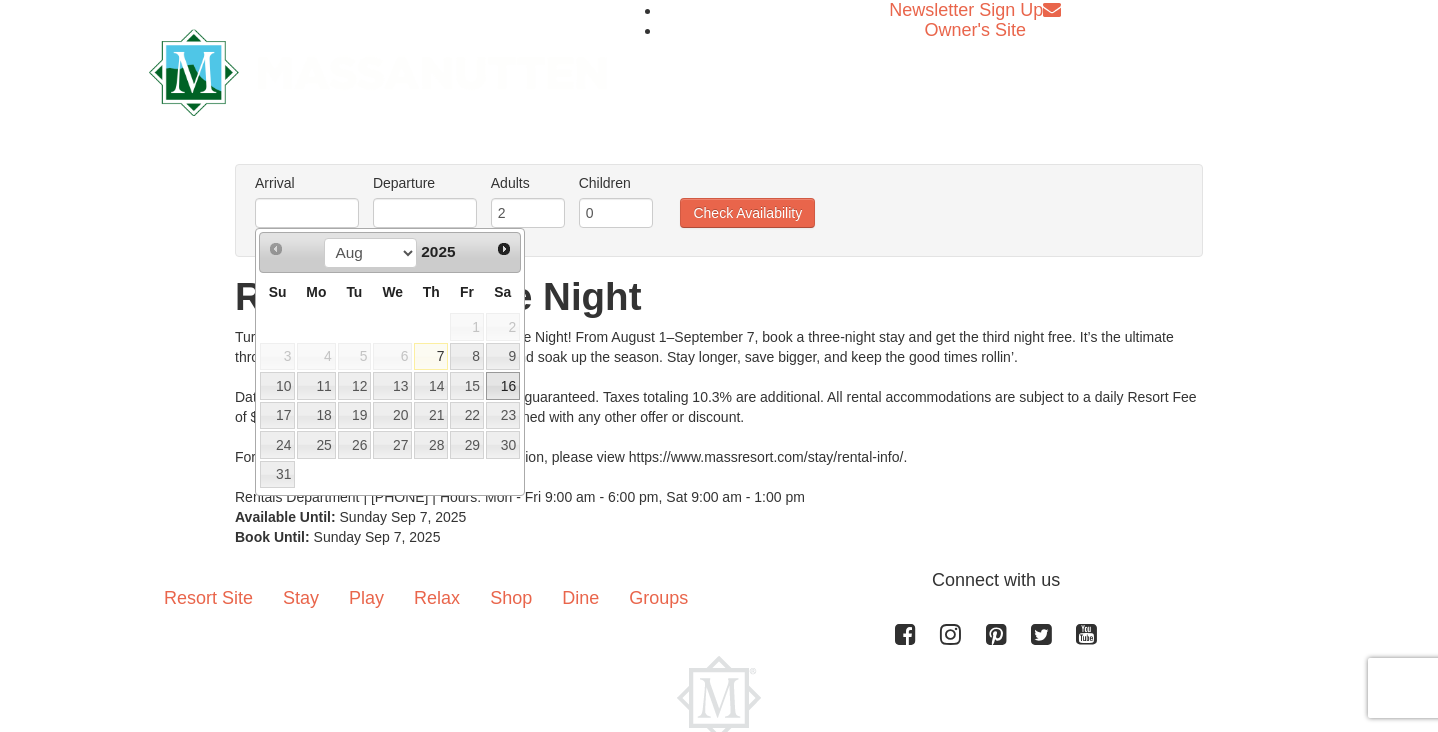 click on "16" at bounding box center [503, 386] 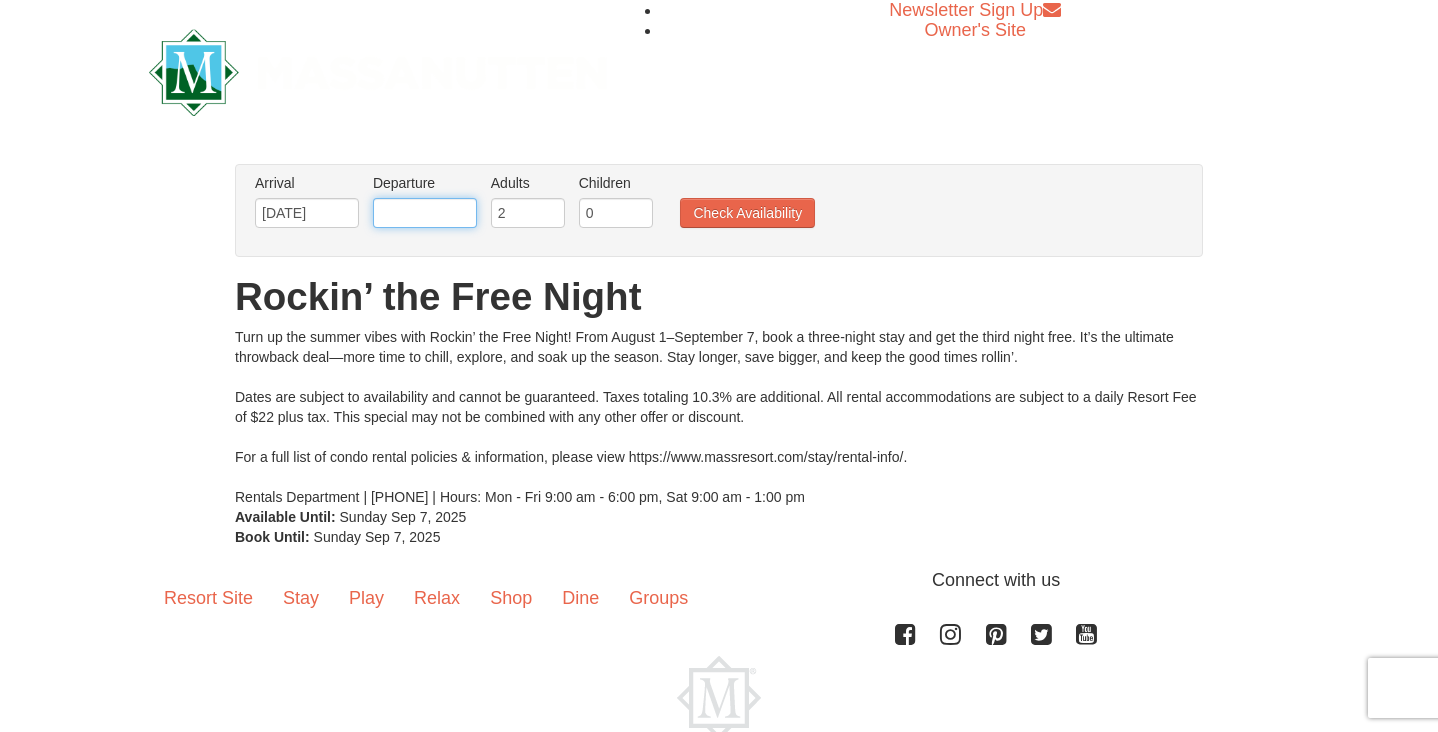 click at bounding box center (425, 213) 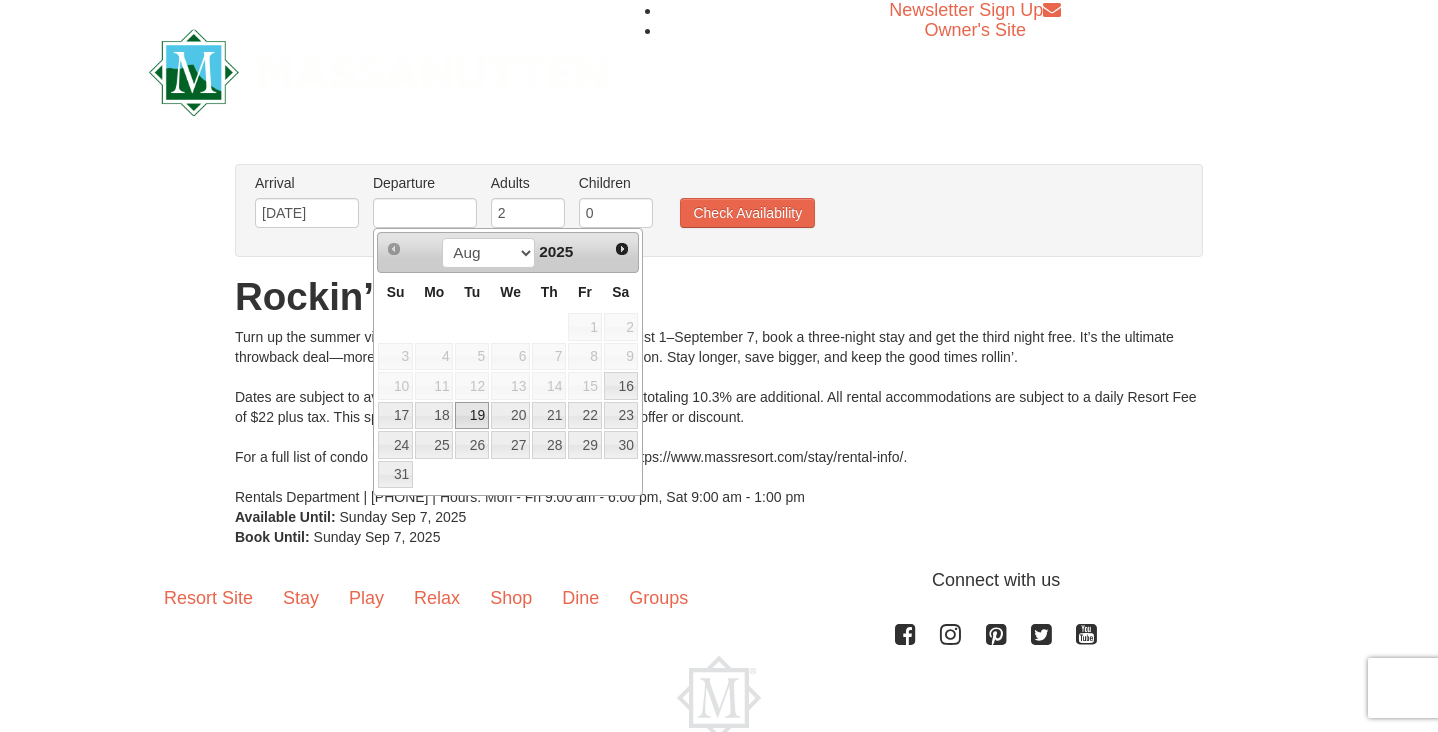 click on "19" at bounding box center [472, 416] 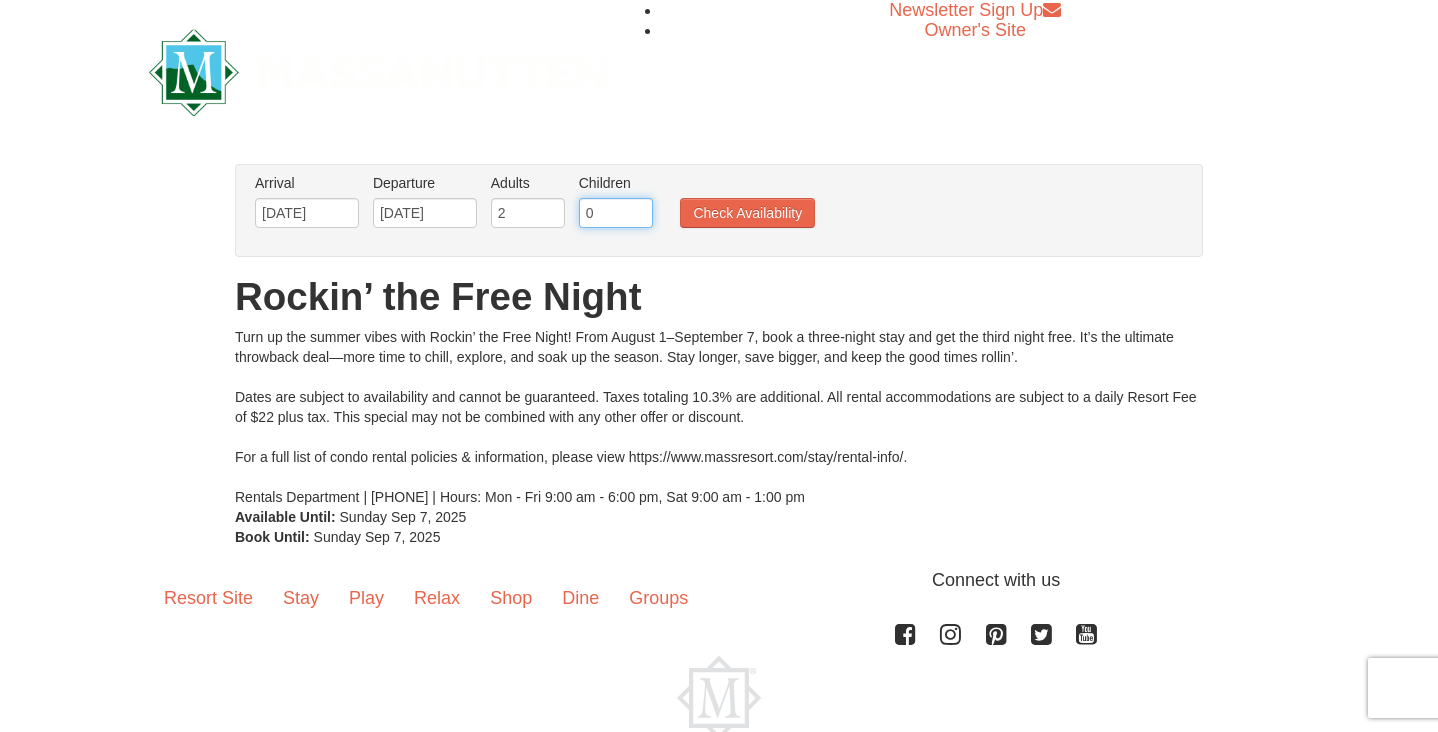 click on "0" at bounding box center [616, 213] 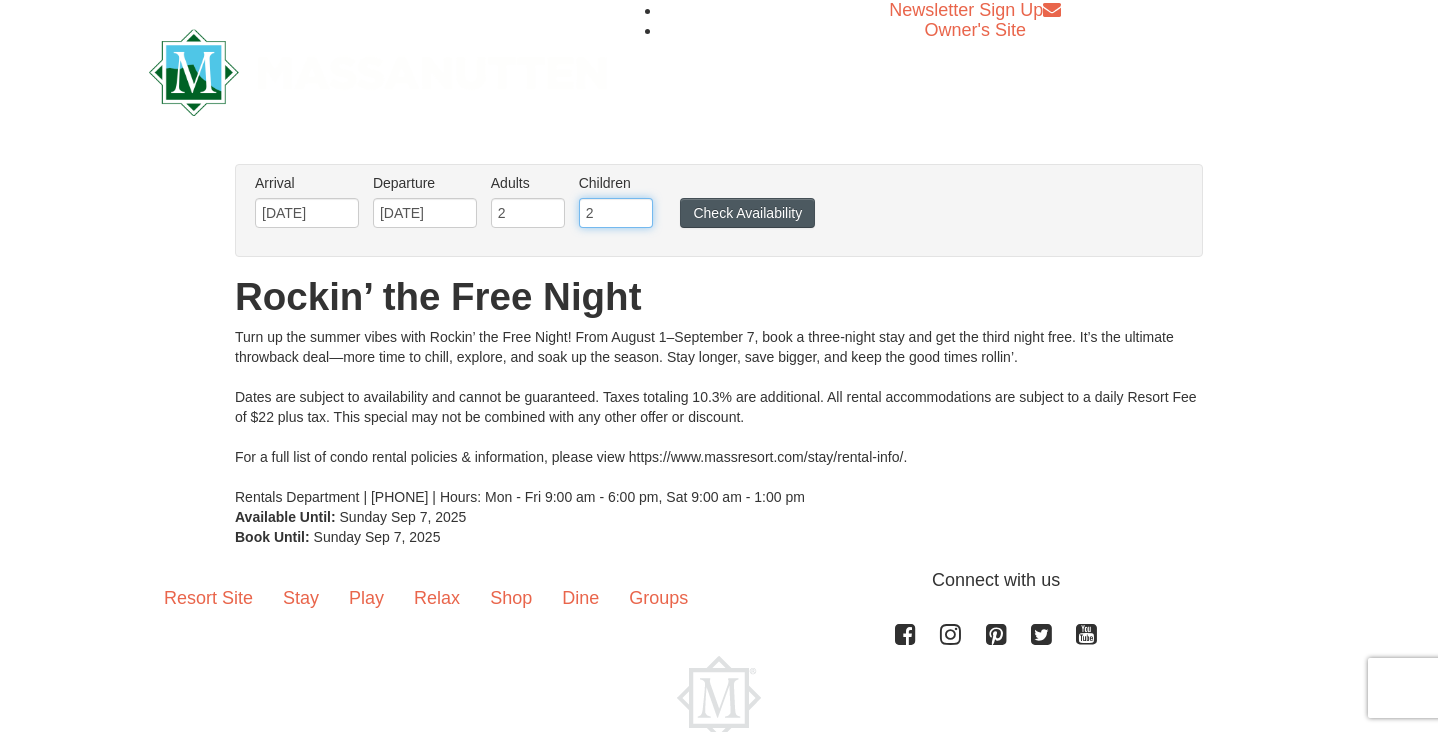 type on "2" 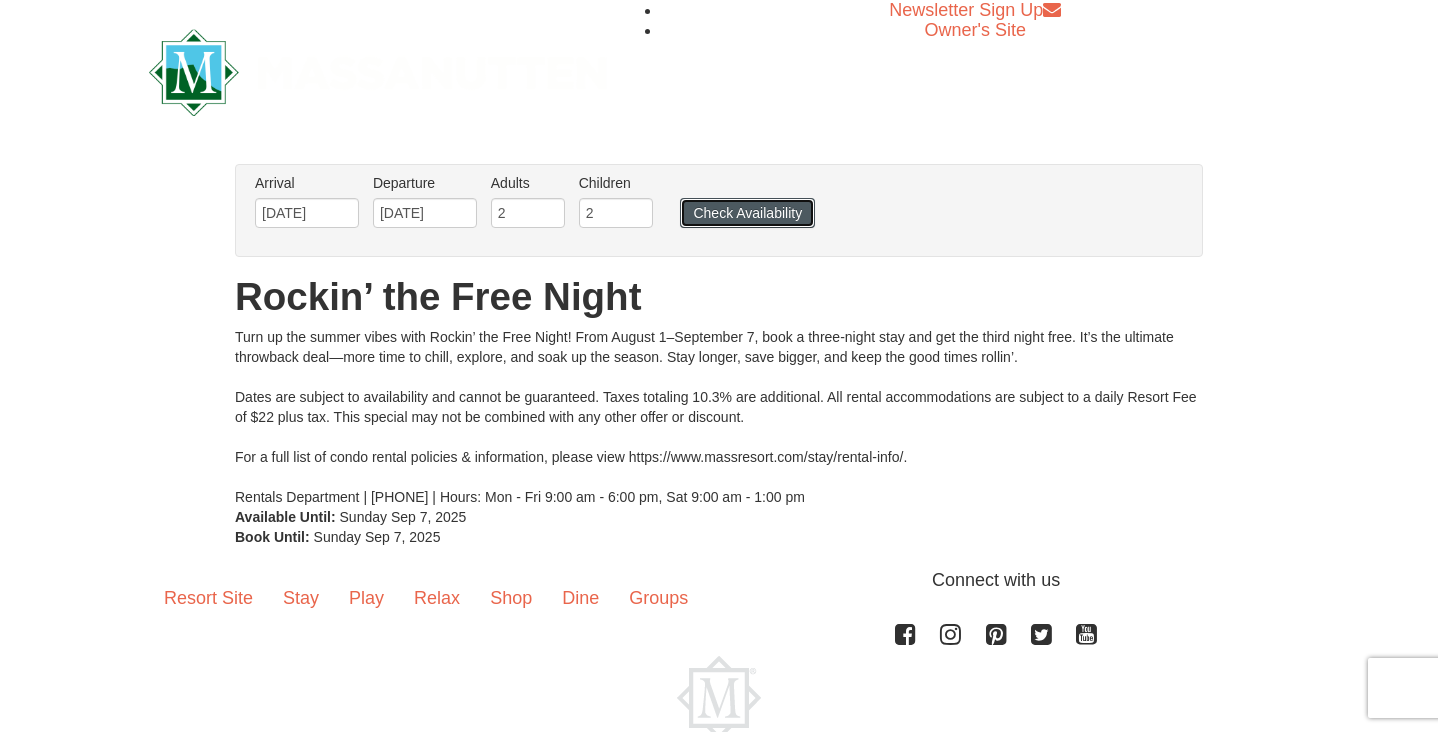 click on "Check Availability" at bounding box center (747, 213) 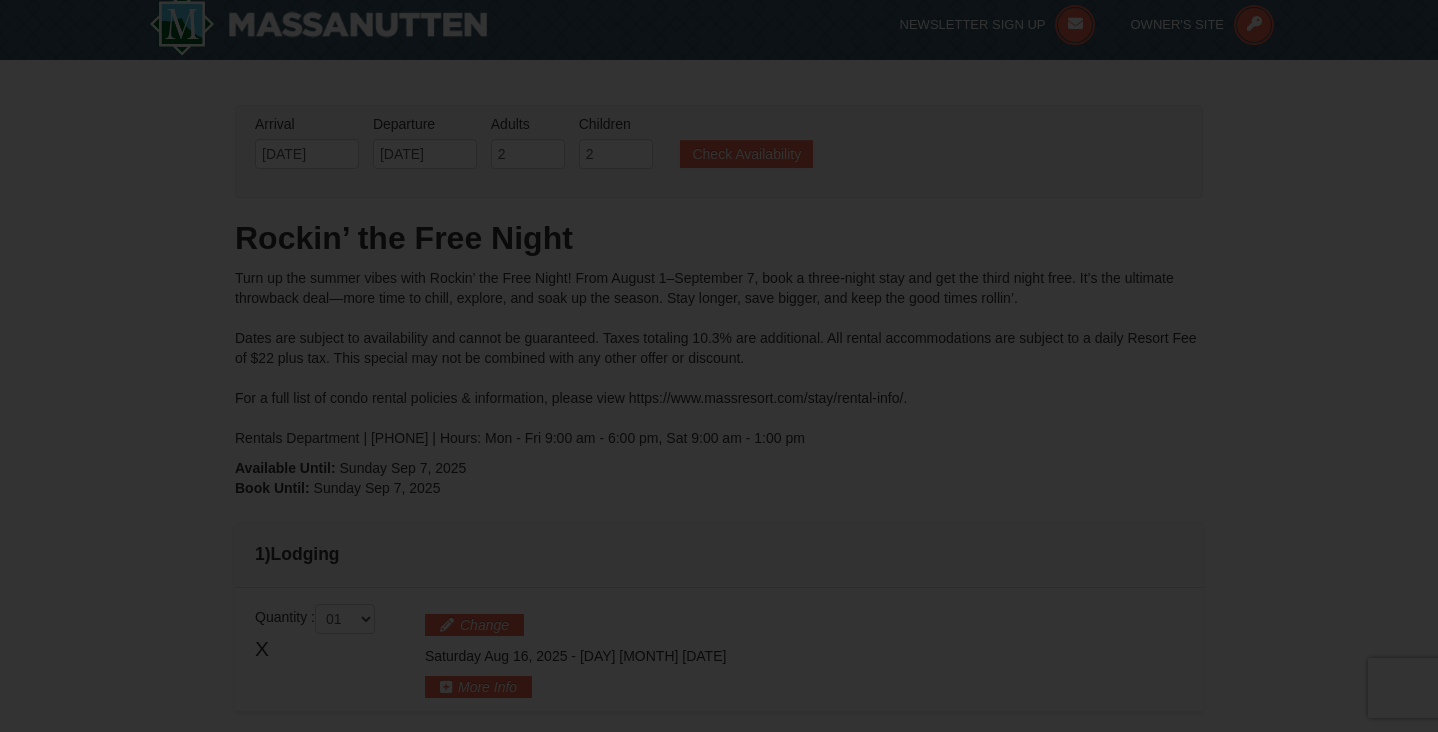 scroll, scrollTop: 92, scrollLeft: 0, axis: vertical 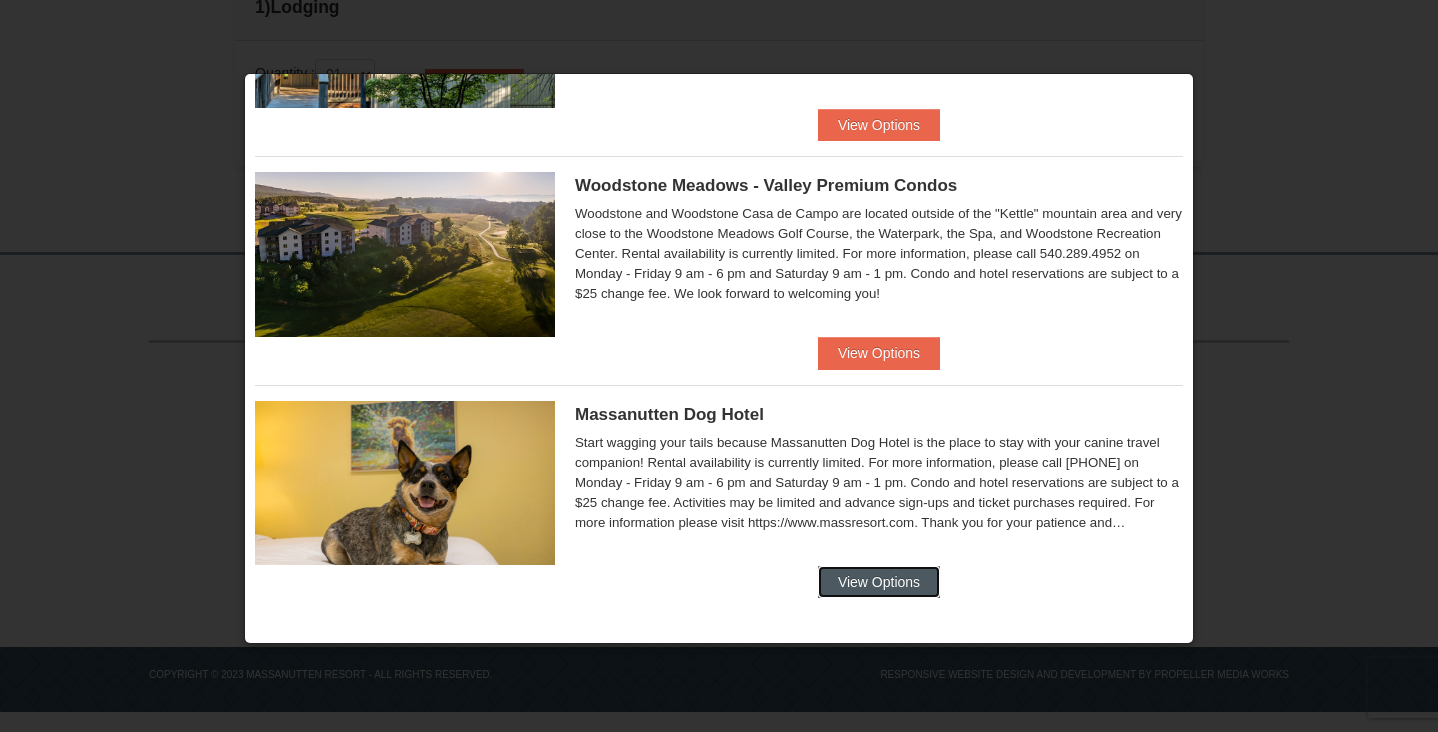 click on "View Options" at bounding box center [879, 582] 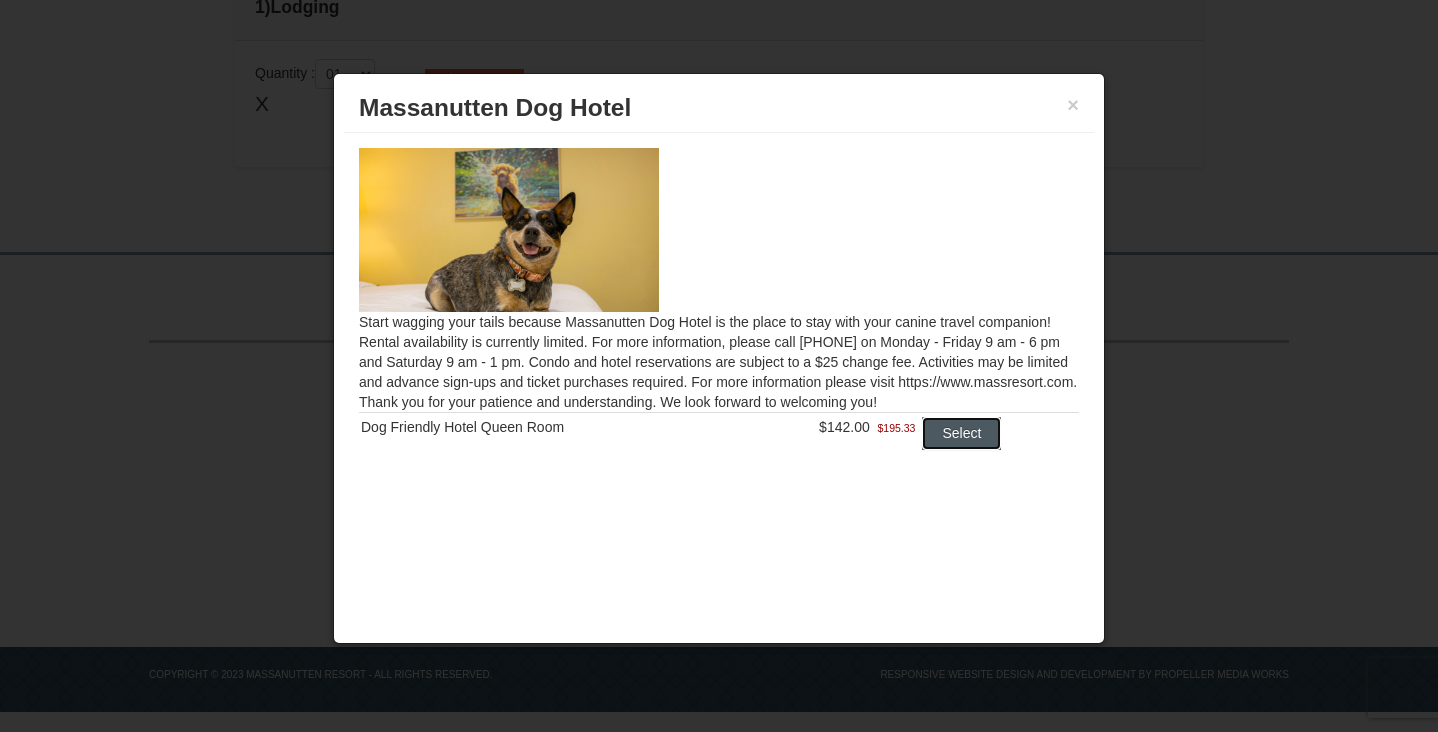 click on "Select" at bounding box center (961, 433) 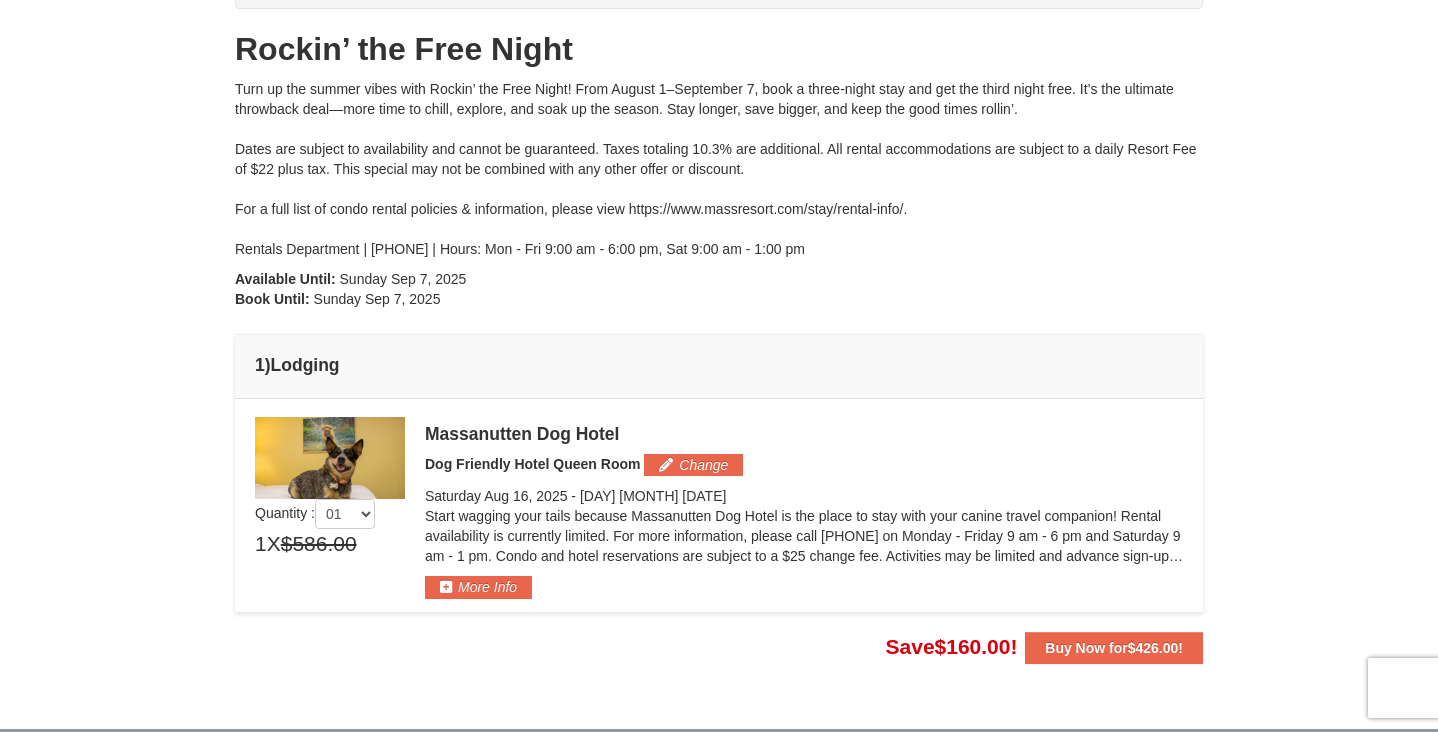 scroll, scrollTop: 209, scrollLeft: 0, axis: vertical 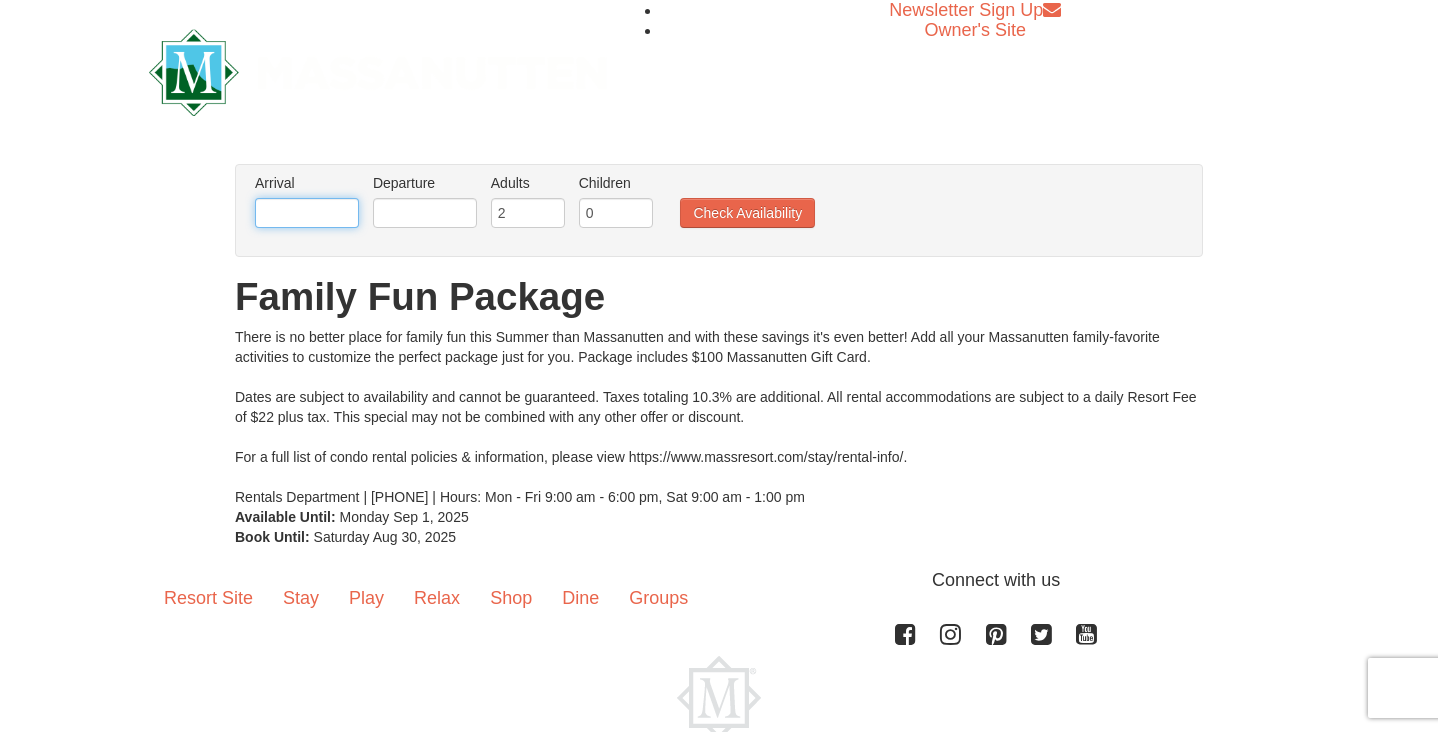 click at bounding box center (307, 213) 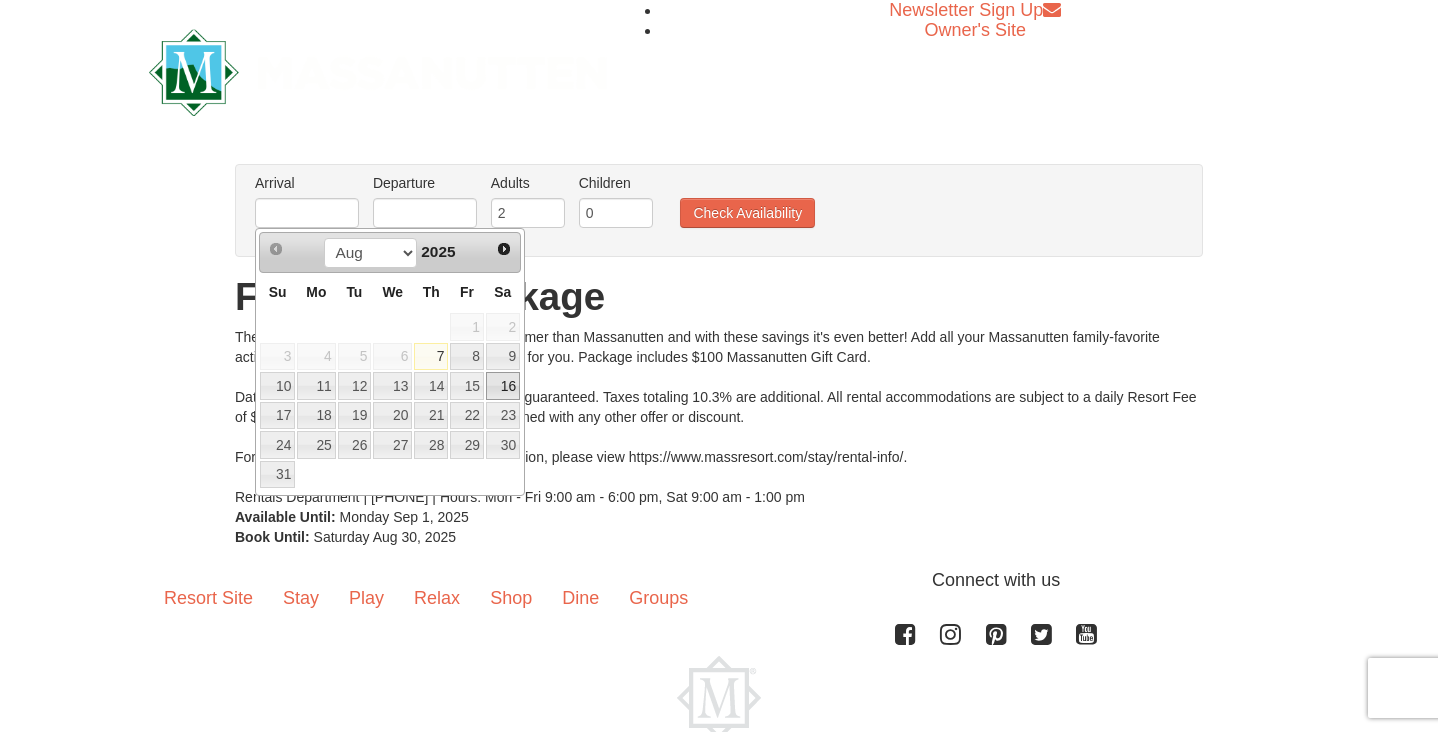 click on "16" at bounding box center [503, 386] 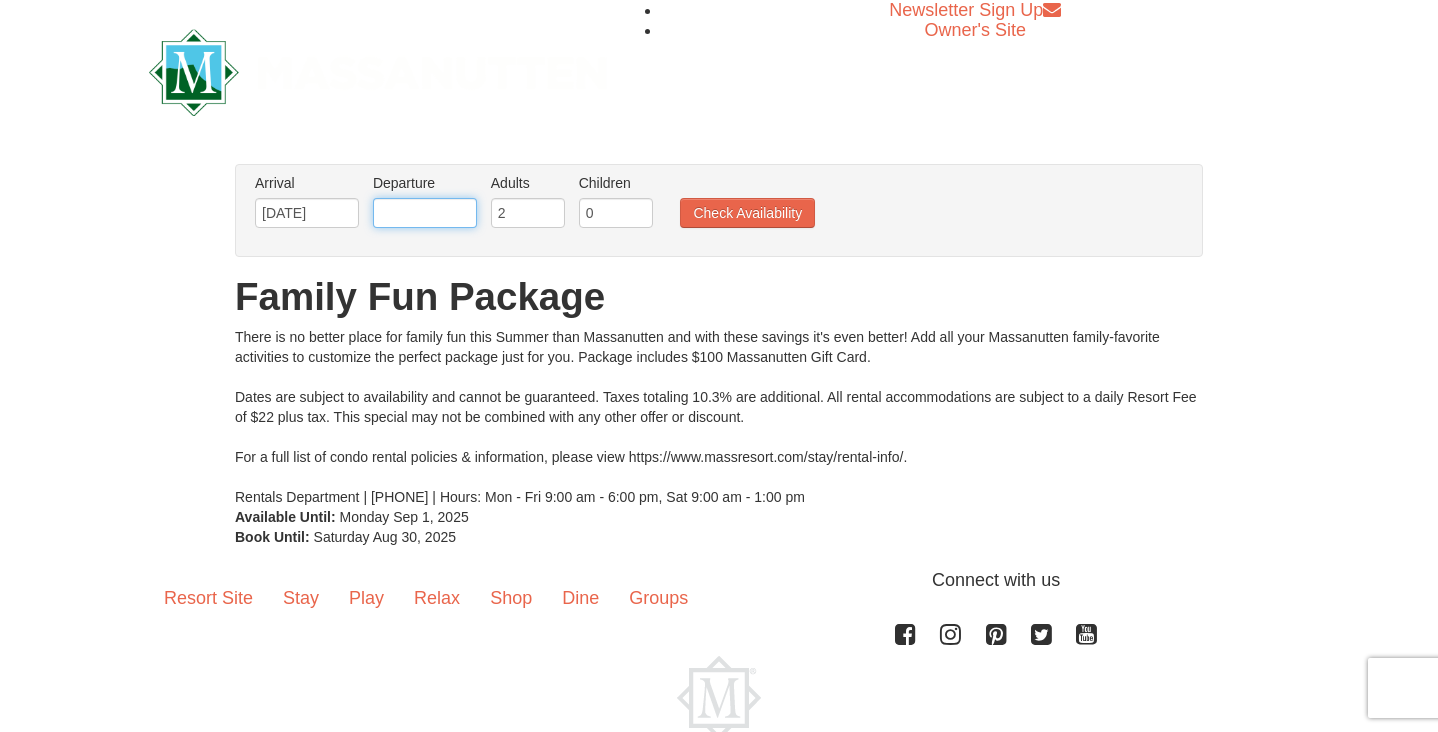 click at bounding box center [425, 213] 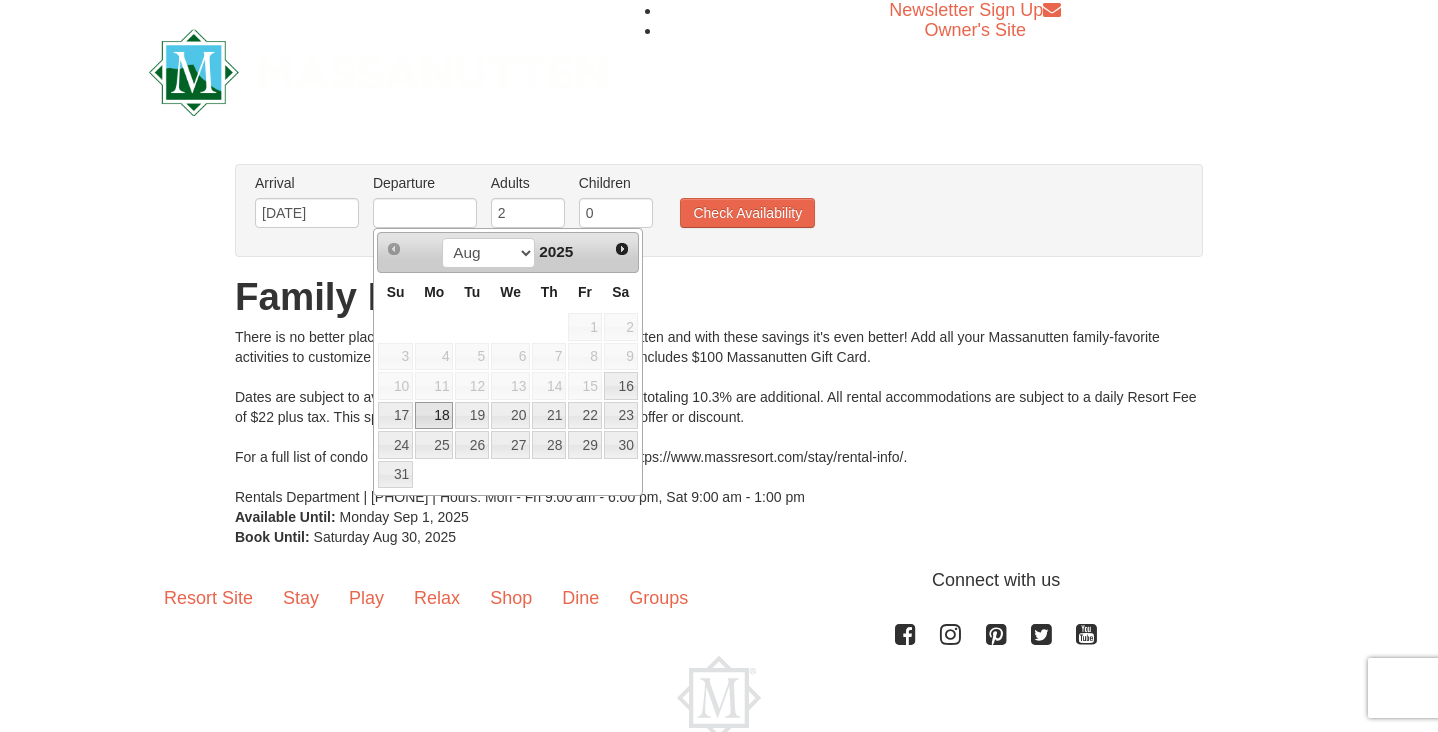 click on "18" at bounding box center [434, 416] 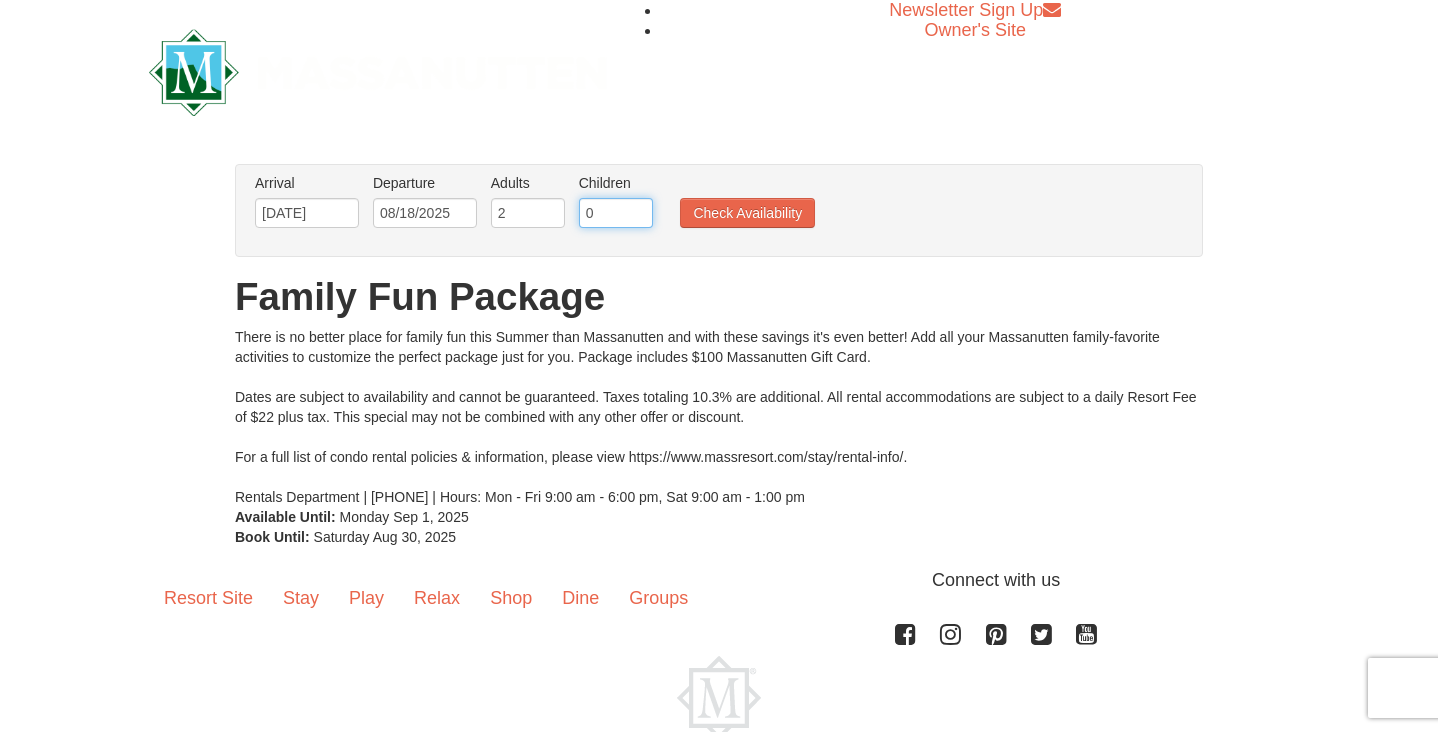 click on "0" at bounding box center [616, 213] 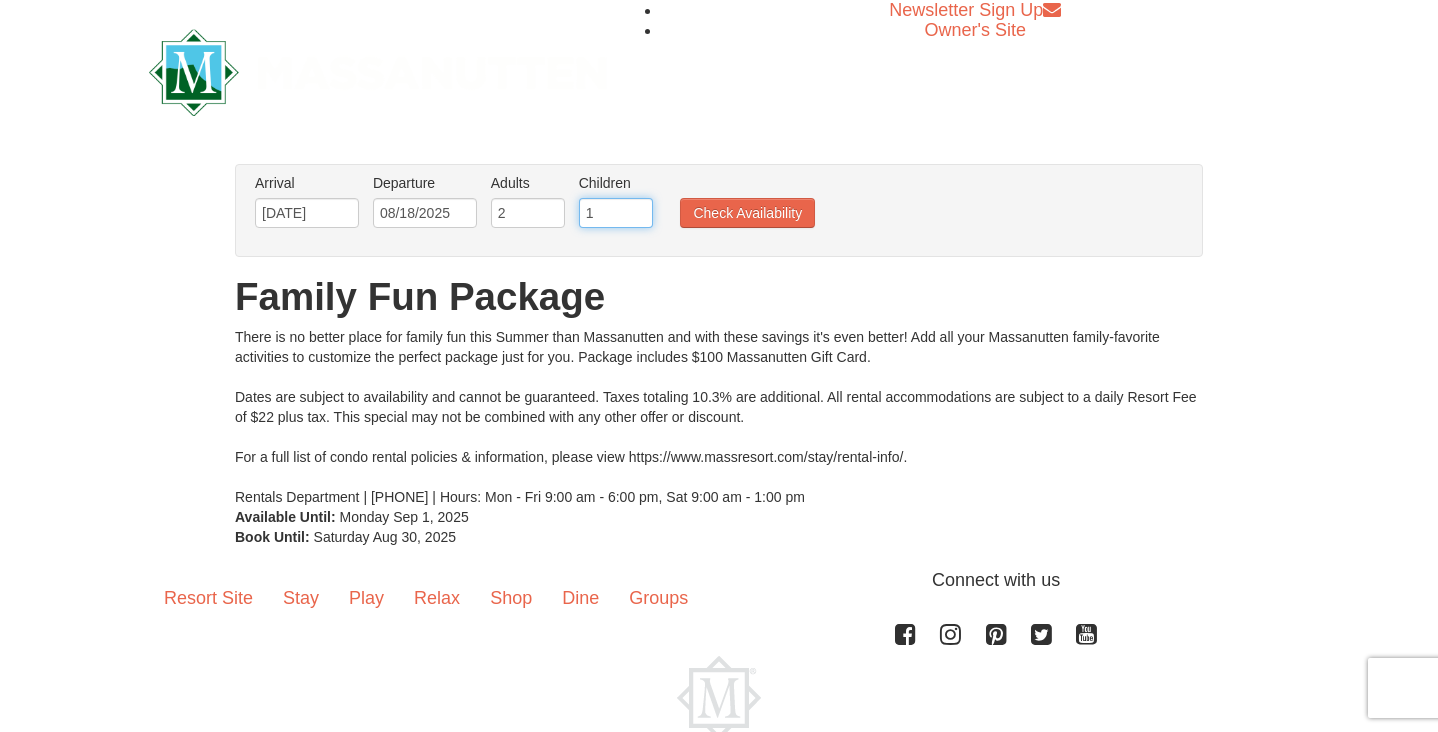 click on "1" at bounding box center (616, 213) 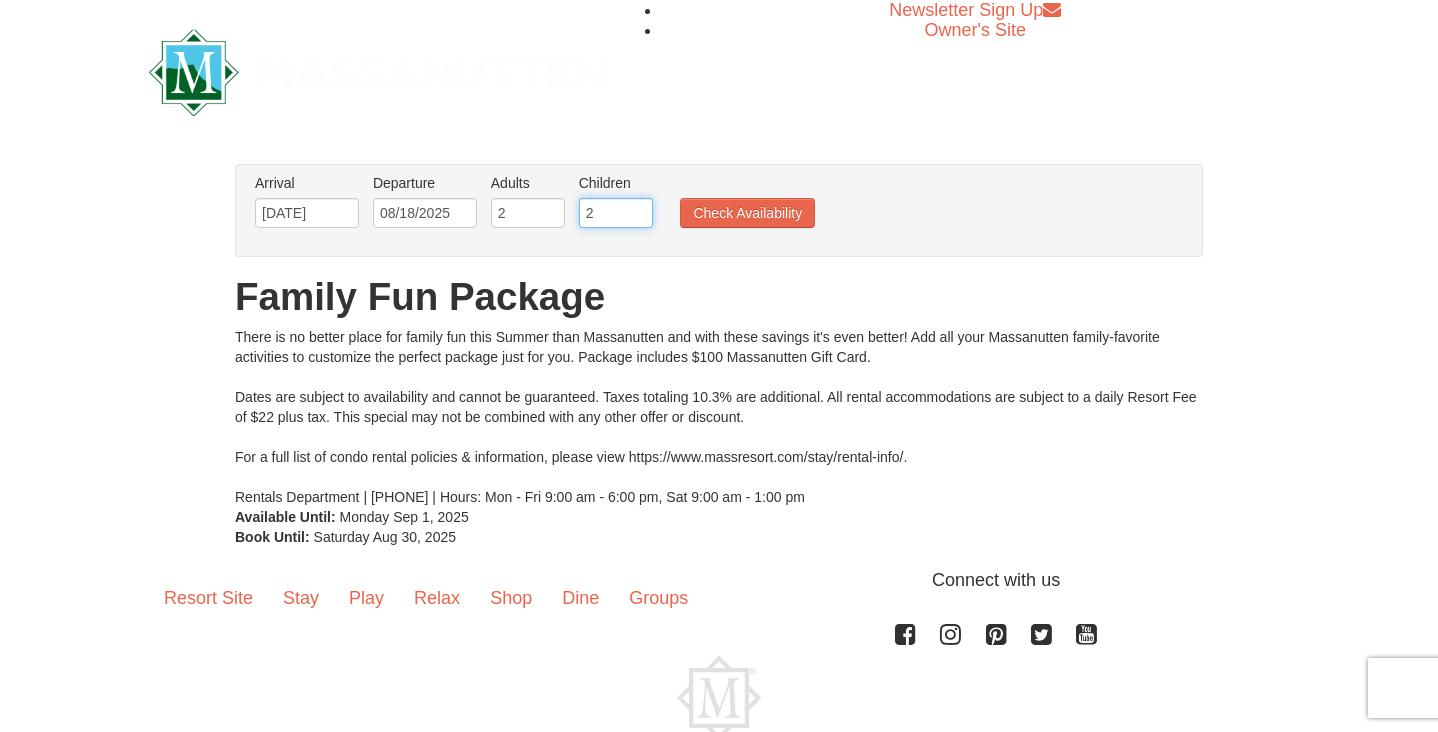 type on "2" 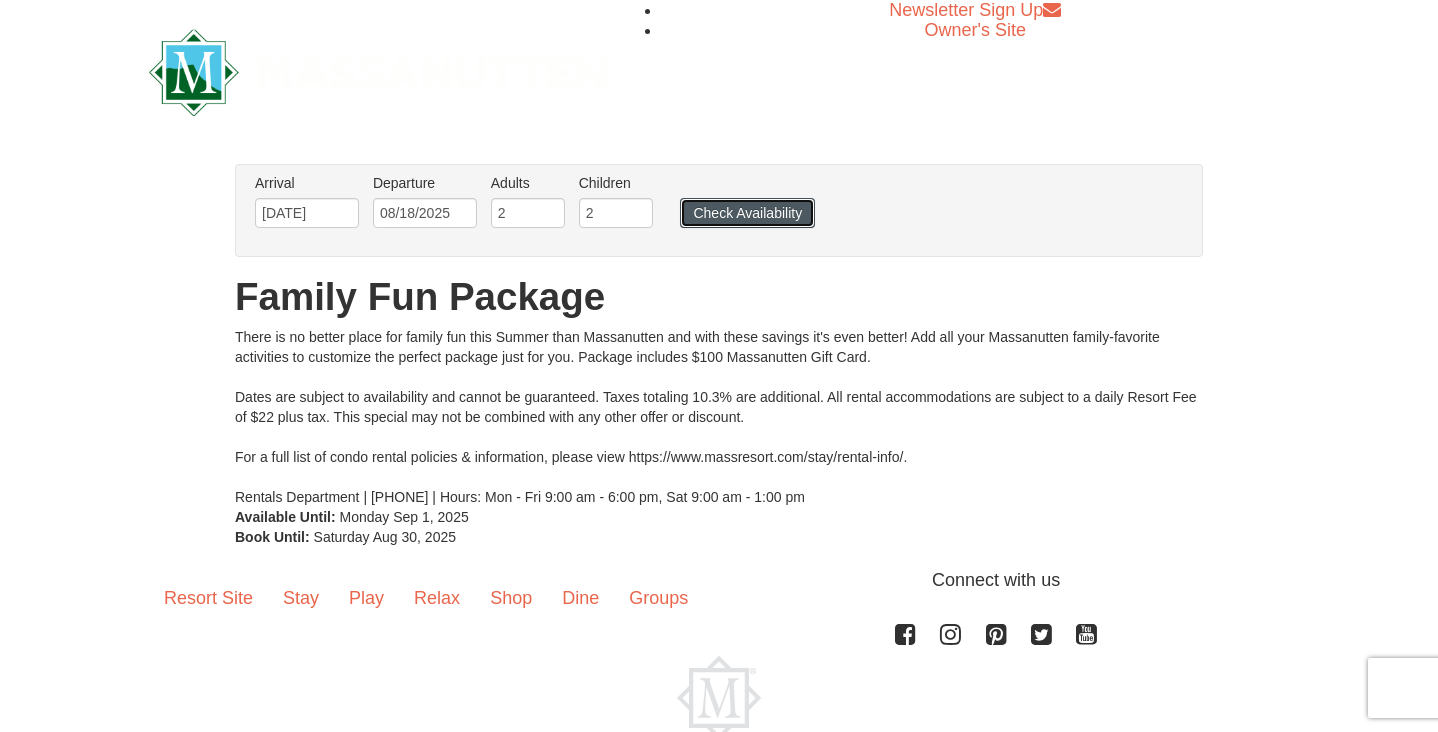 click on "Check Availability" at bounding box center [747, 213] 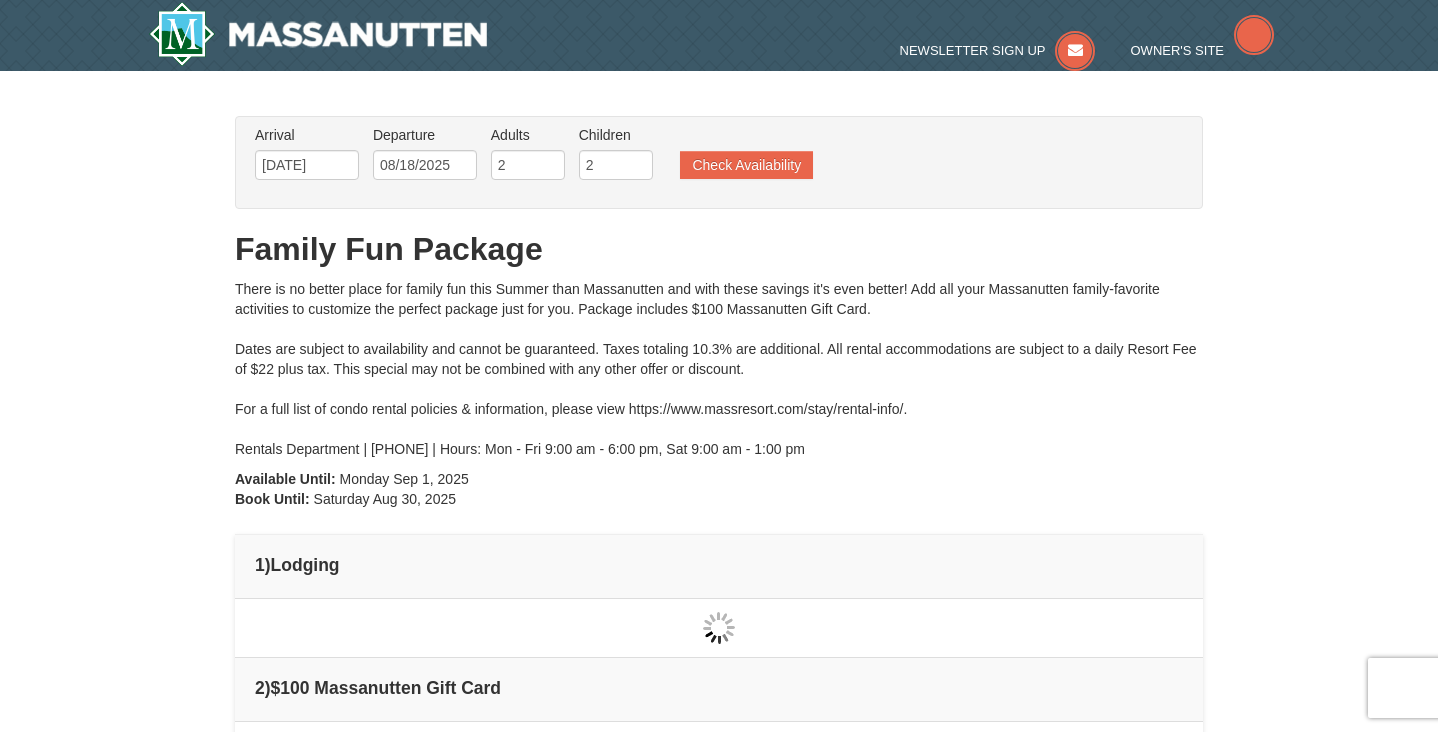 type on "[DATE]" 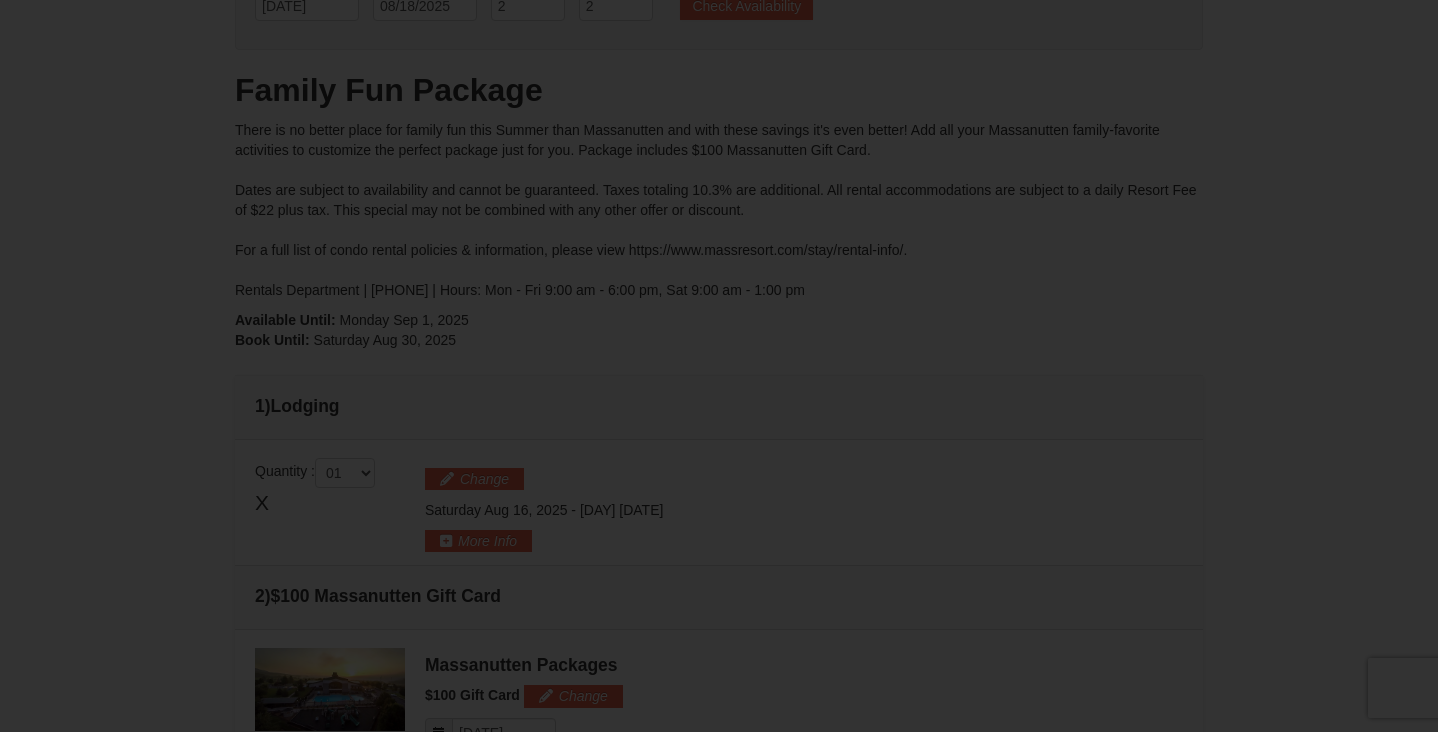 scroll, scrollTop: 290, scrollLeft: 0, axis: vertical 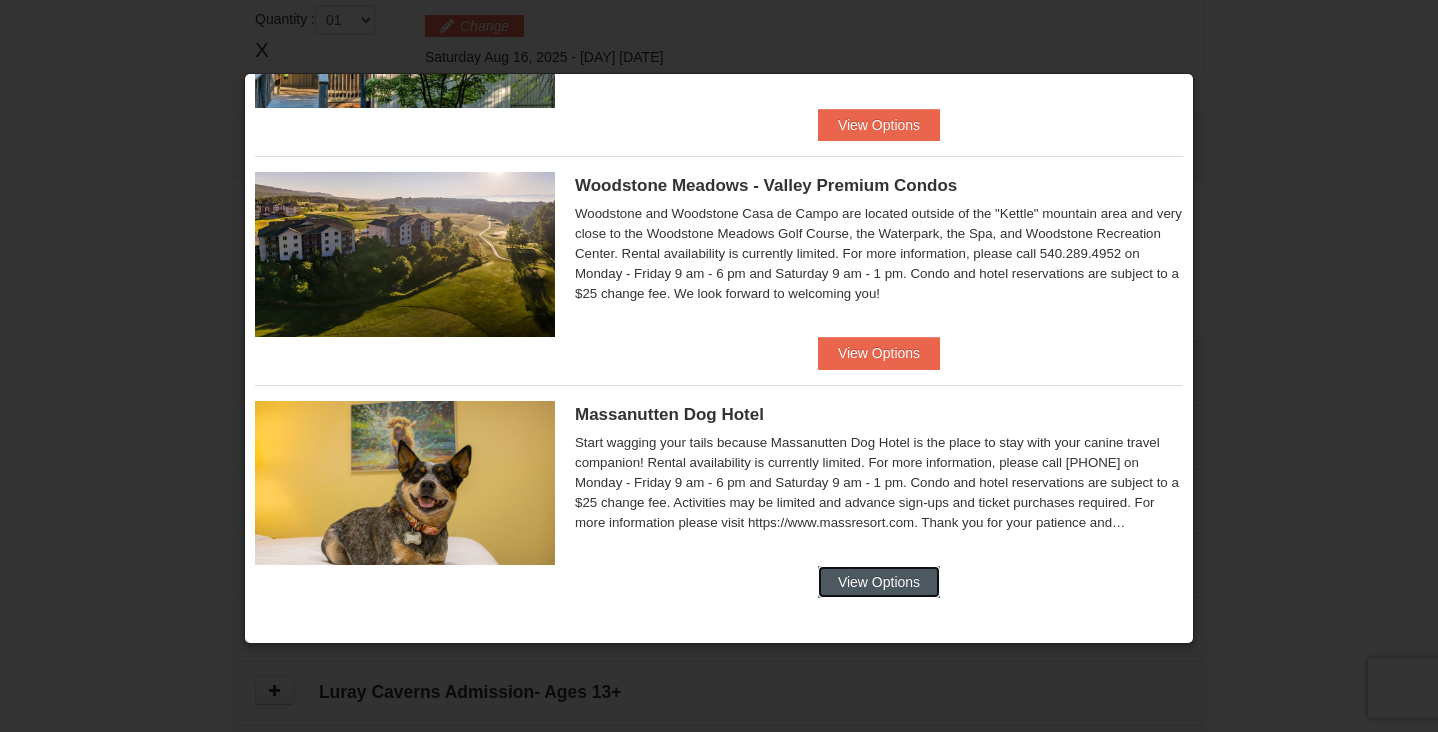 click on "View Options" at bounding box center [879, 582] 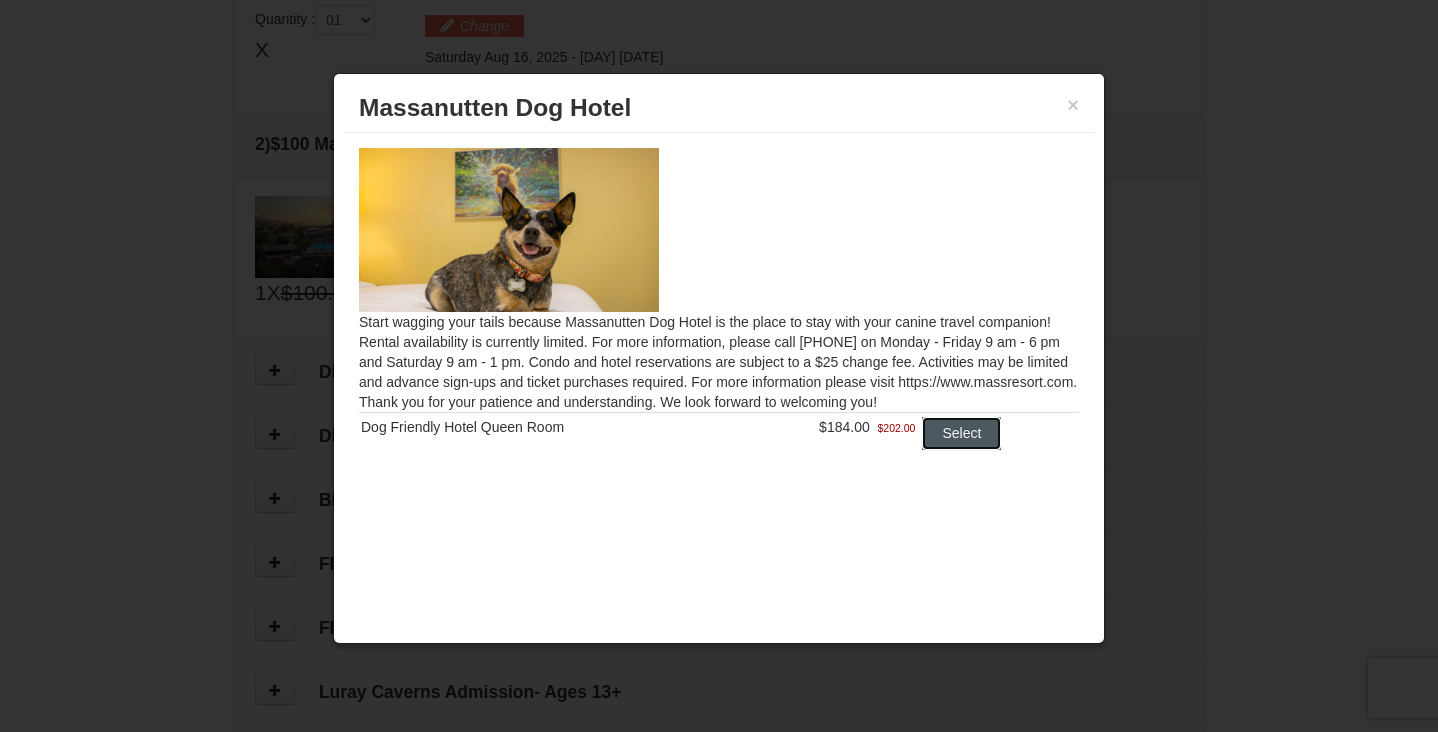 click on "Select" at bounding box center [961, 433] 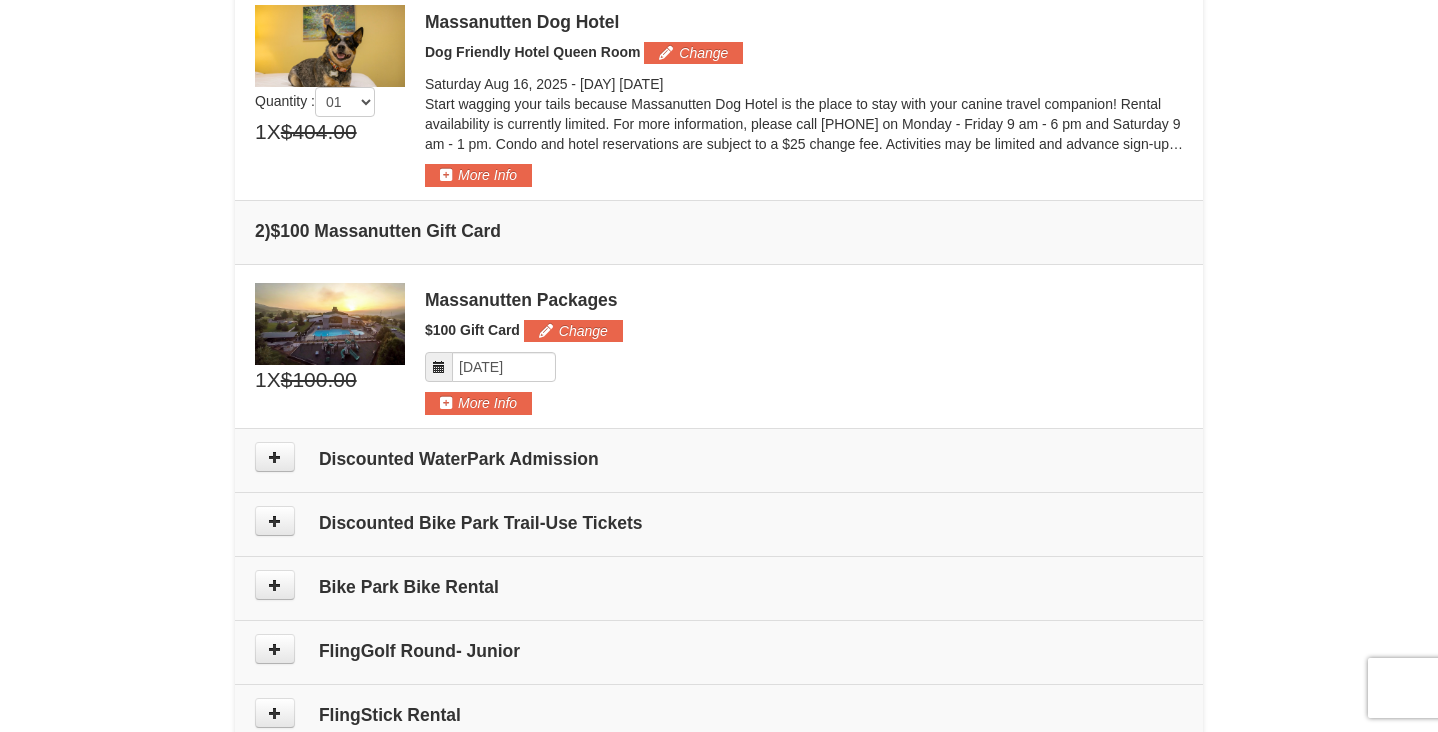 click on "Please format dates MM/DD/YYYY" at bounding box center (804, 367) 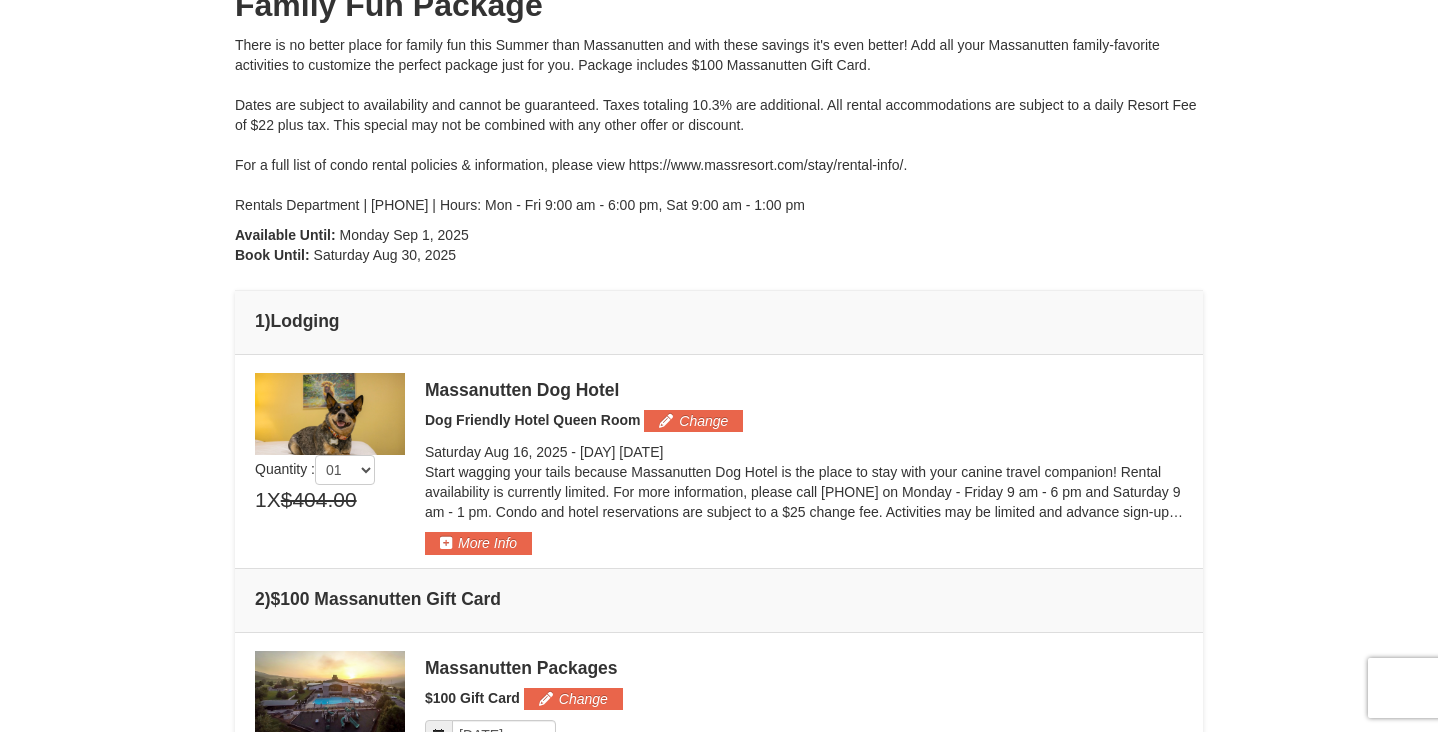 scroll, scrollTop: 0, scrollLeft: 0, axis: both 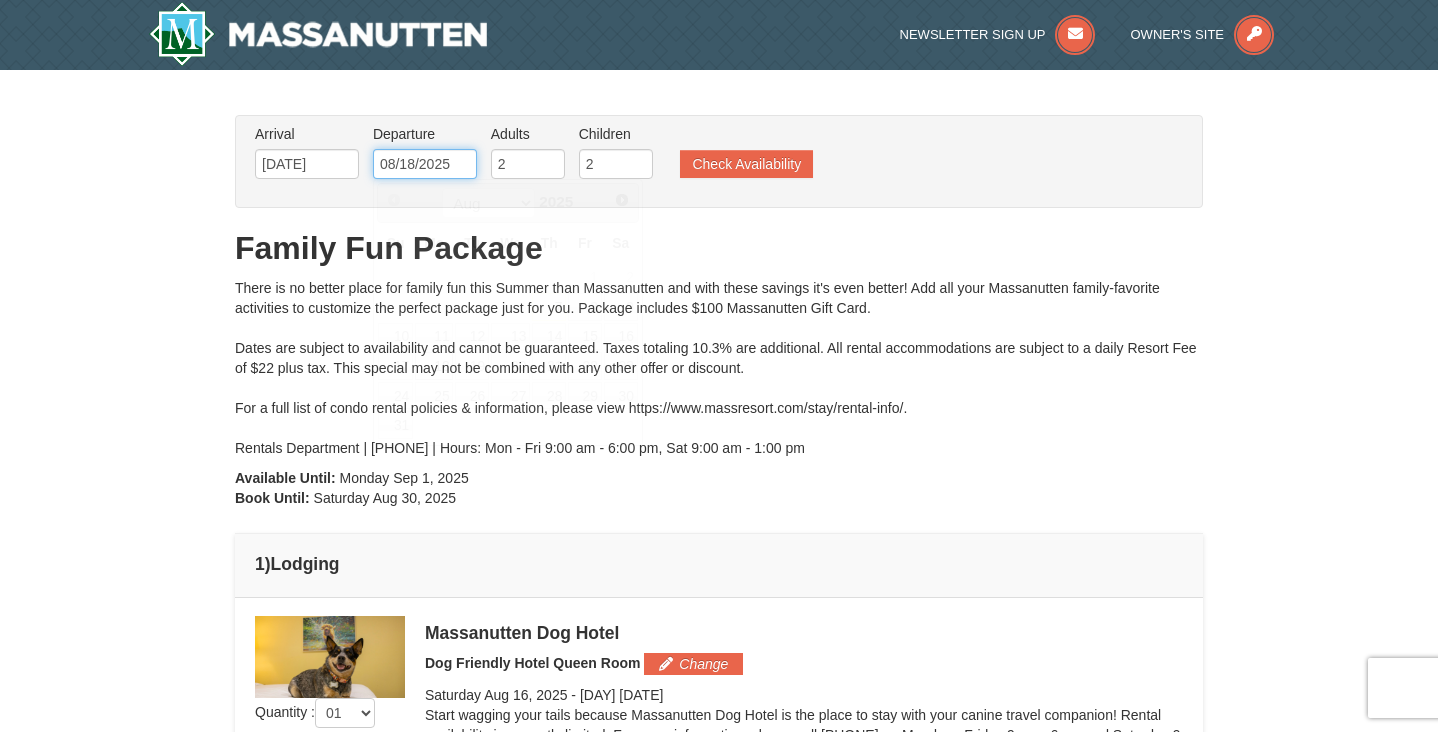 click on "08/18/2025" at bounding box center (425, 164) 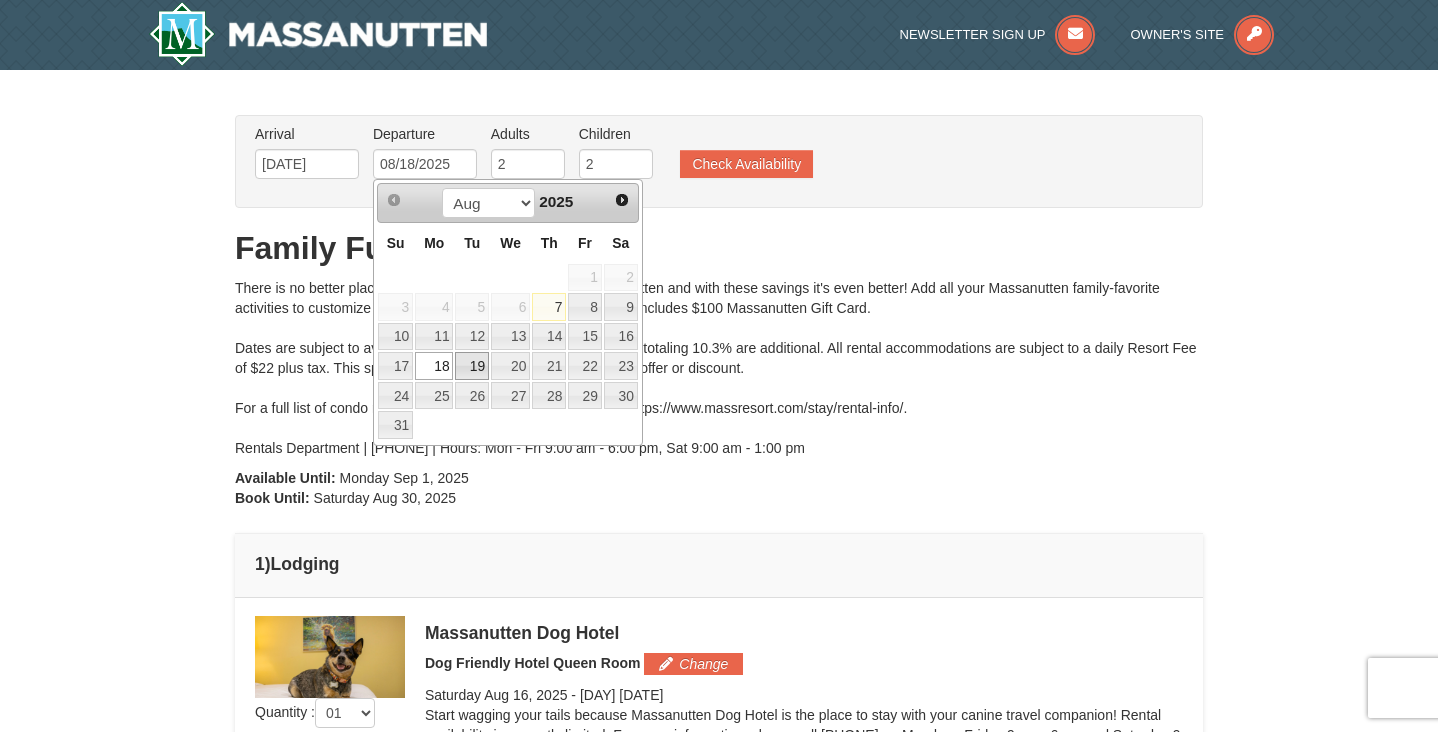 click on "19" at bounding box center (472, 366) 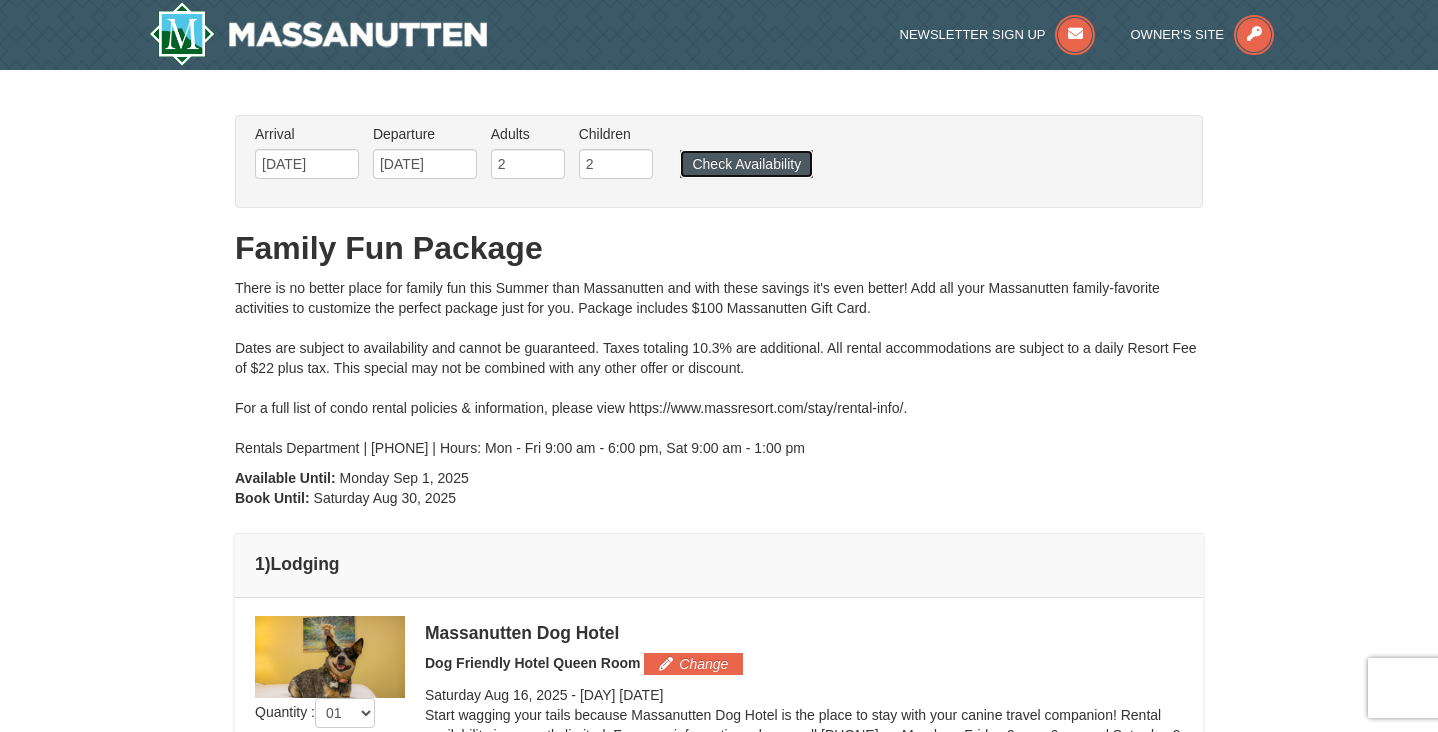 click on "Check Availability" at bounding box center [746, 164] 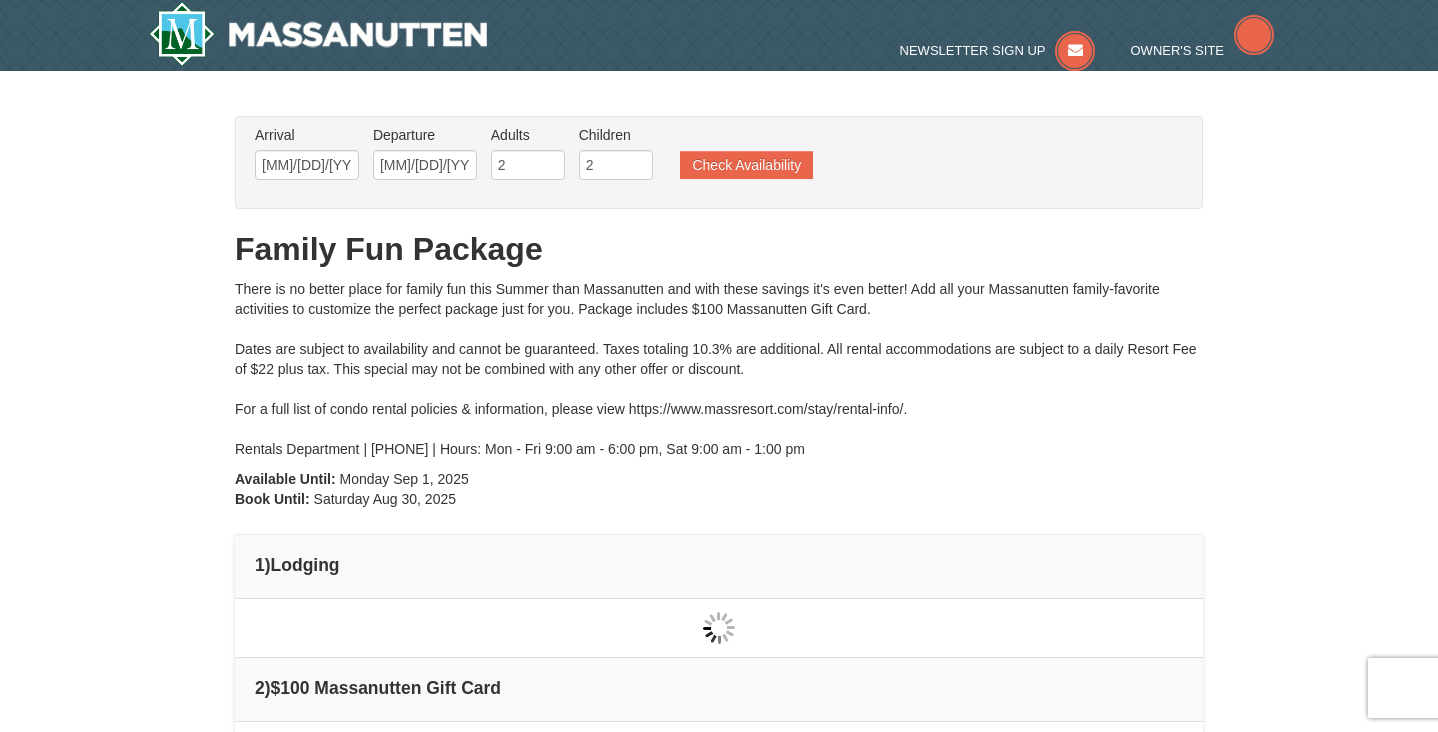 scroll, scrollTop: 0, scrollLeft: 0, axis: both 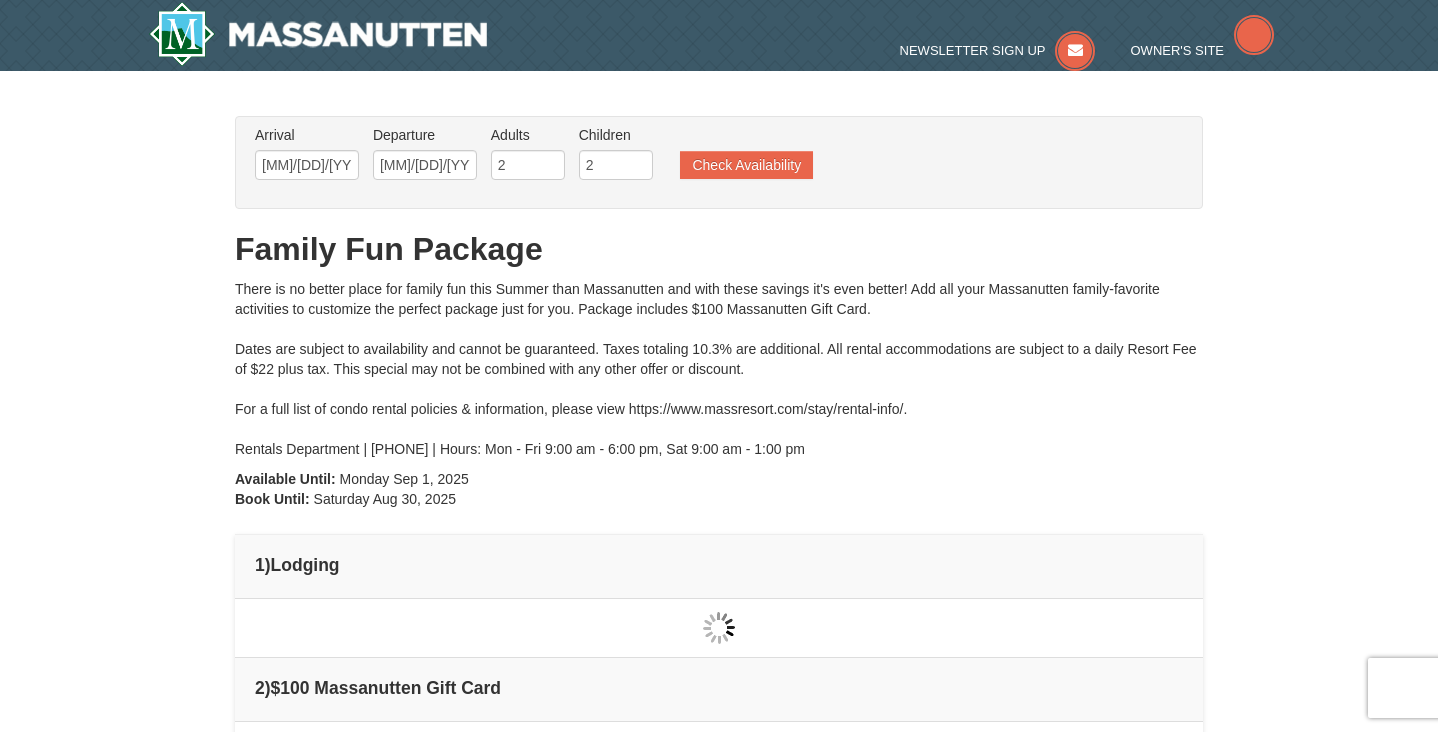 type on "[MM]/[DD]/[YYYY]" 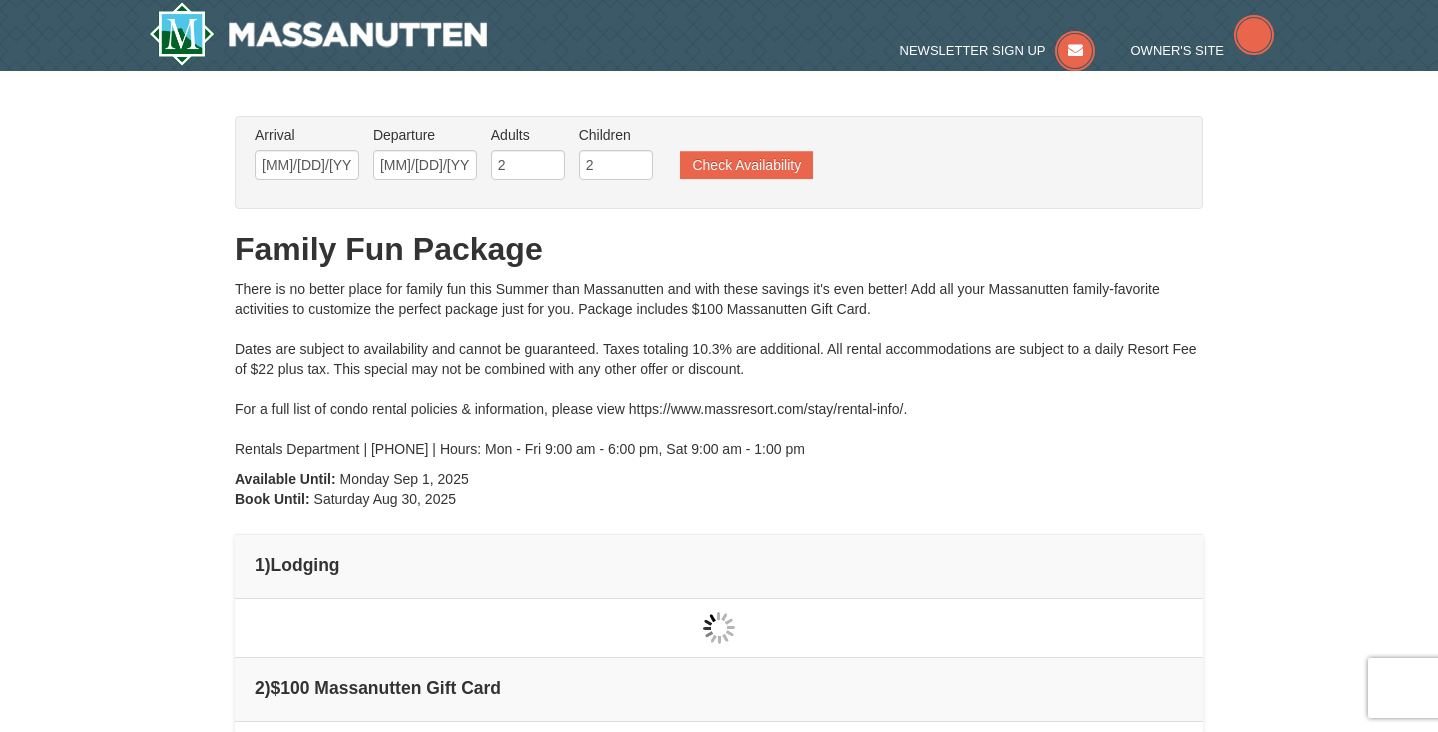 scroll, scrollTop: 0, scrollLeft: 0, axis: both 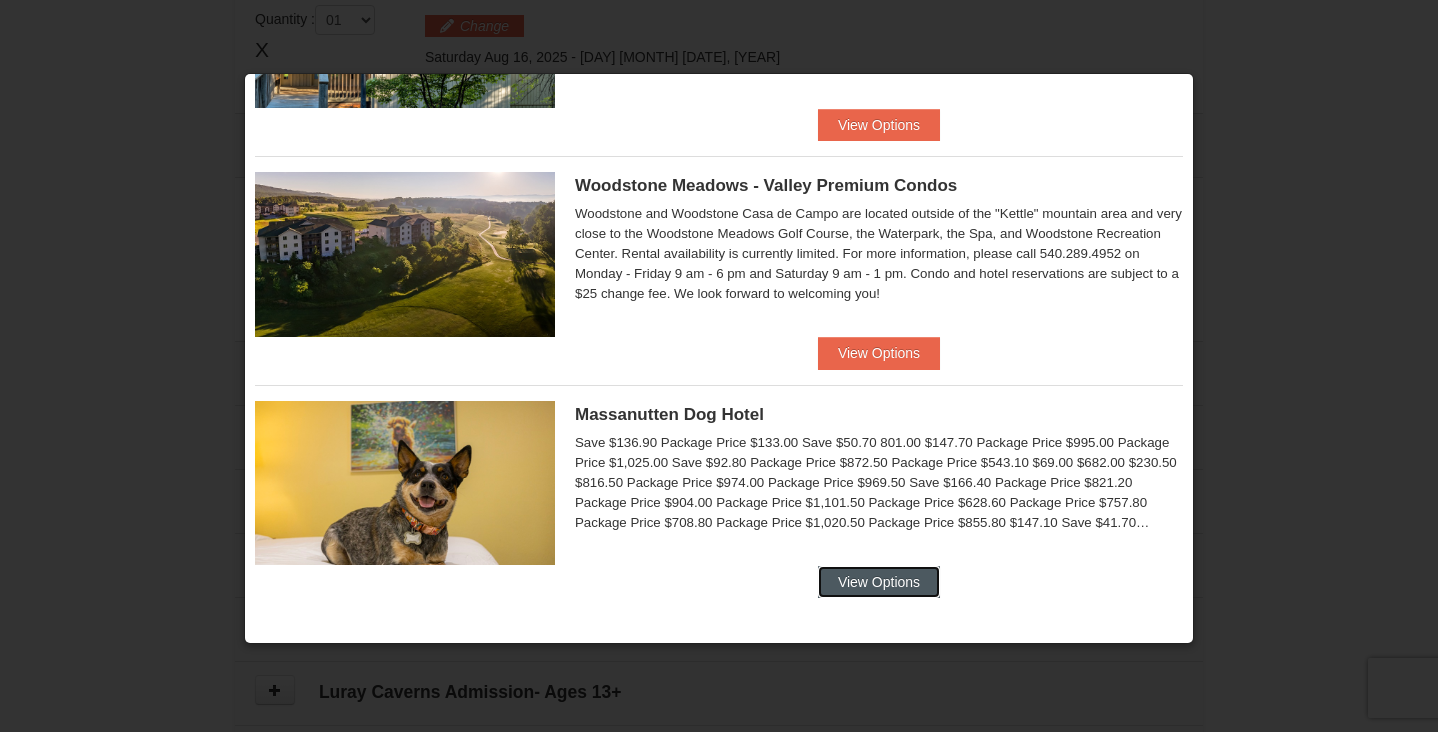 click on "View Options" at bounding box center [879, 582] 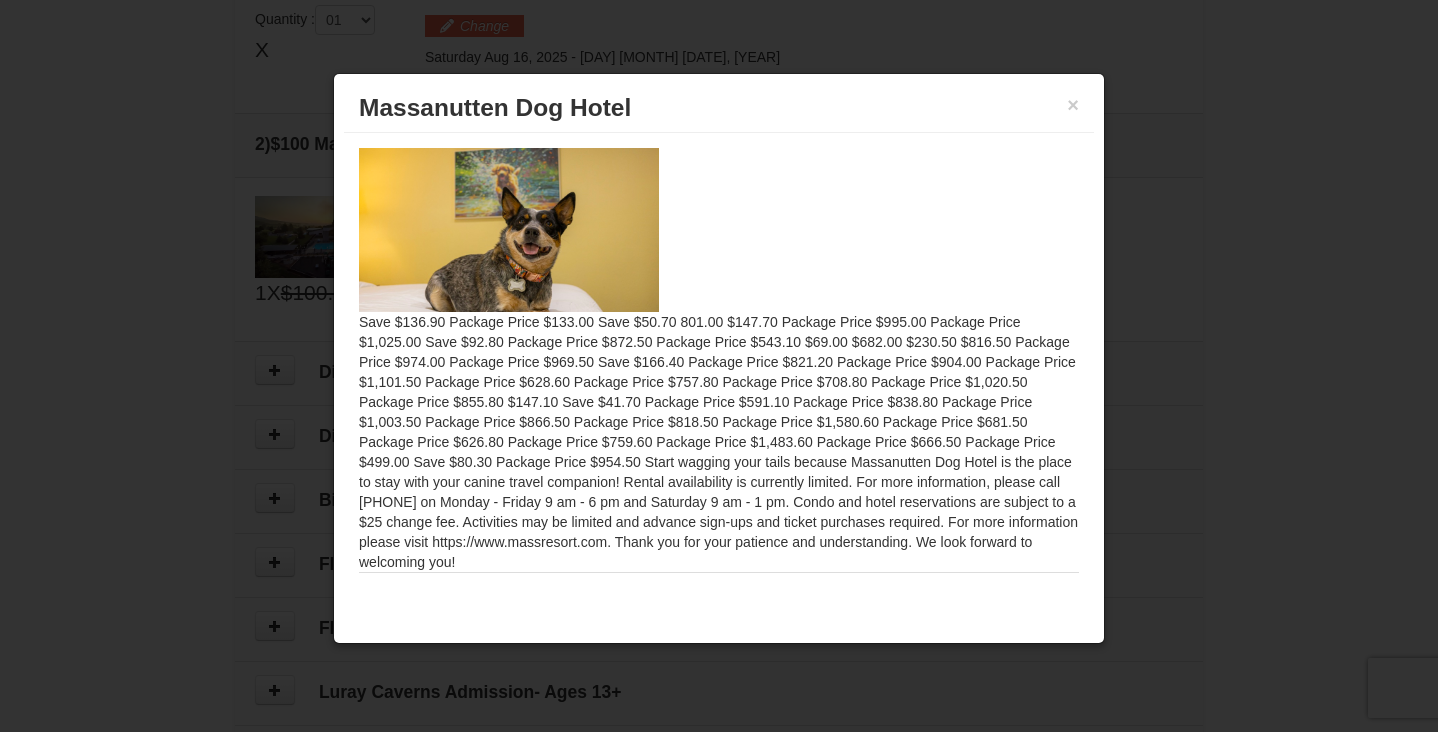 click on "Select" at bounding box center (961, 593) 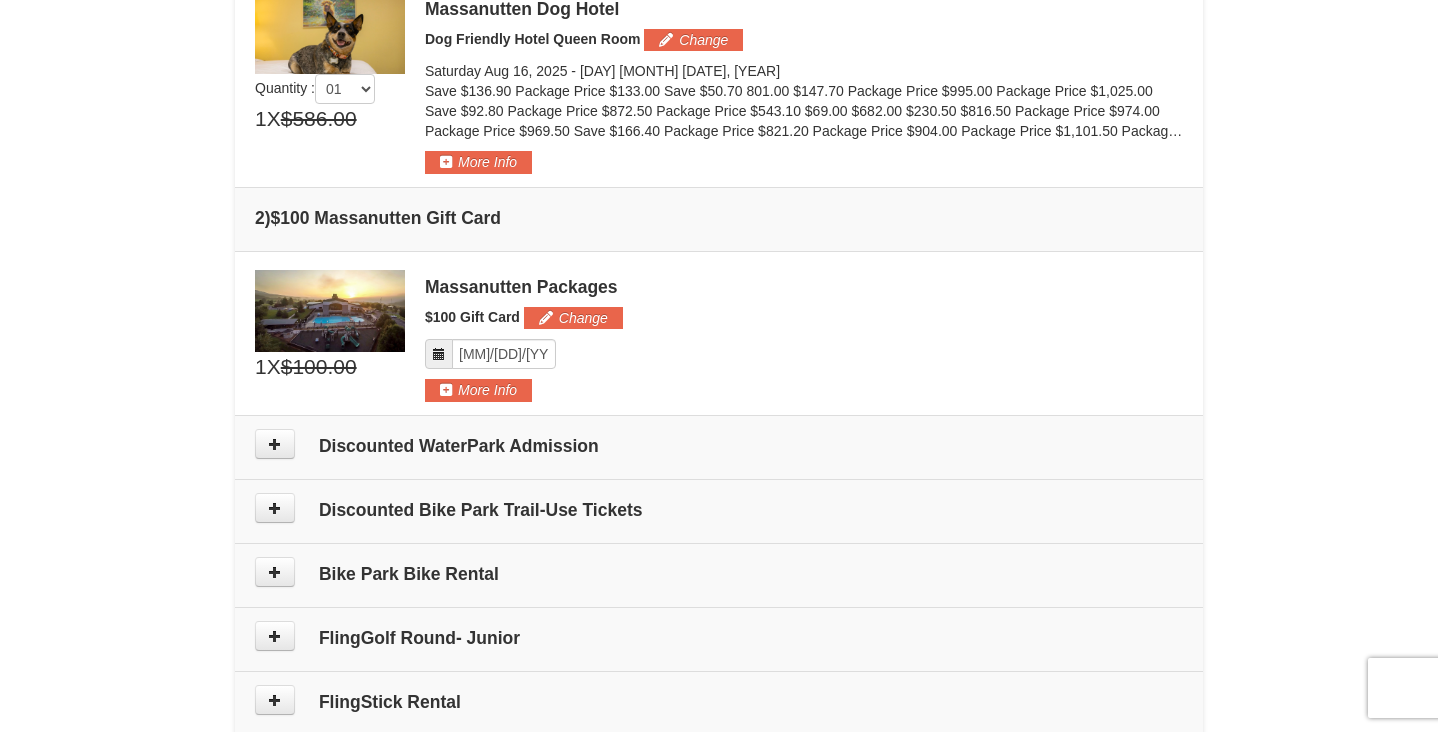 scroll, scrollTop: 615, scrollLeft: 0, axis: vertical 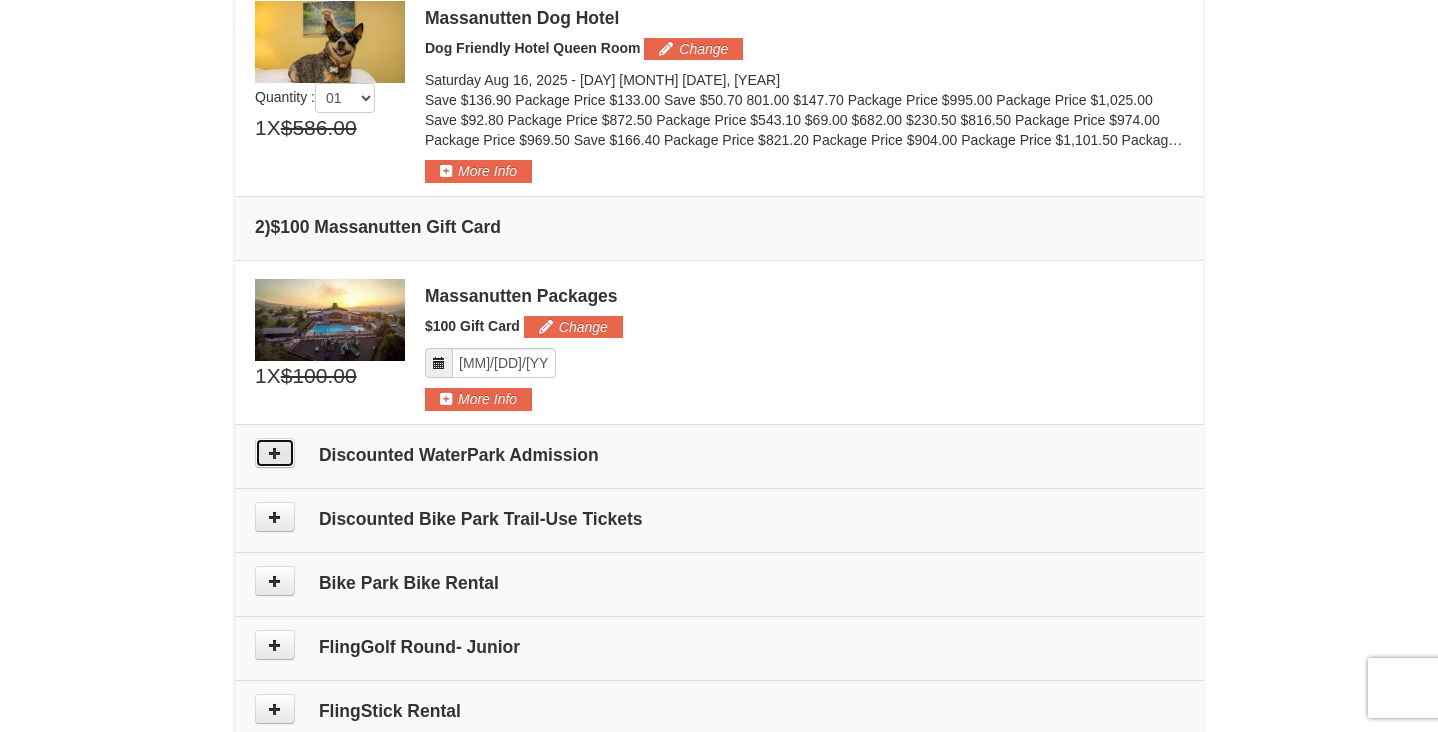 click at bounding box center [275, 453] 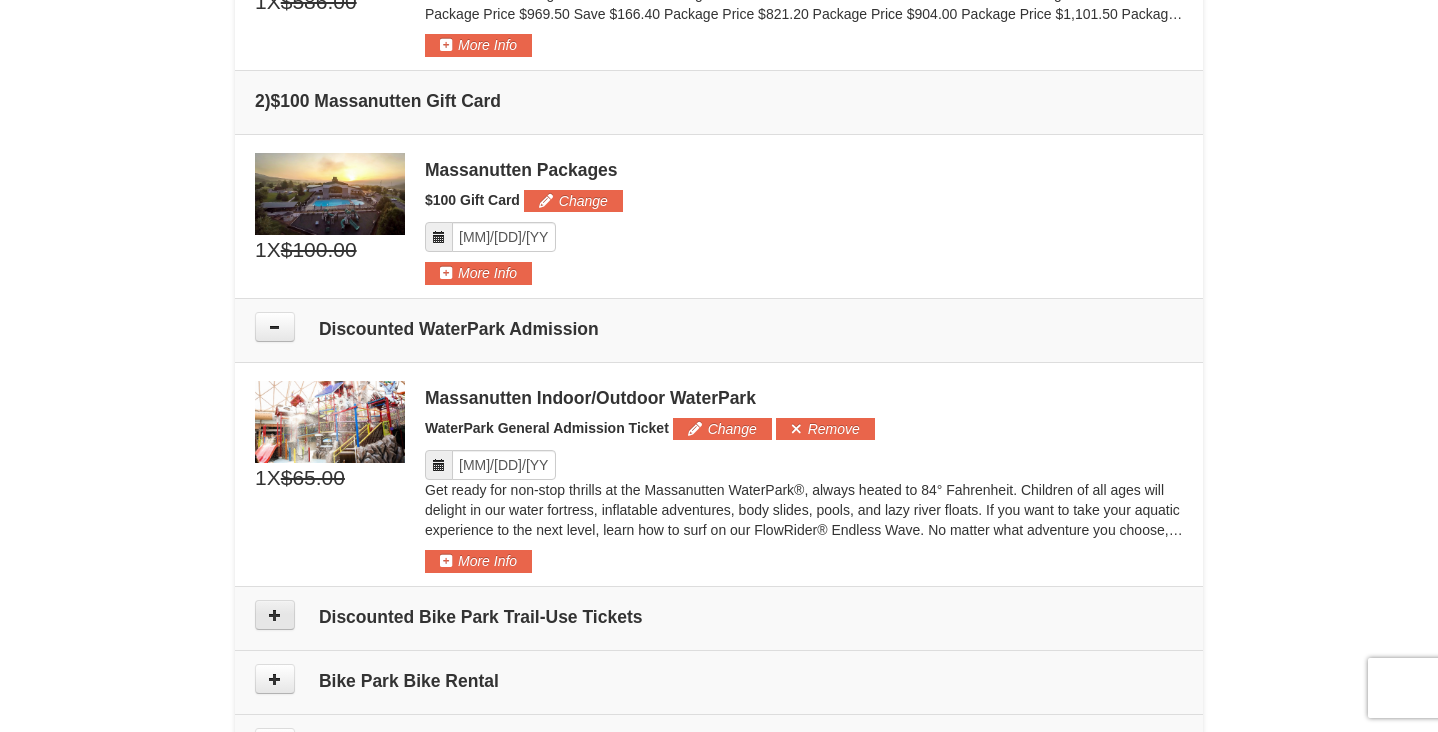 scroll, scrollTop: 756, scrollLeft: 0, axis: vertical 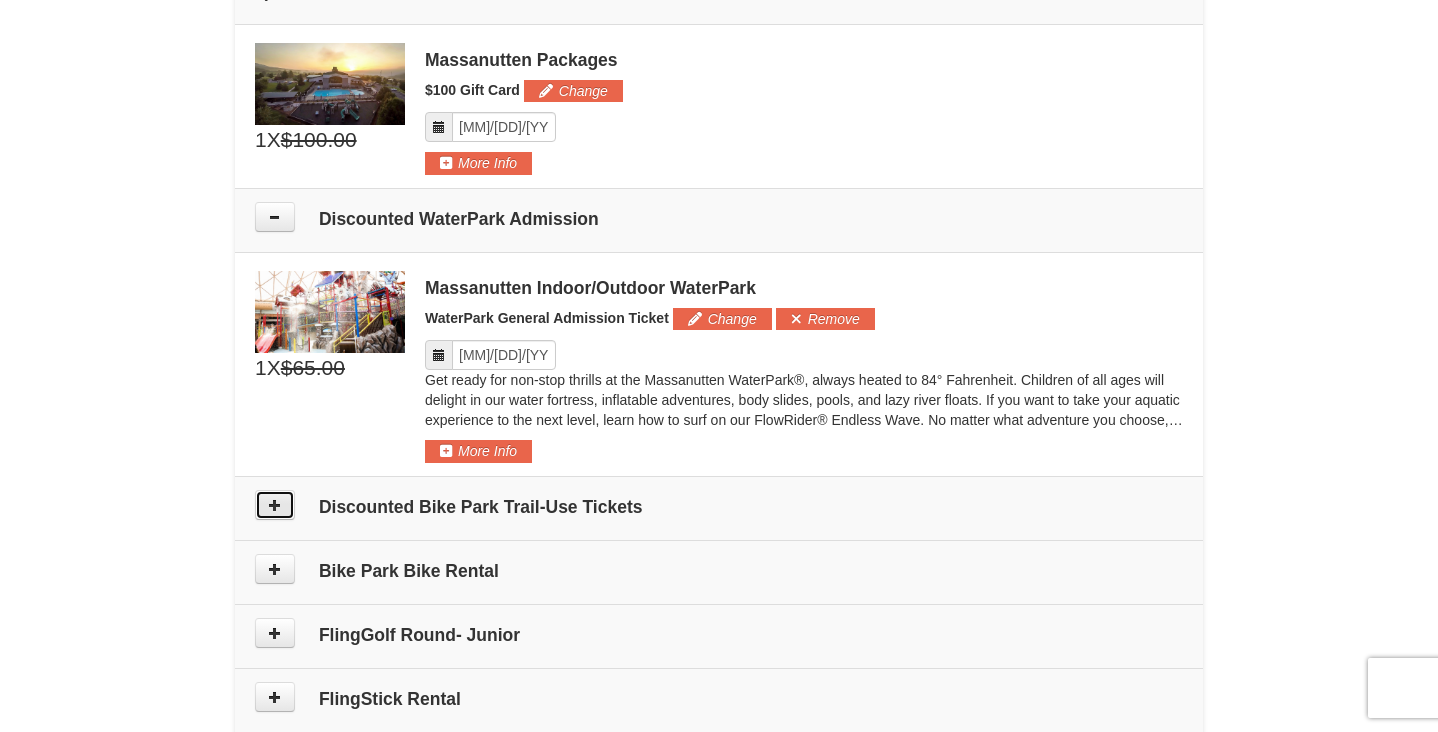 click at bounding box center [275, 505] 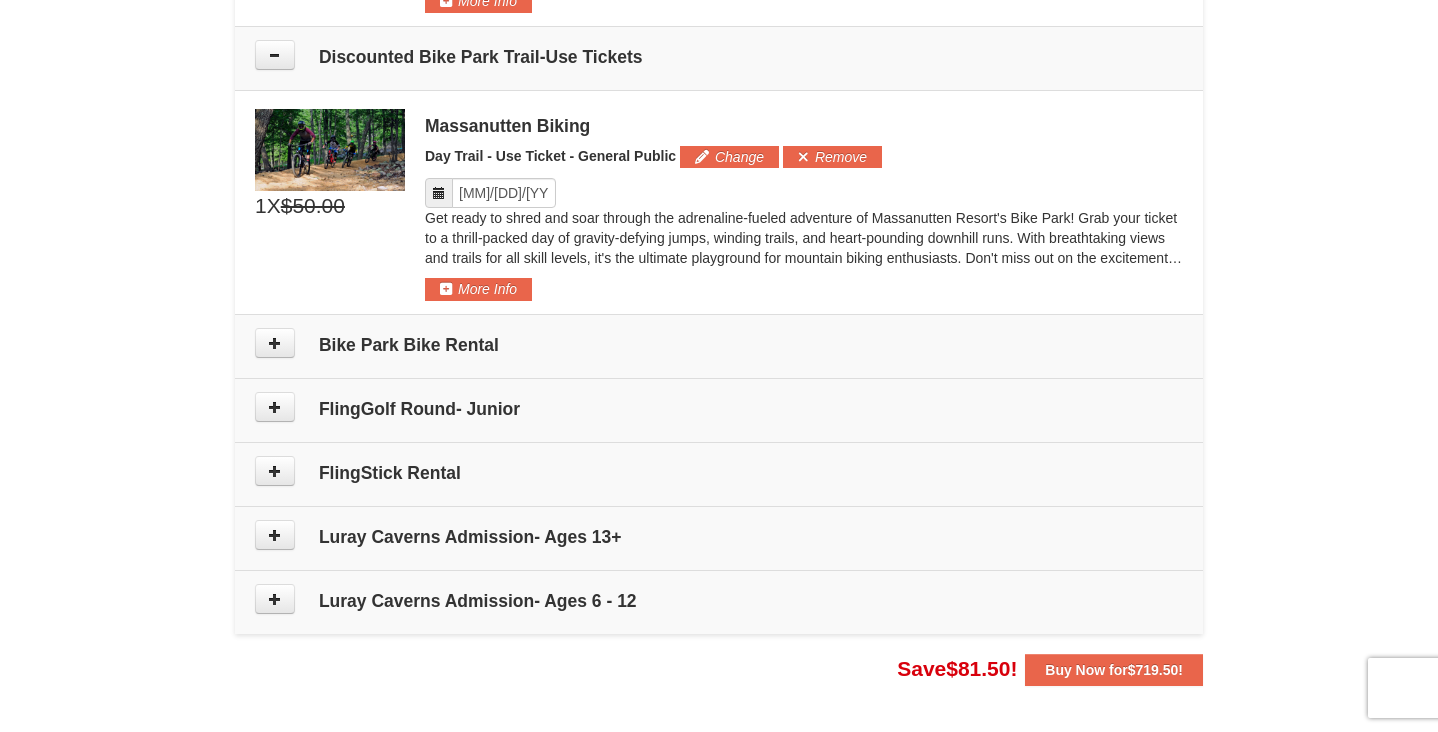 scroll, scrollTop: 1292, scrollLeft: 0, axis: vertical 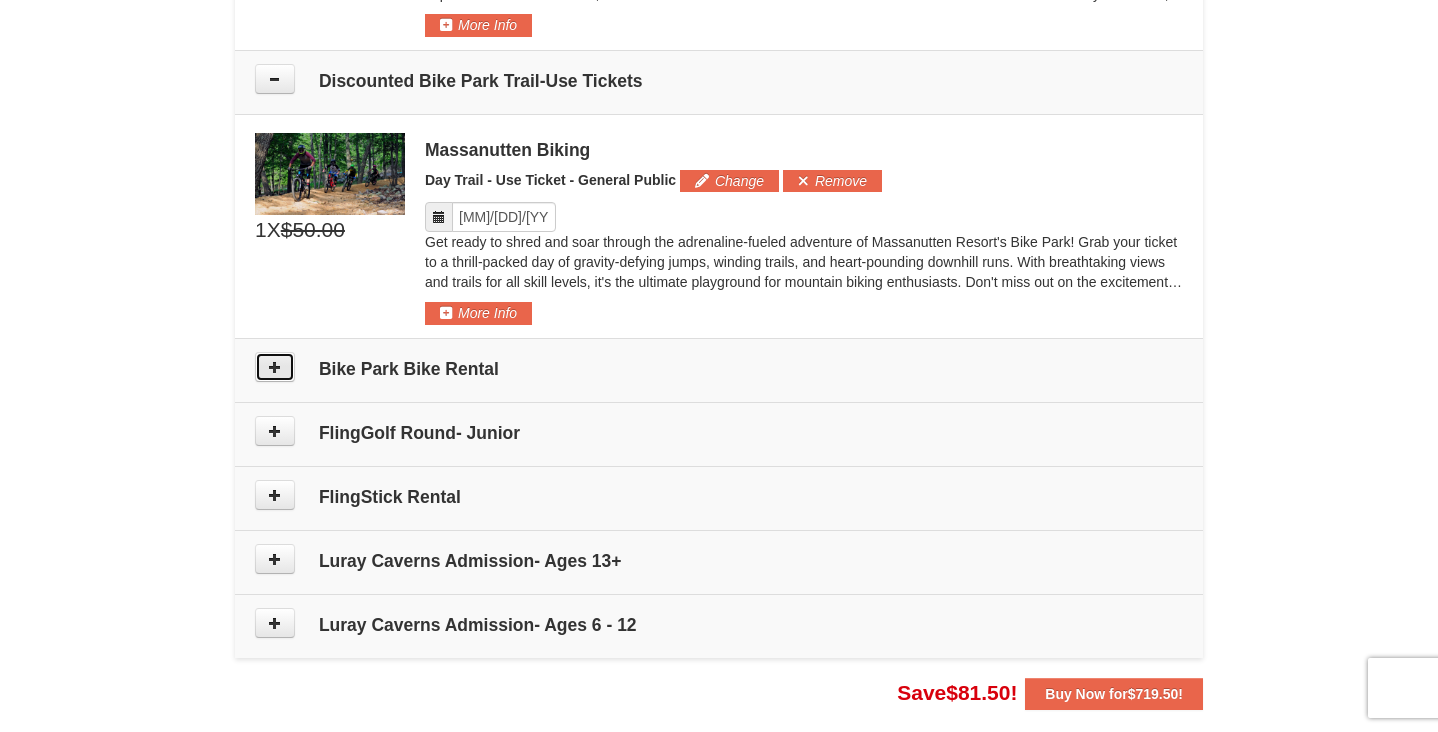 click at bounding box center (275, 367) 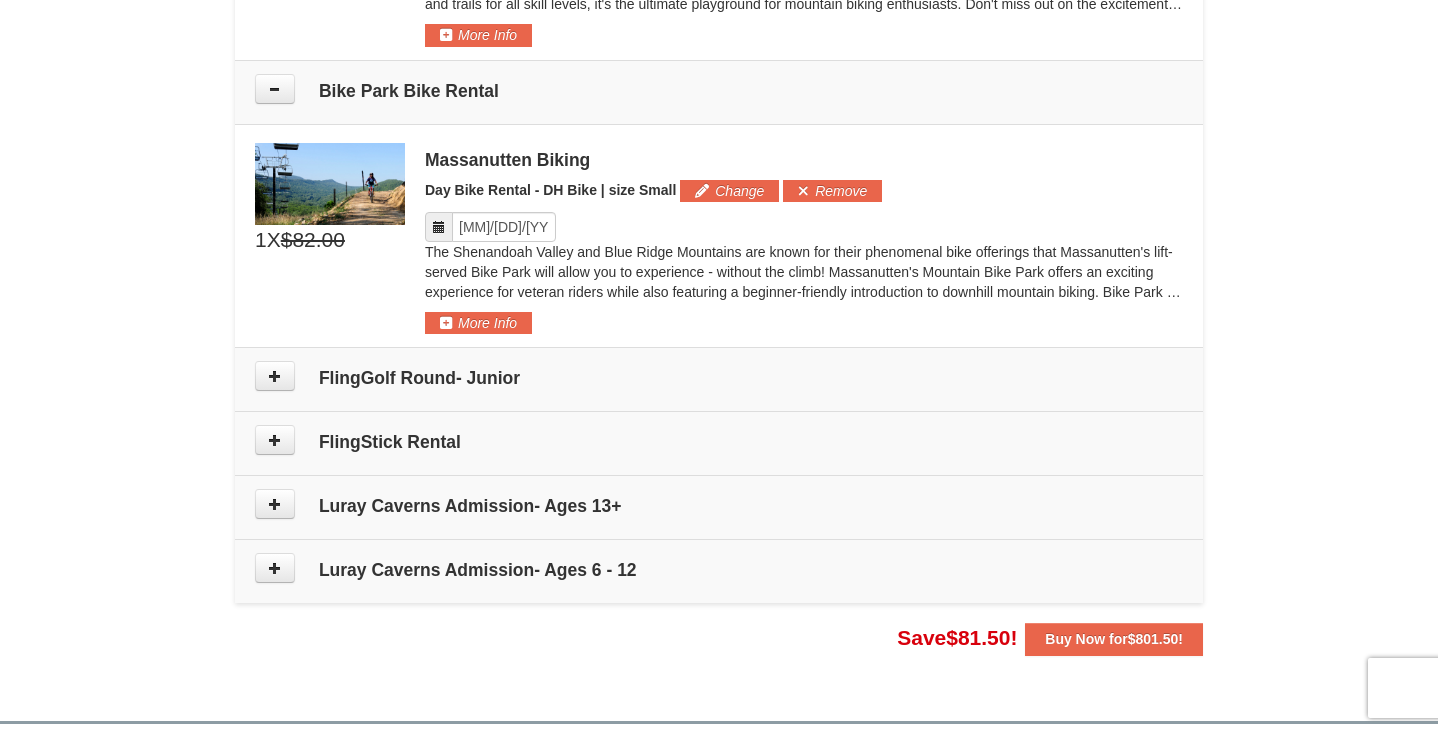 scroll, scrollTop: 1554, scrollLeft: 0, axis: vertical 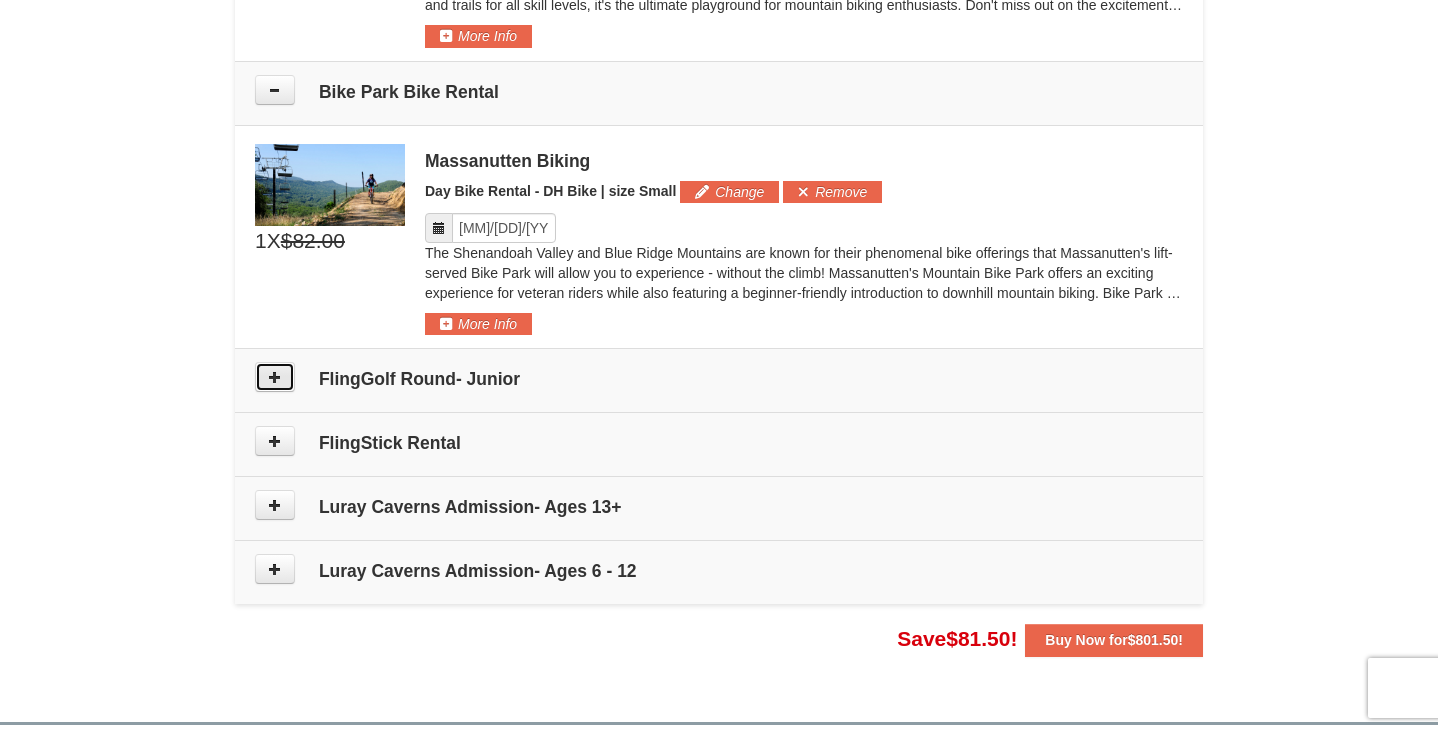 click at bounding box center [275, 377] 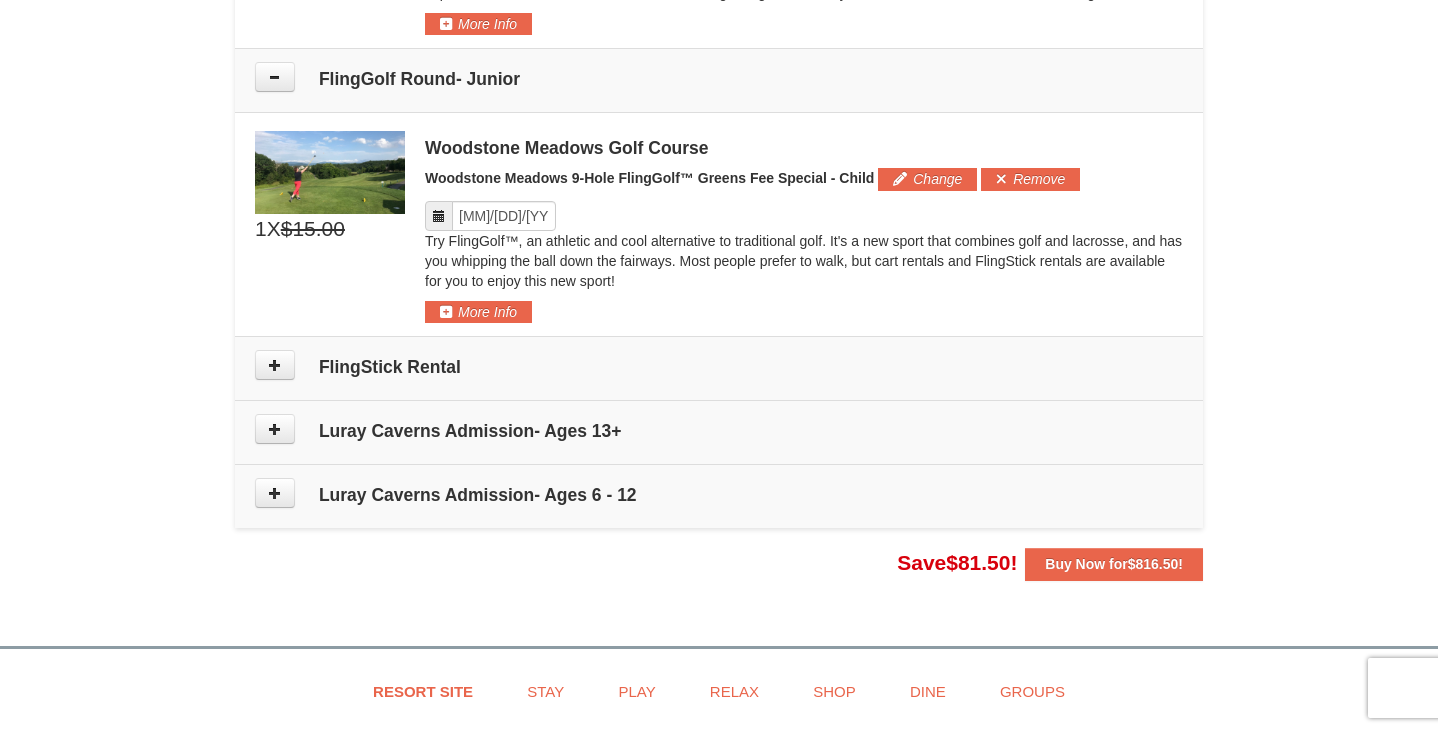 scroll, scrollTop: 1851, scrollLeft: 0, axis: vertical 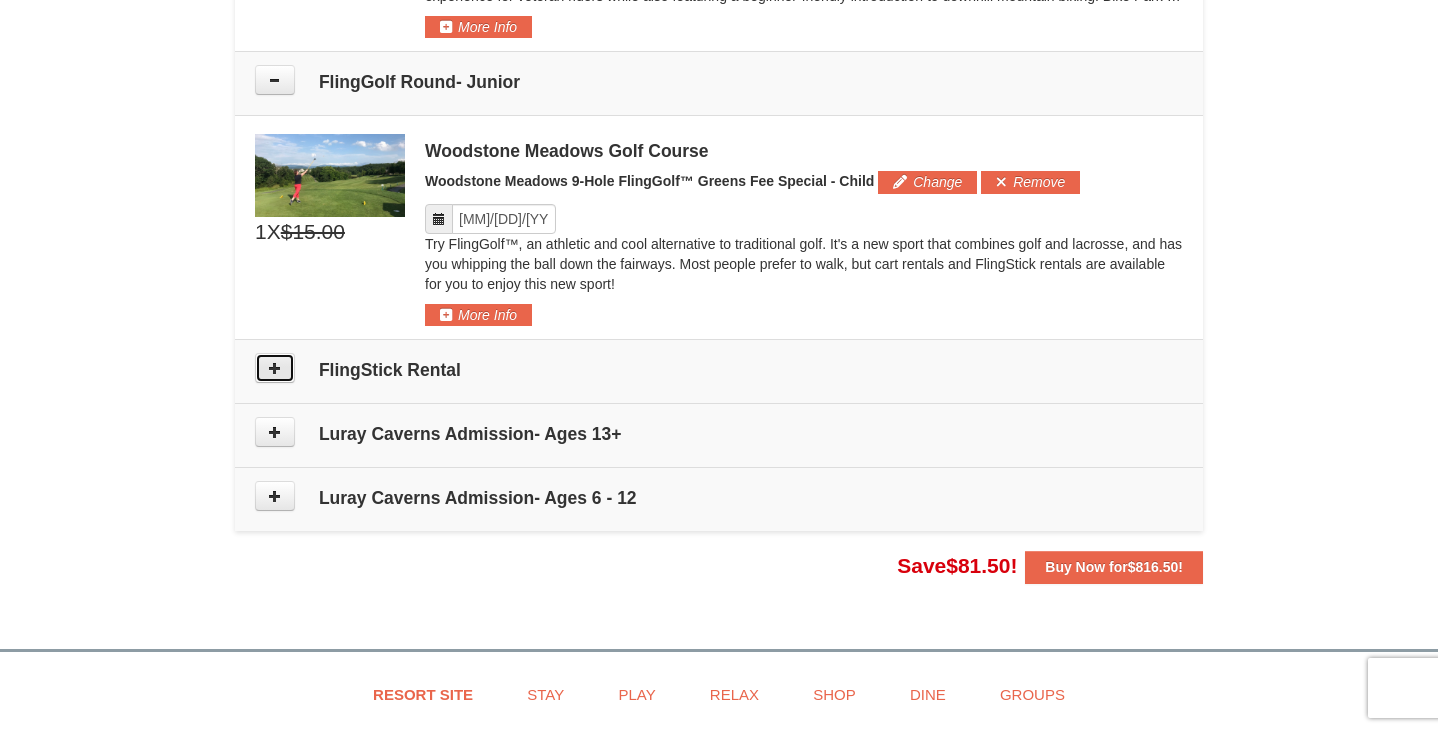 click at bounding box center (275, 368) 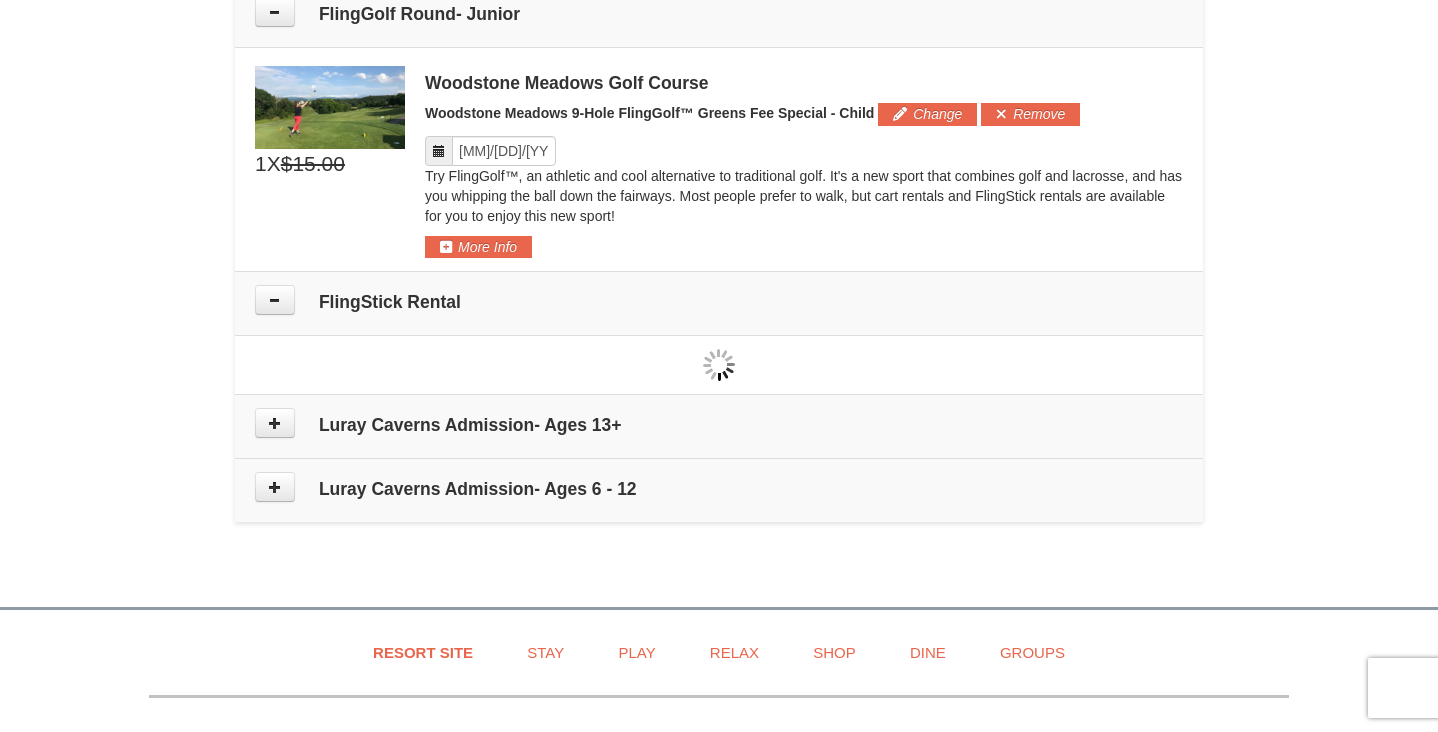 type on "[DATE]" 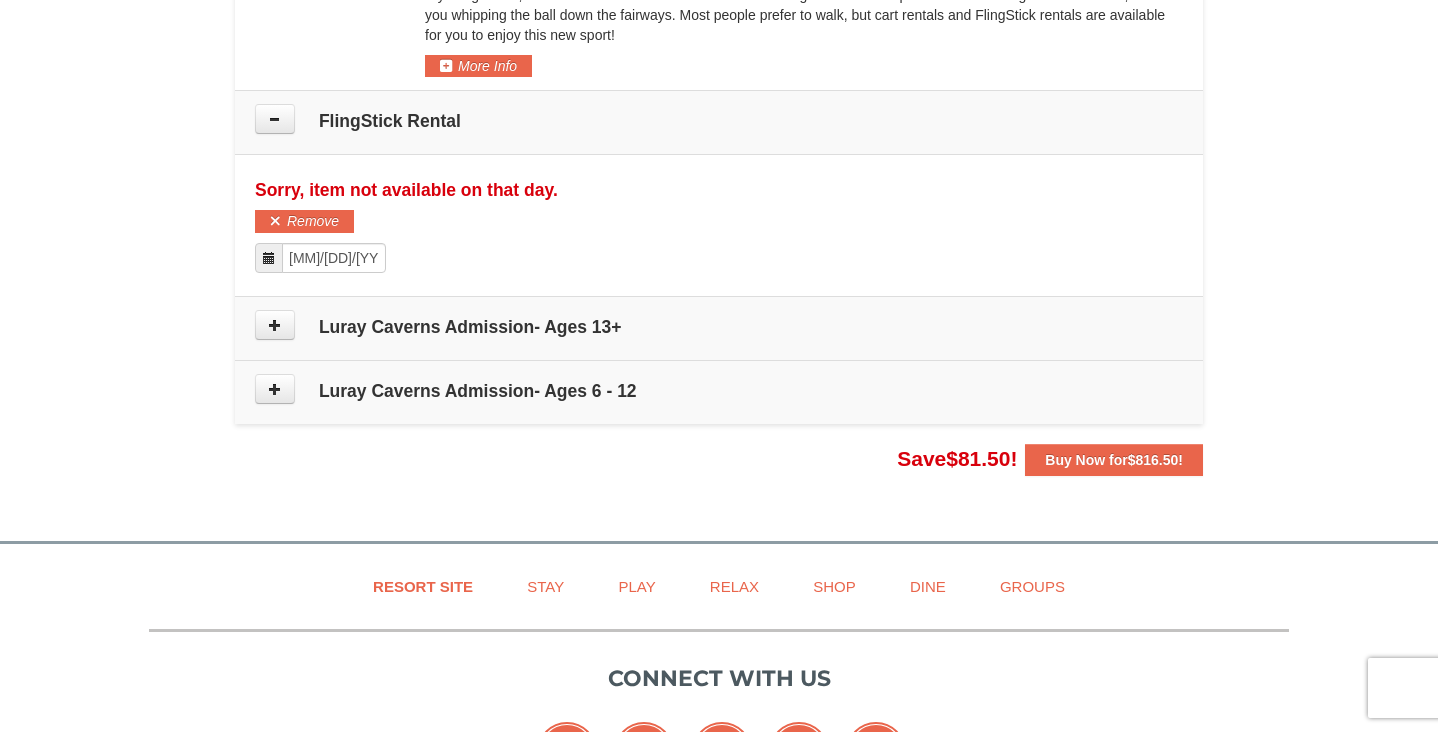 scroll, scrollTop: 2098, scrollLeft: 0, axis: vertical 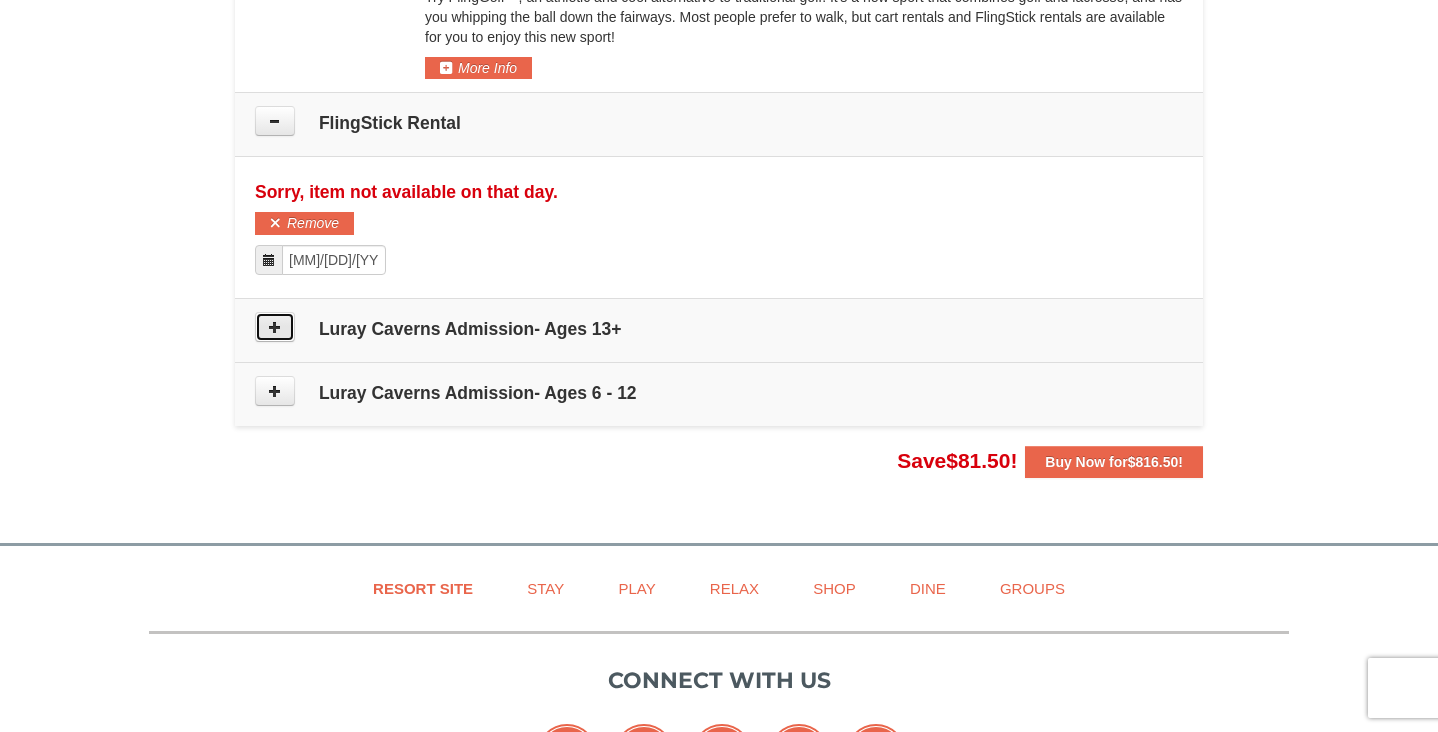 click at bounding box center [275, 327] 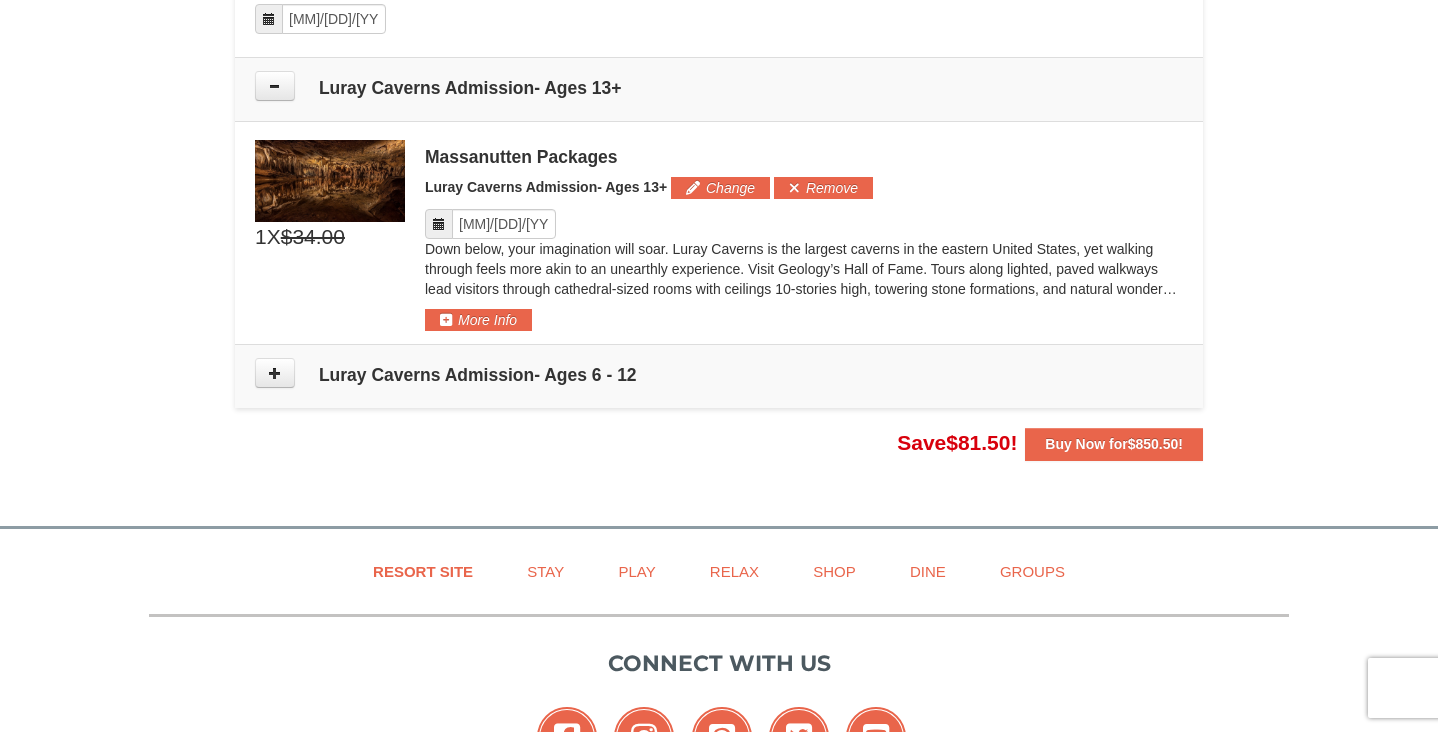 scroll, scrollTop: 2334, scrollLeft: 0, axis: vertical 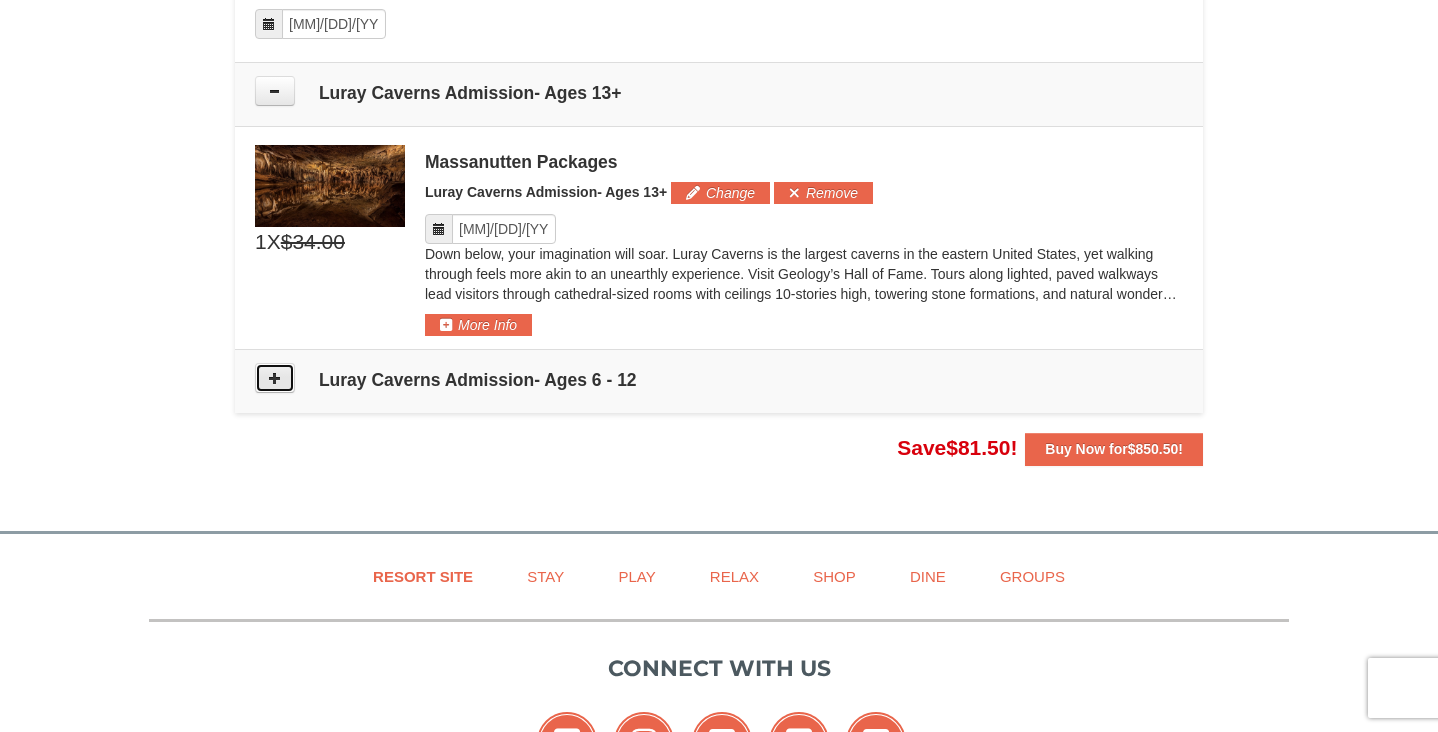 click at bounding box center (275, 378) 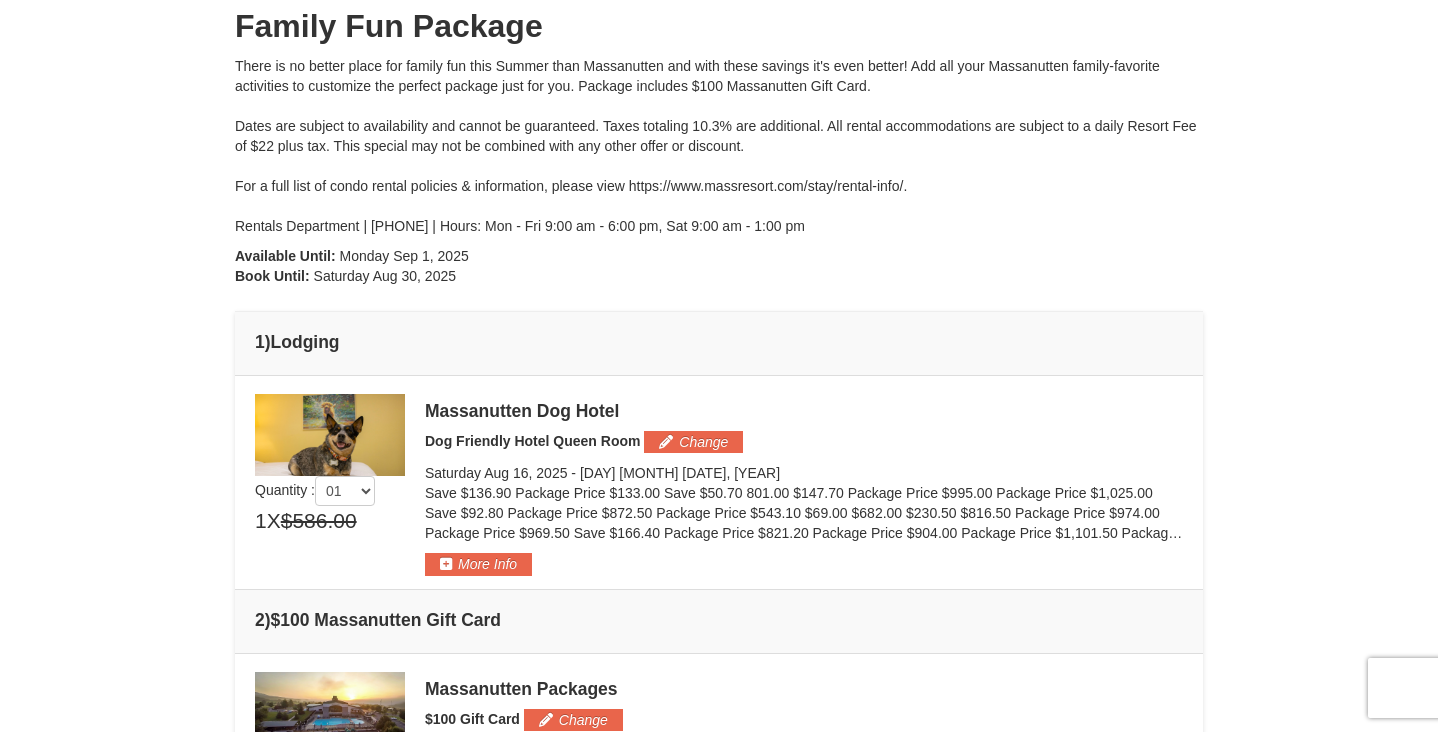 scroll, scrollTop: 0, scrollLeft: 0, axis: both 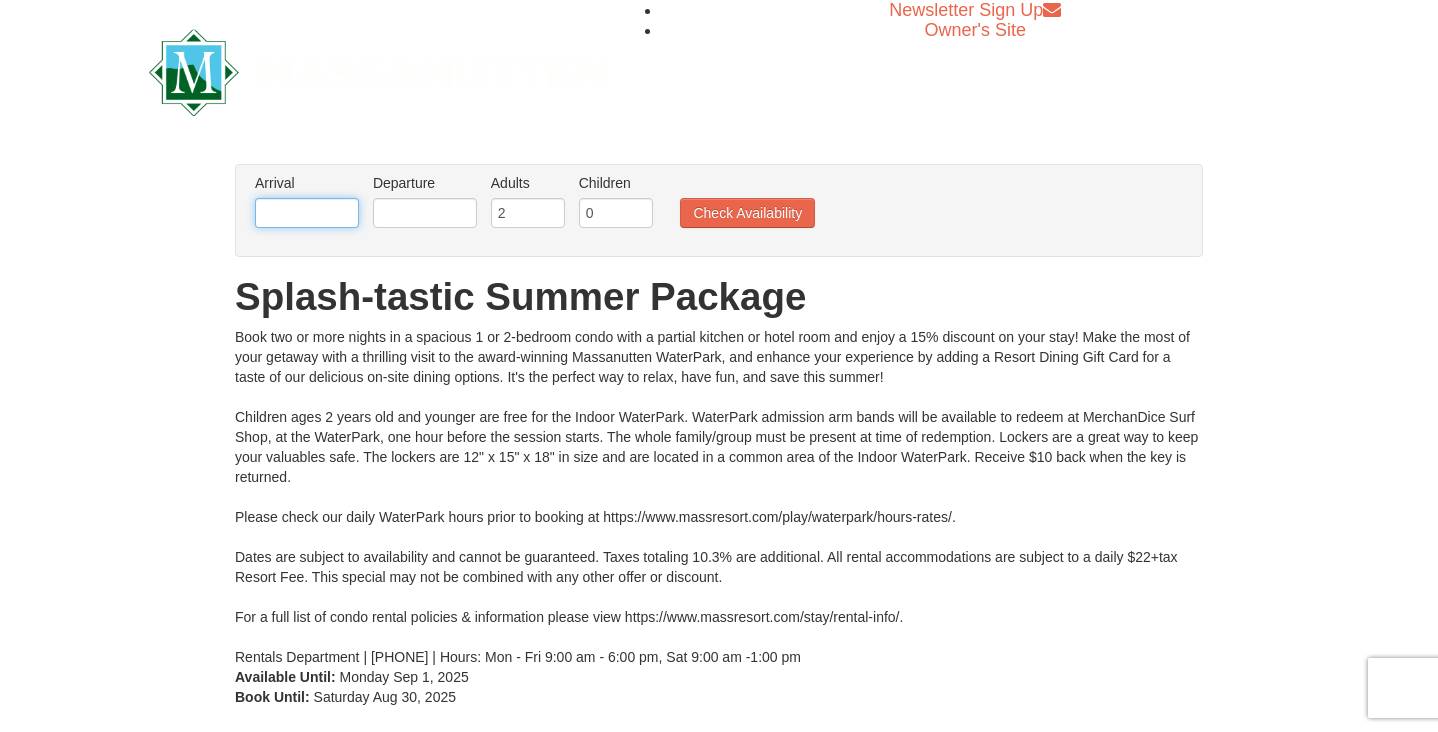 click at bounding box center (307, 213) 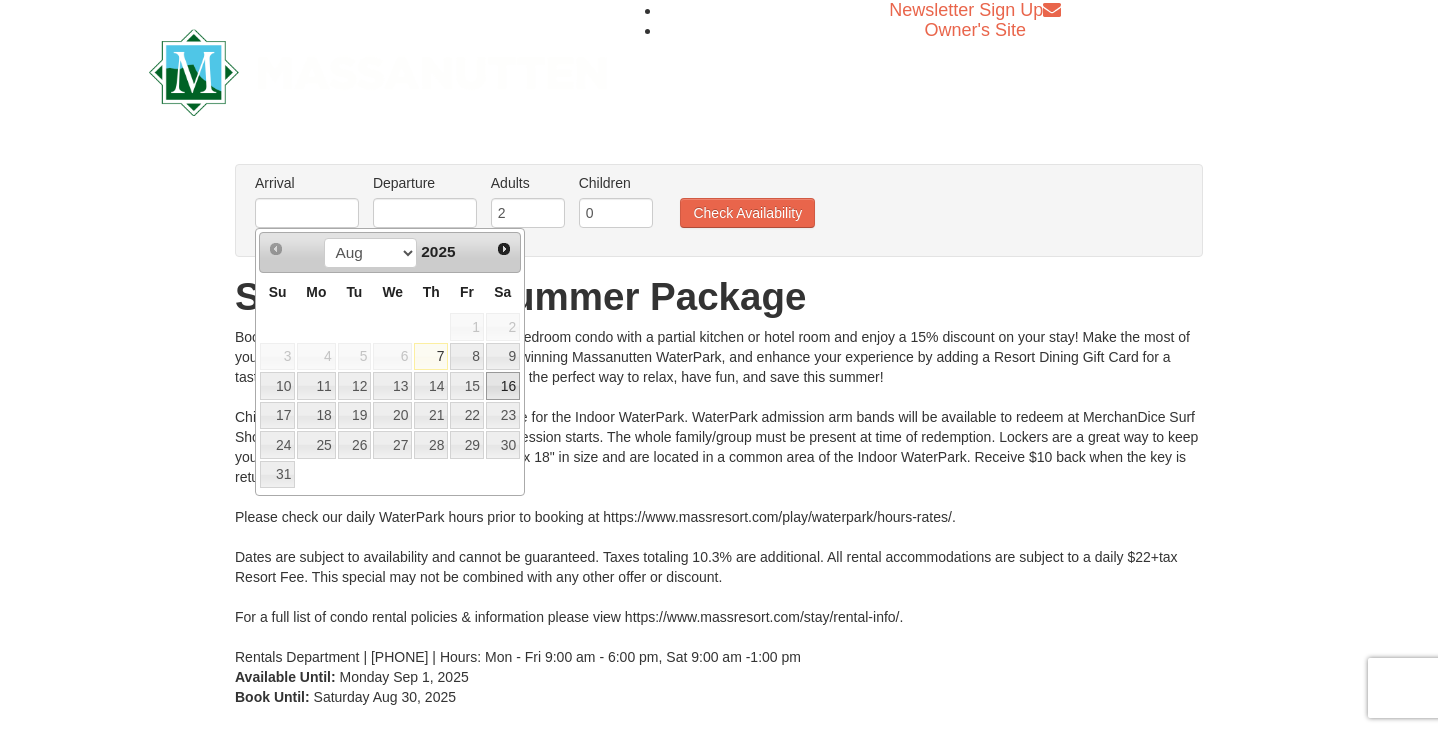 click on "16" at bounding box center (503, 386) 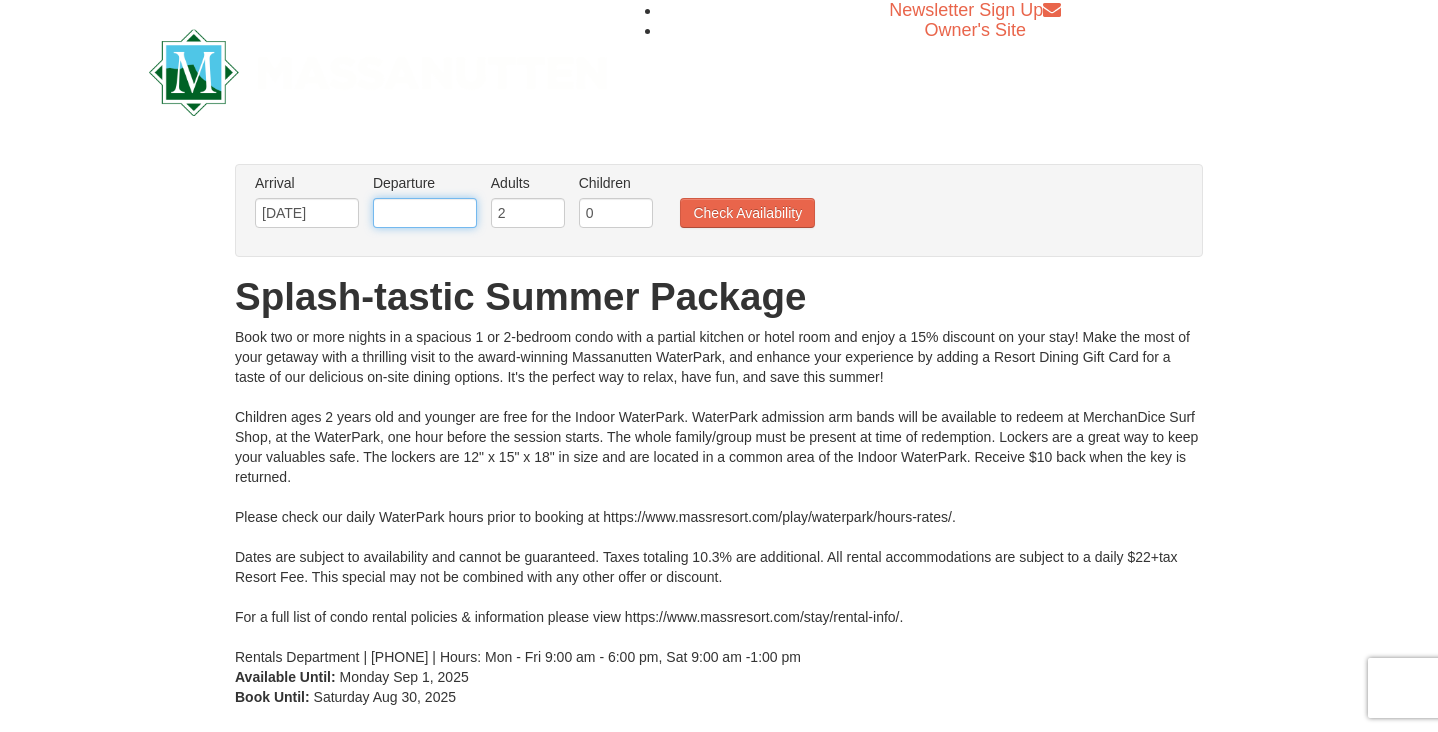 click at bounding box center (425, 213) 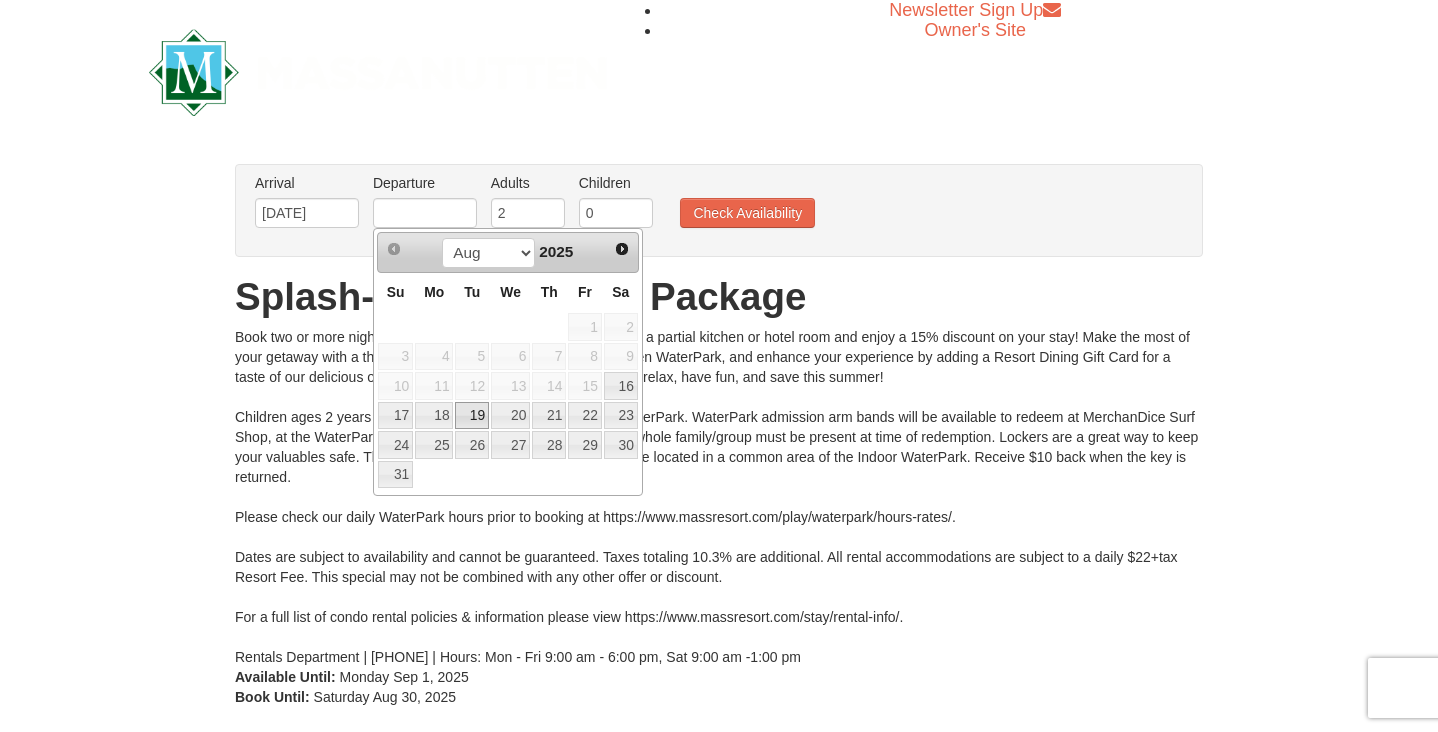 click on "19" at bounding box center (472, 416) 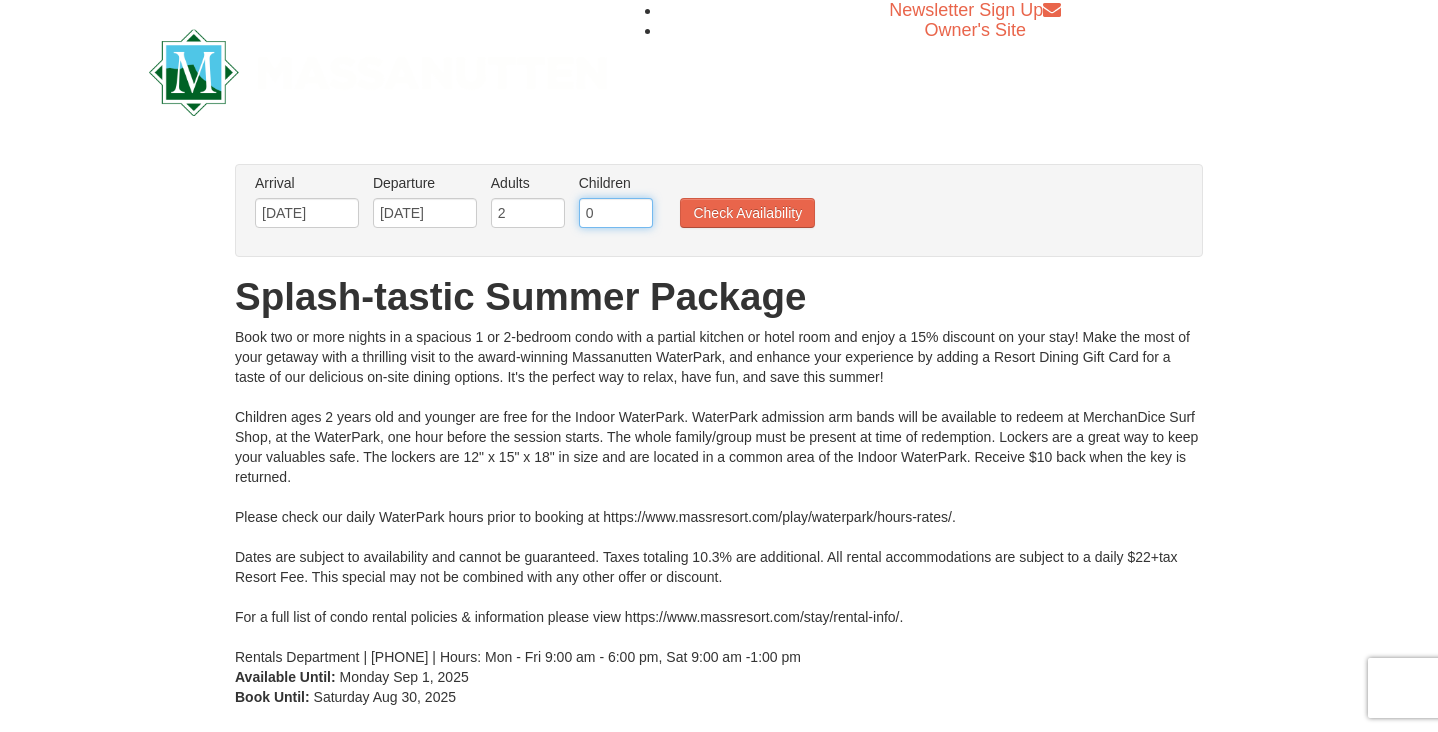 click on "0" at bounding box center [616, 213] 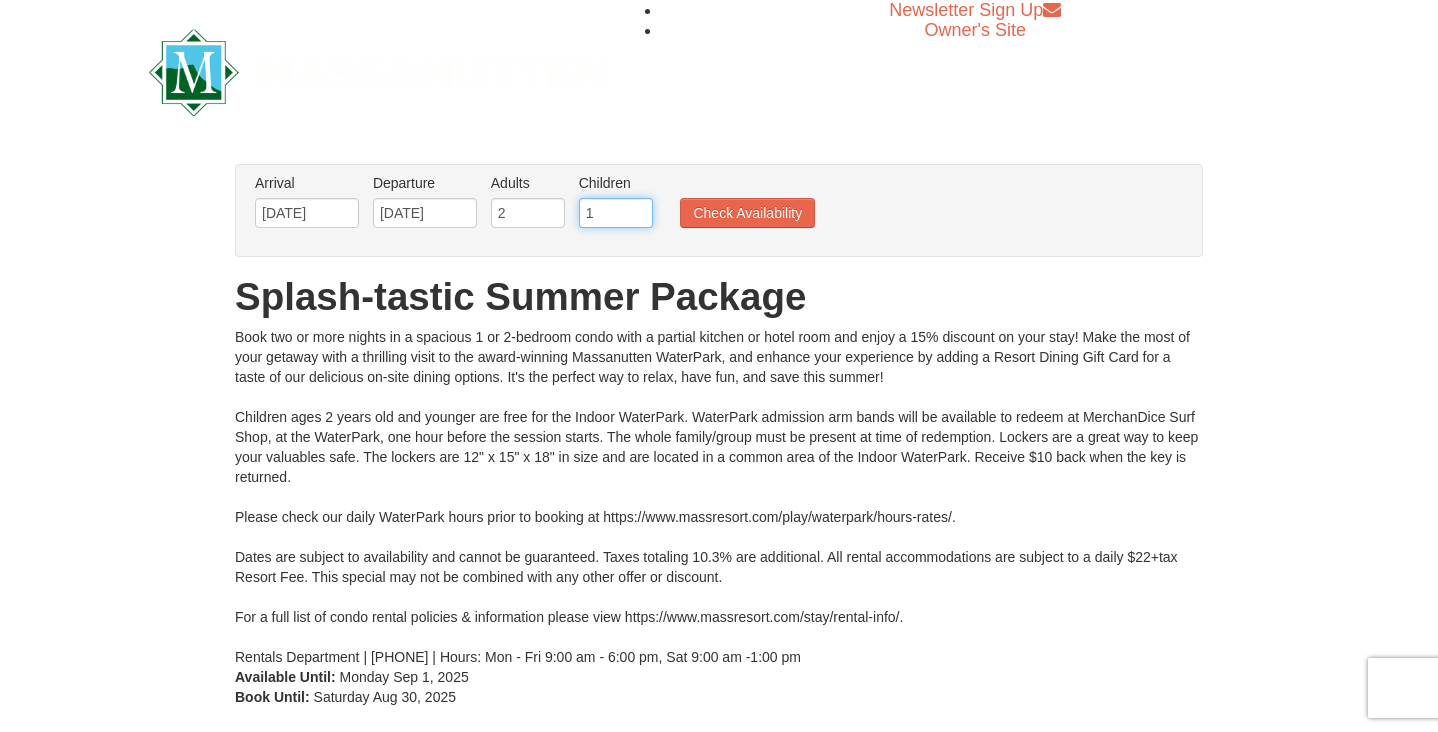 click on "1" at bounding box center (616, 213) 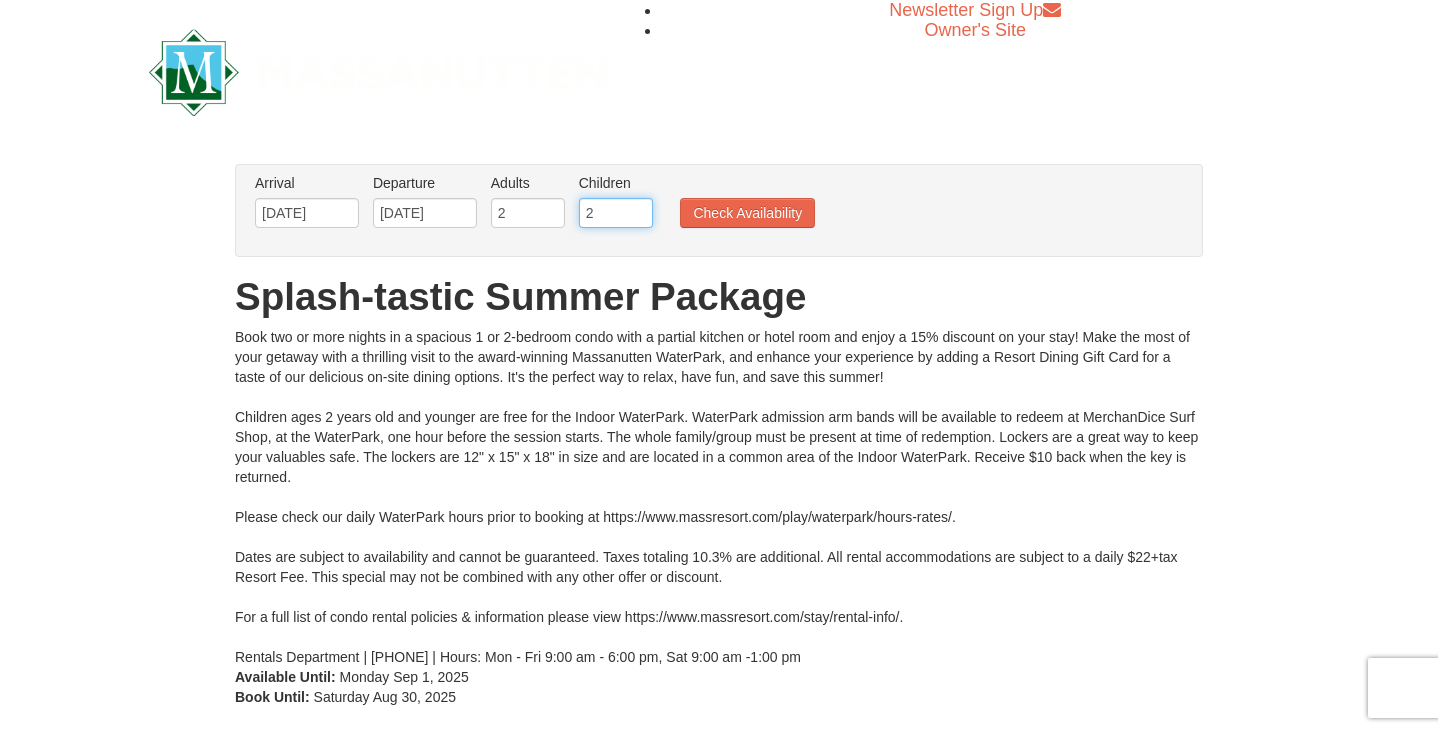 click on "2" at bounding box center [616, 213] 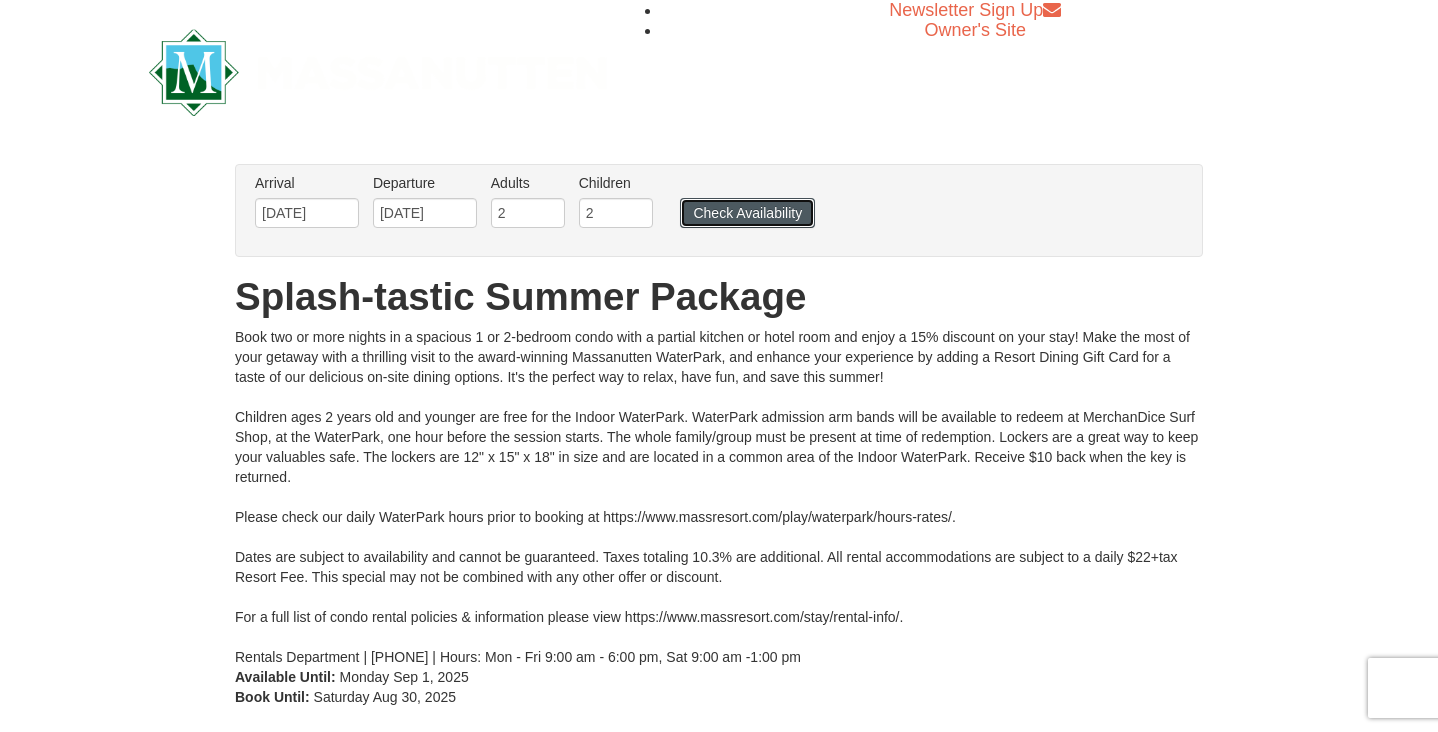 click on "Check Availability" at bounding box center [747, 213] 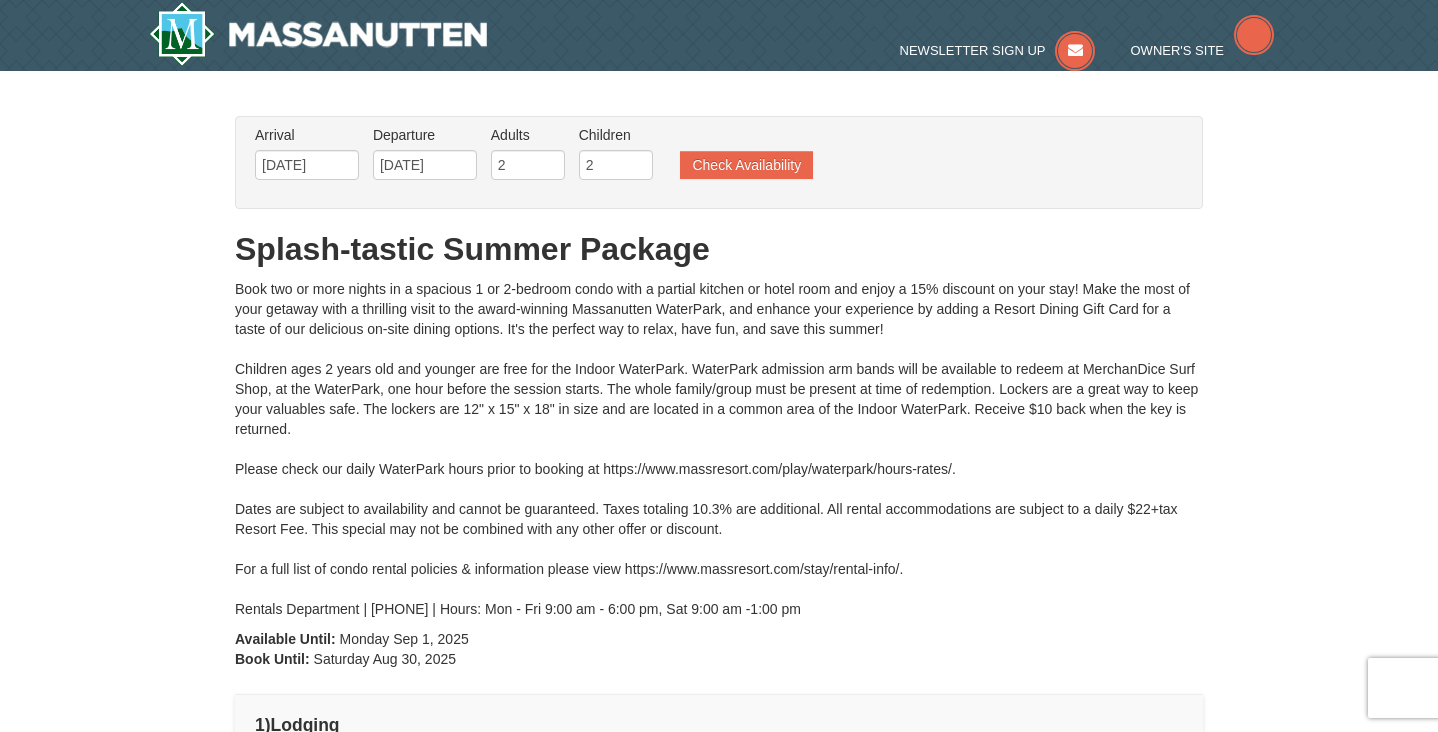 scroll, scrollTop: 0, scrollLeft: 0, axis: both 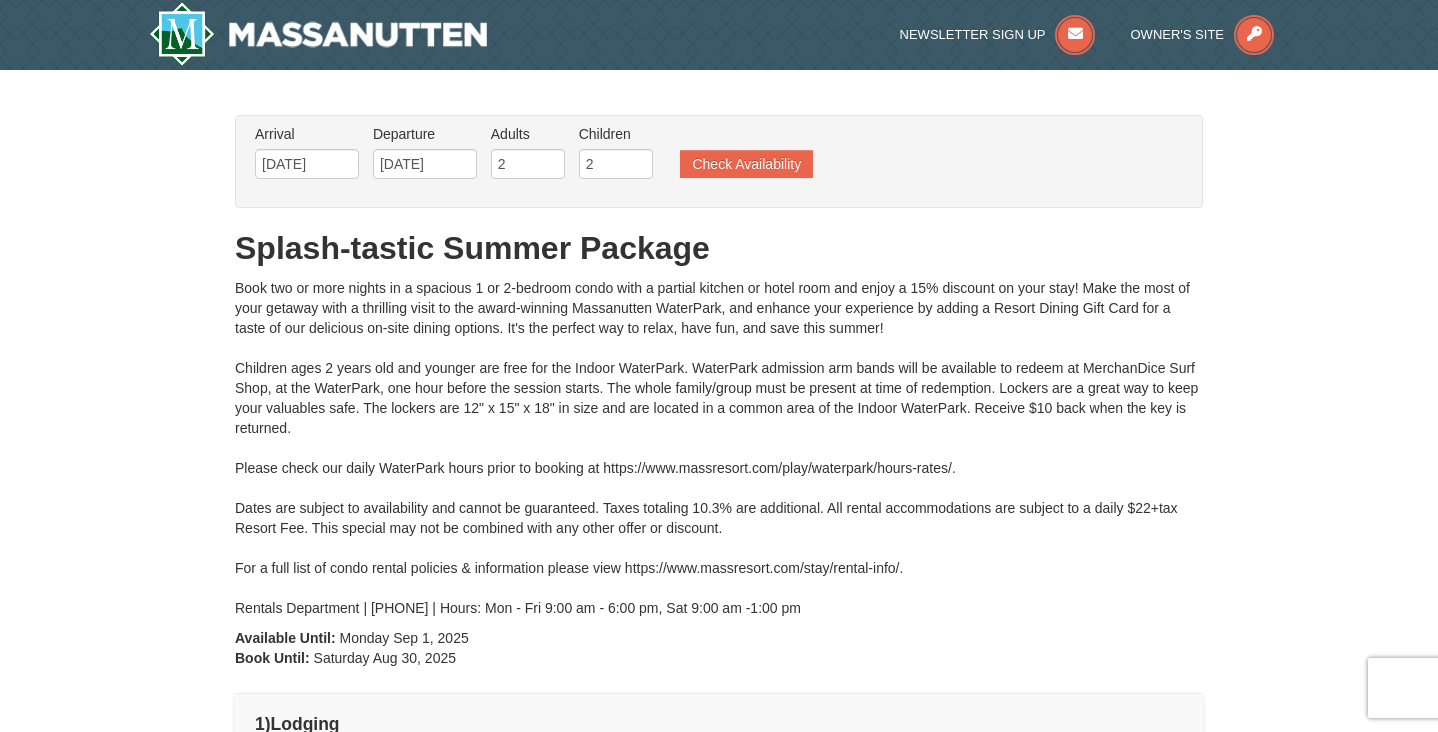 type on "[DATE]" 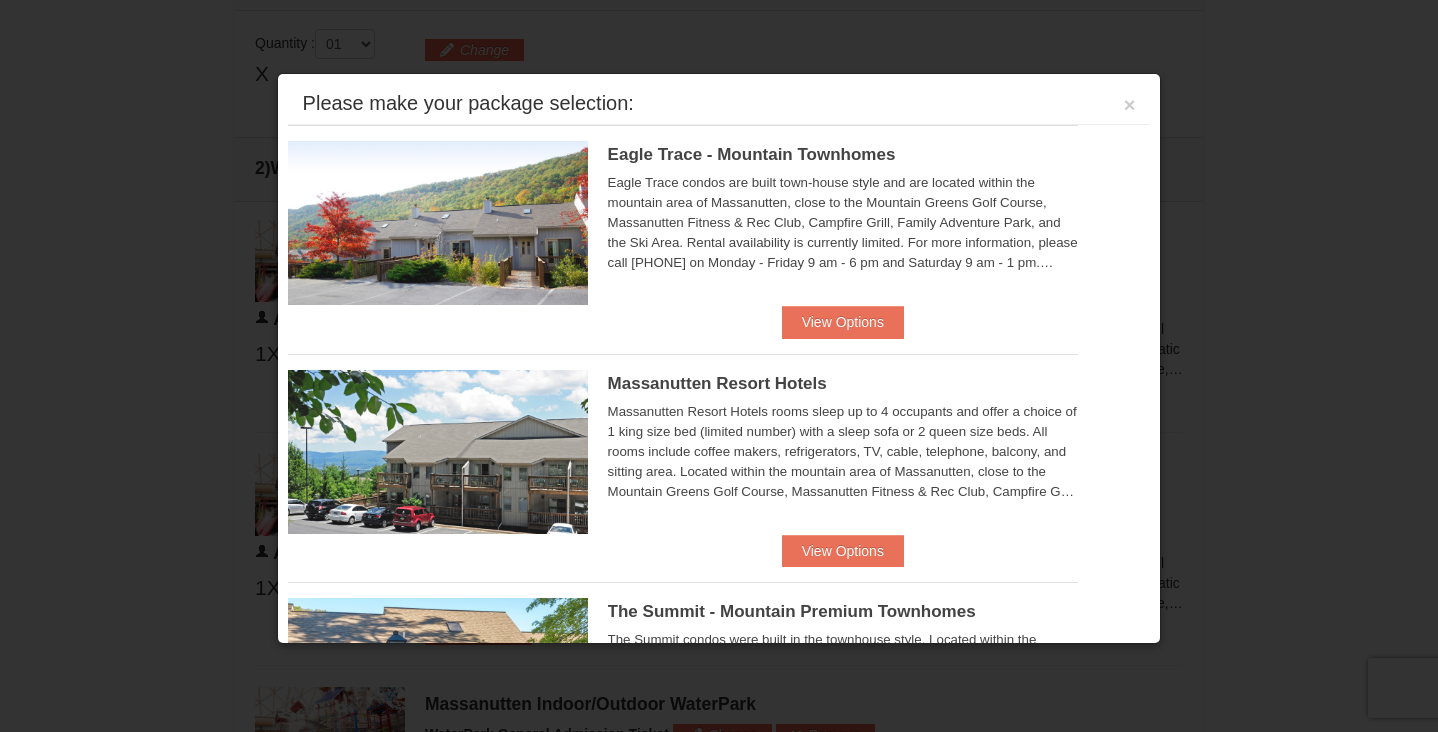 scroll, scrollTop: 776, scrollLeft: 0, axis: vertical 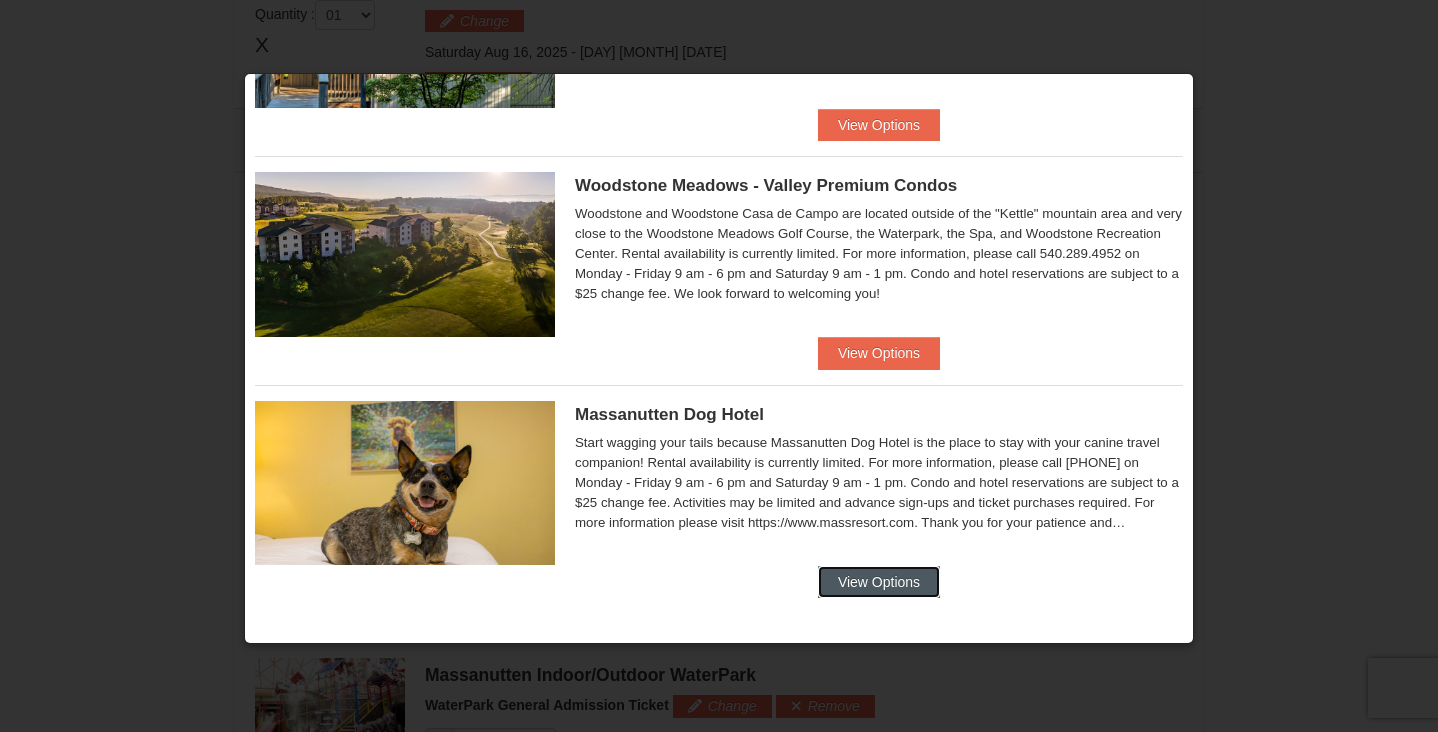 click on "View Options" at bounding box center [879, 582] 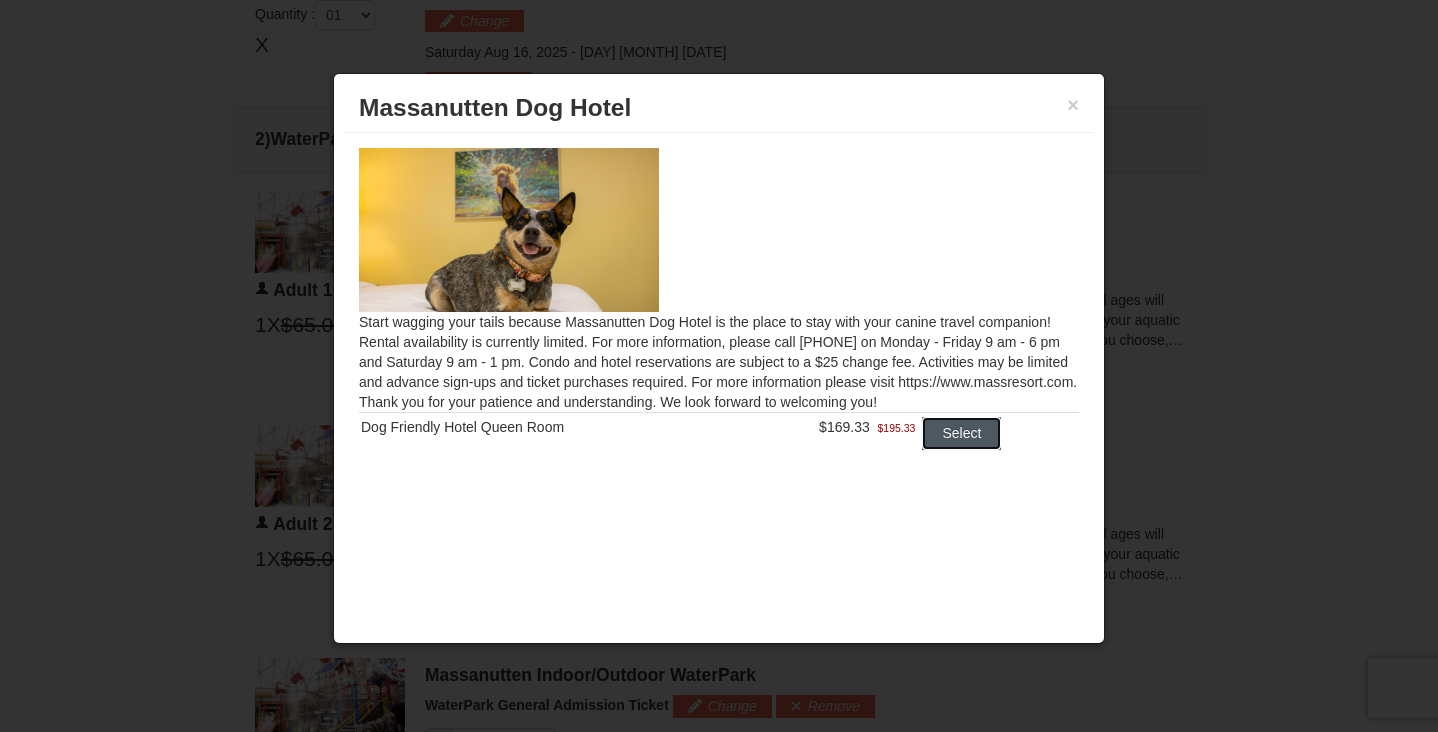 click on "Select" at bounding box center [961, 433] 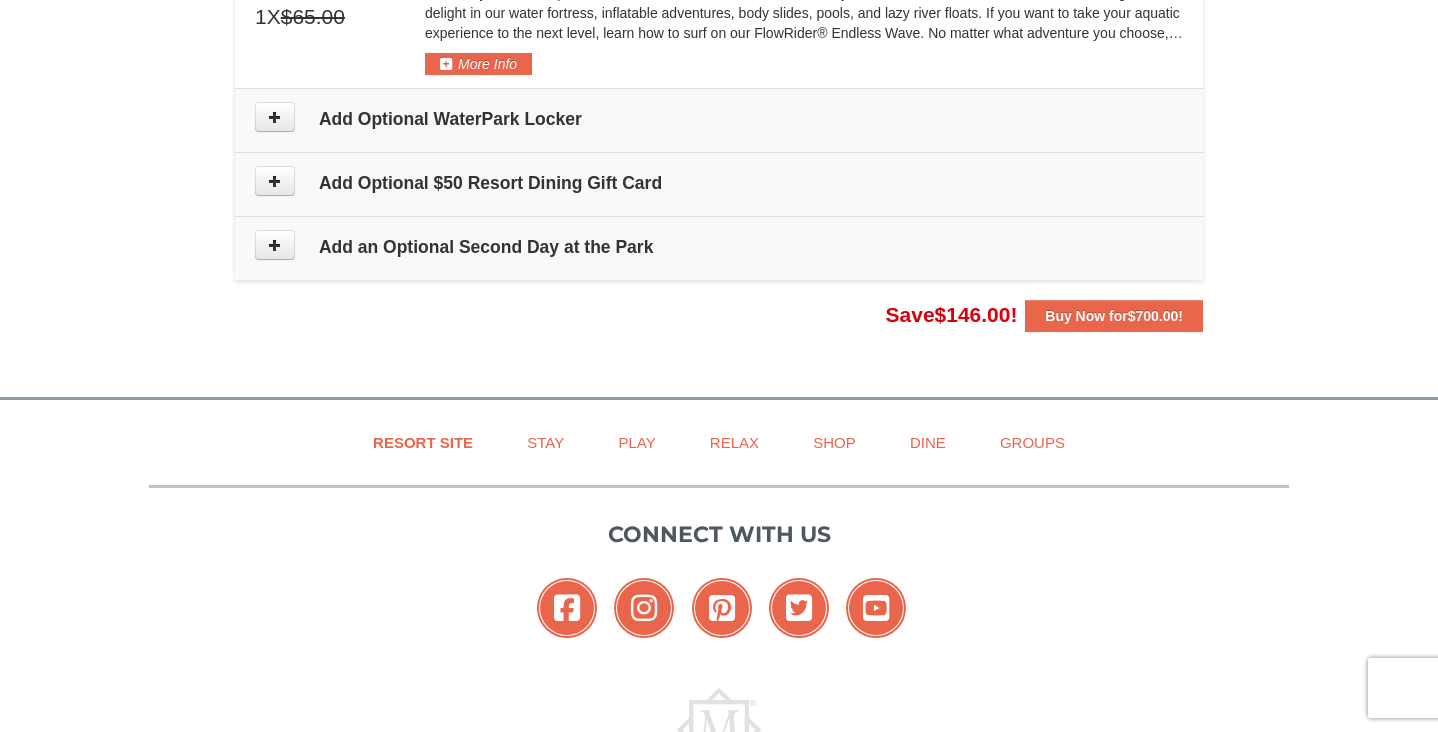 scroll, scrollTop: 1873, scrollLeft: 0, axis: vertical 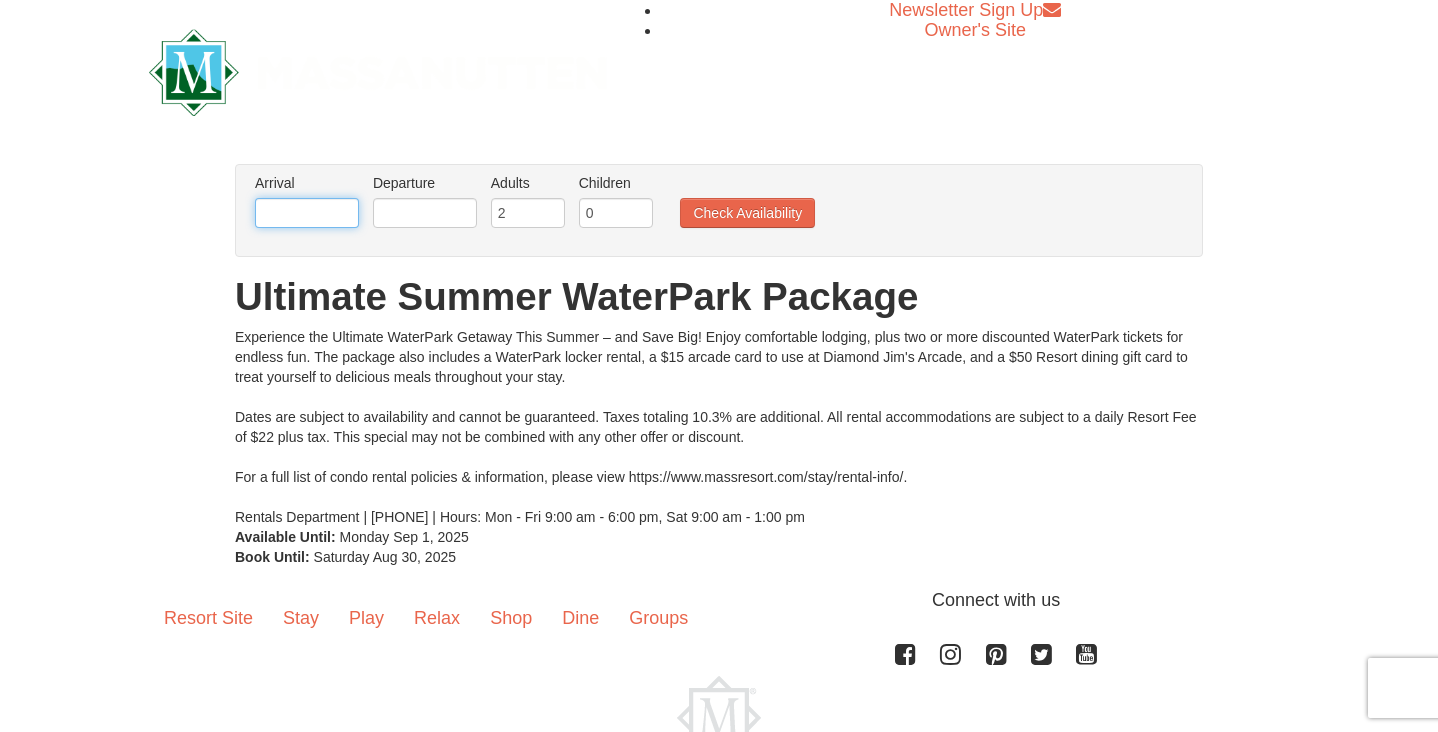 click at bounding box center [307, 213] 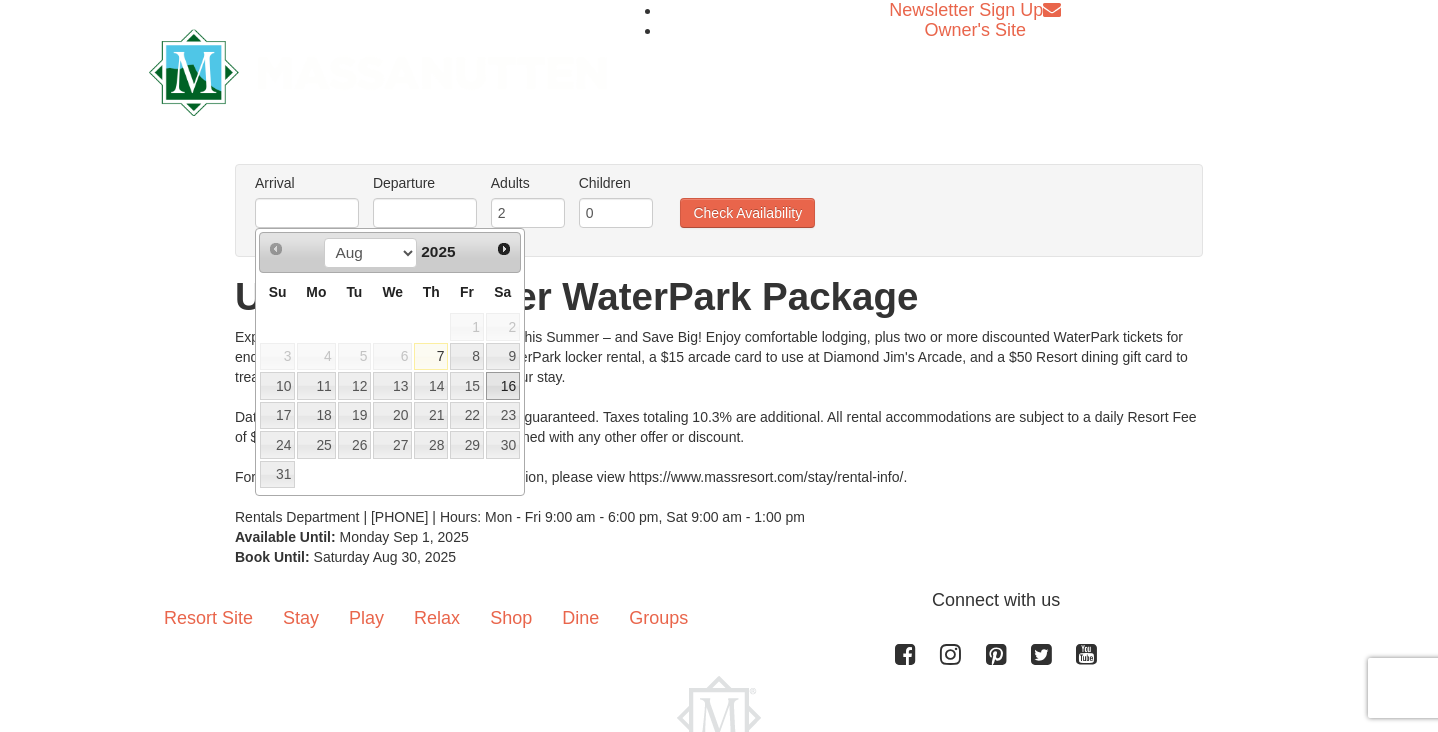 click on "16" at bounding box center (503, 386) 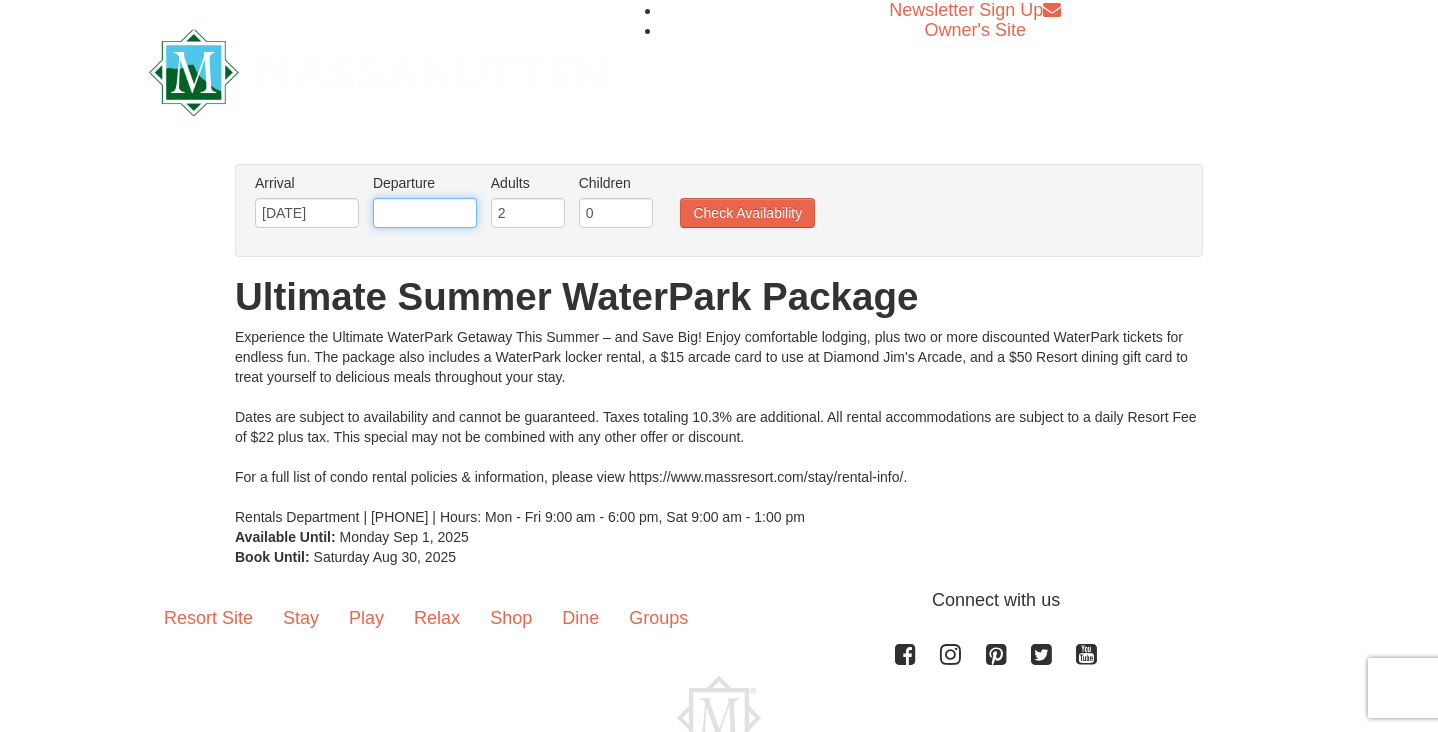 click at bounding box center (425, 213) 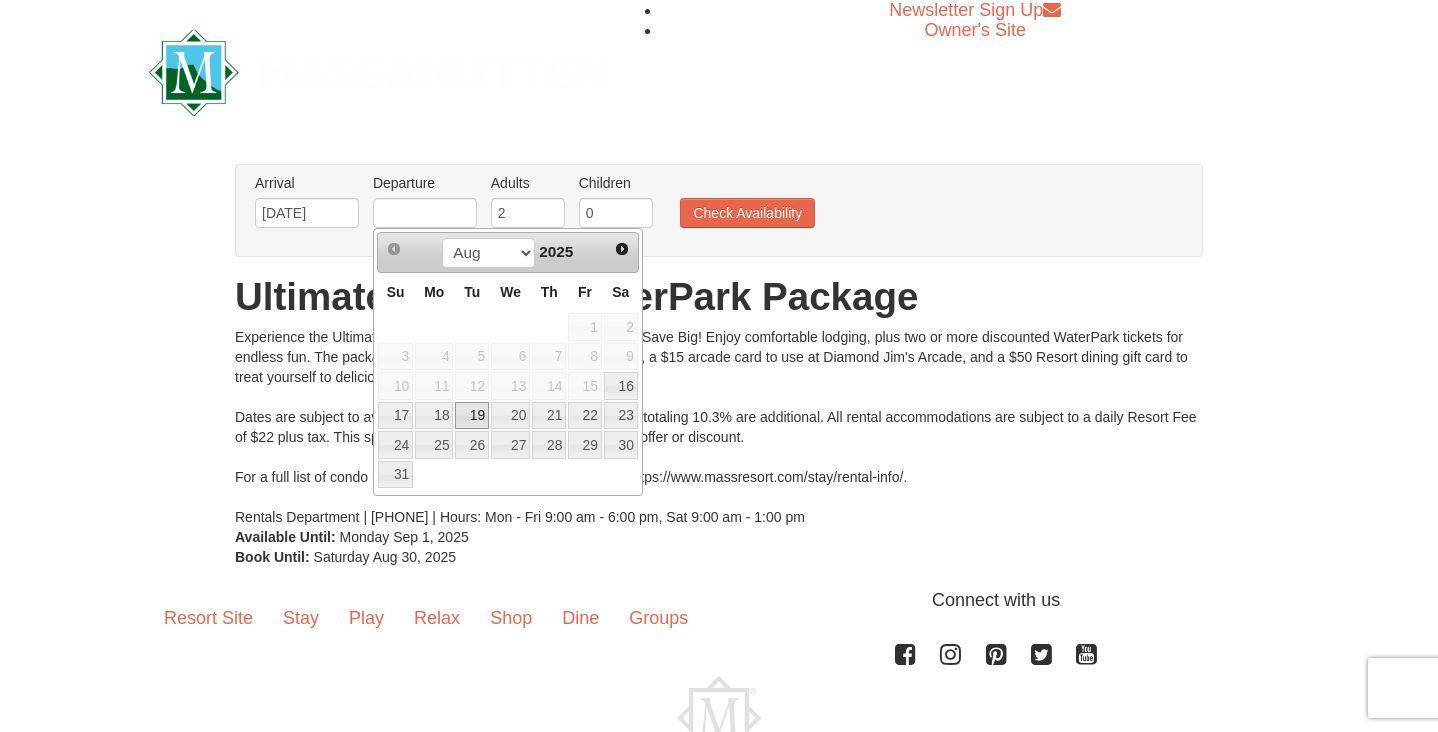 click on "19" at bounding box center [472, 416] 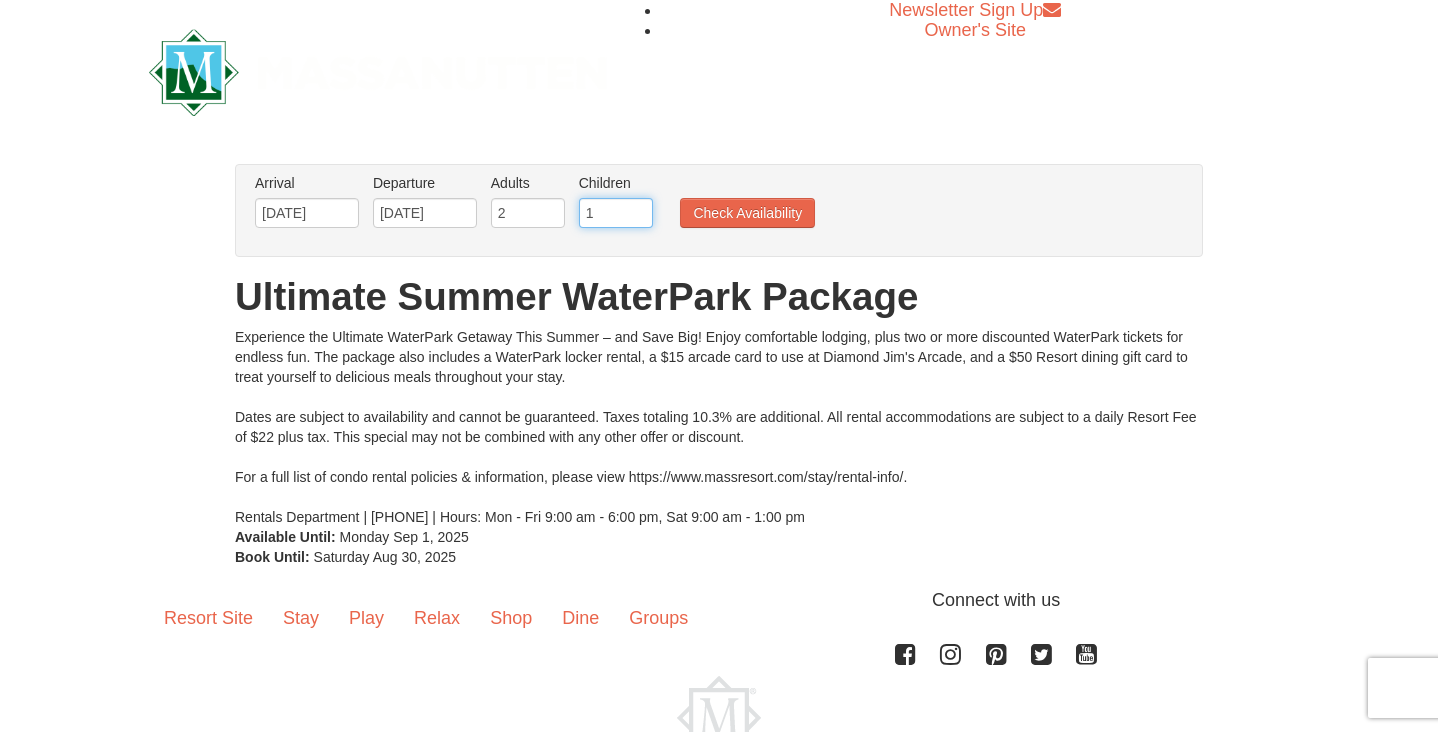 click on "1" at bounding box center (616, 213) 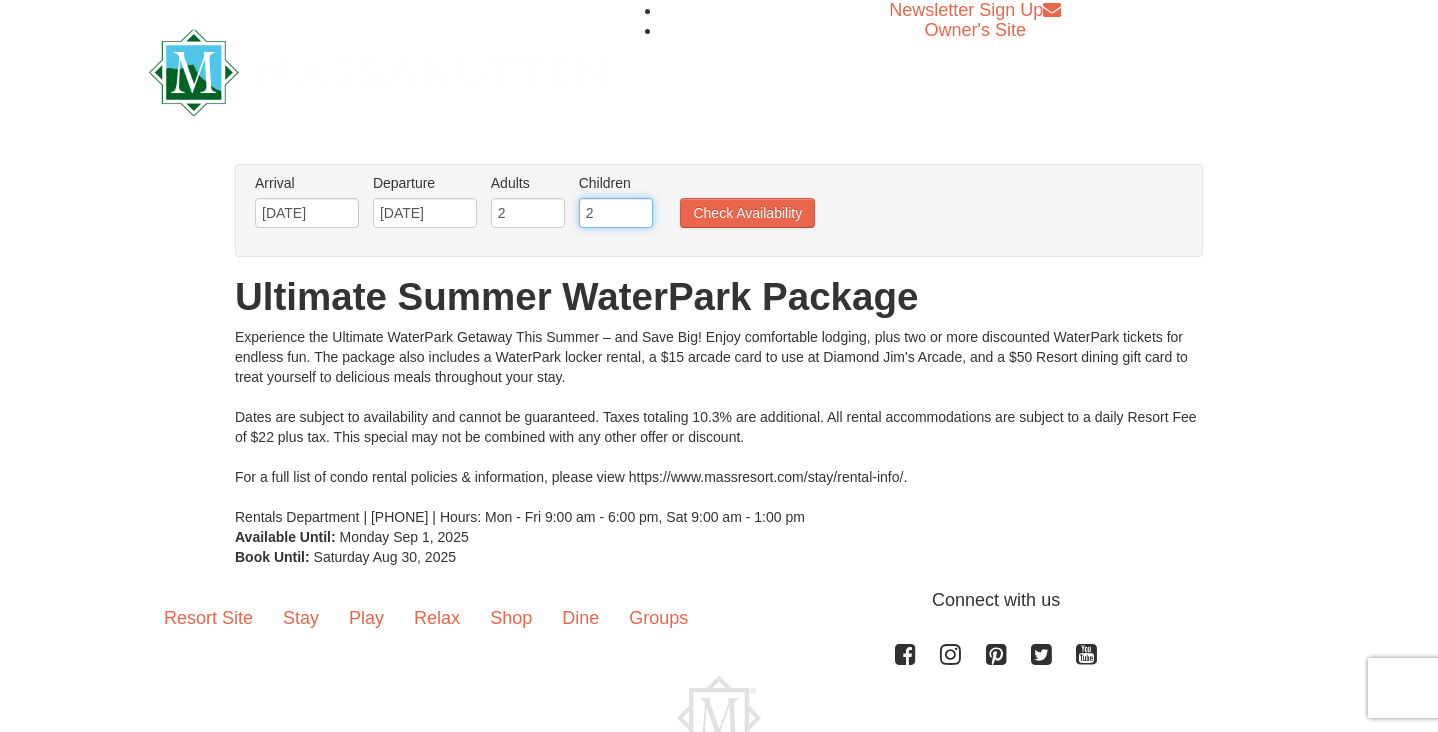 type on "2" 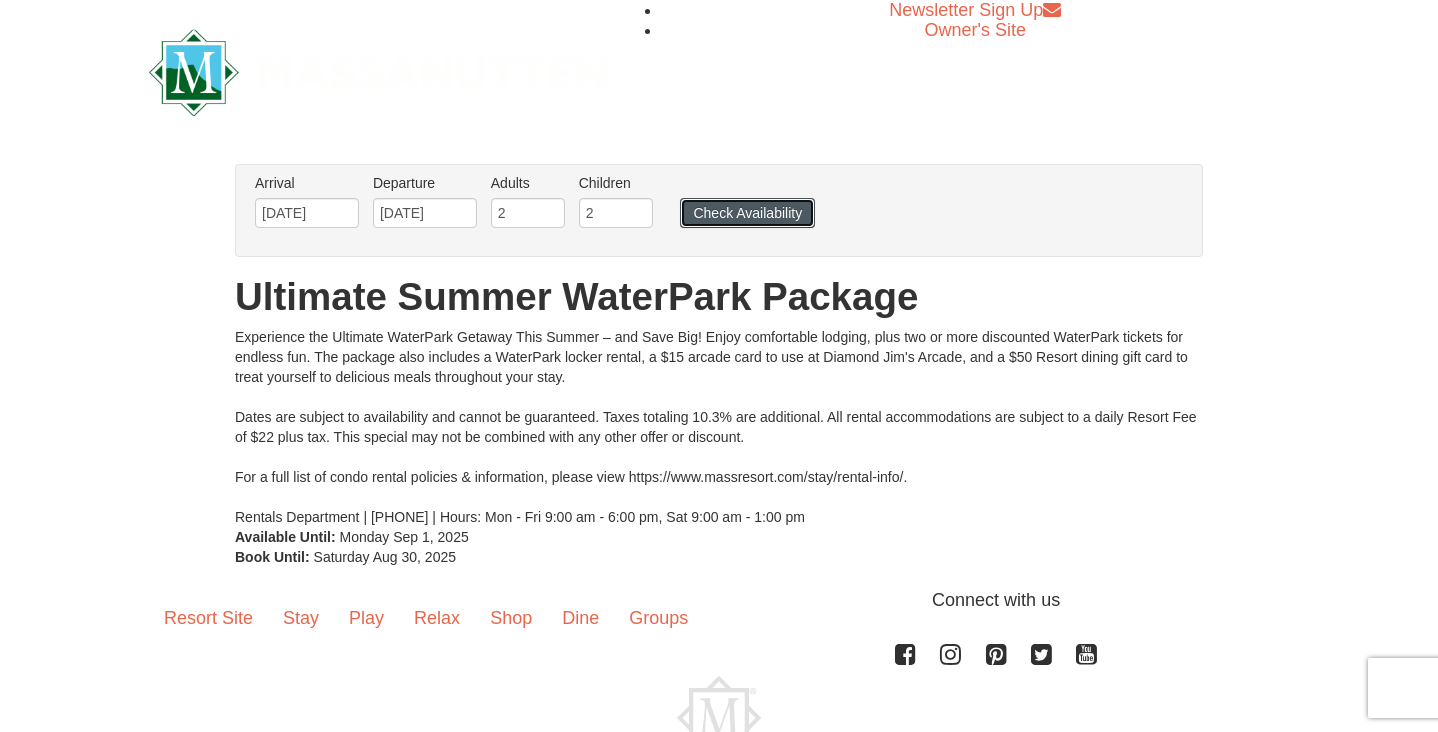 click on "Check Availability" at bounding box center (747, 213) 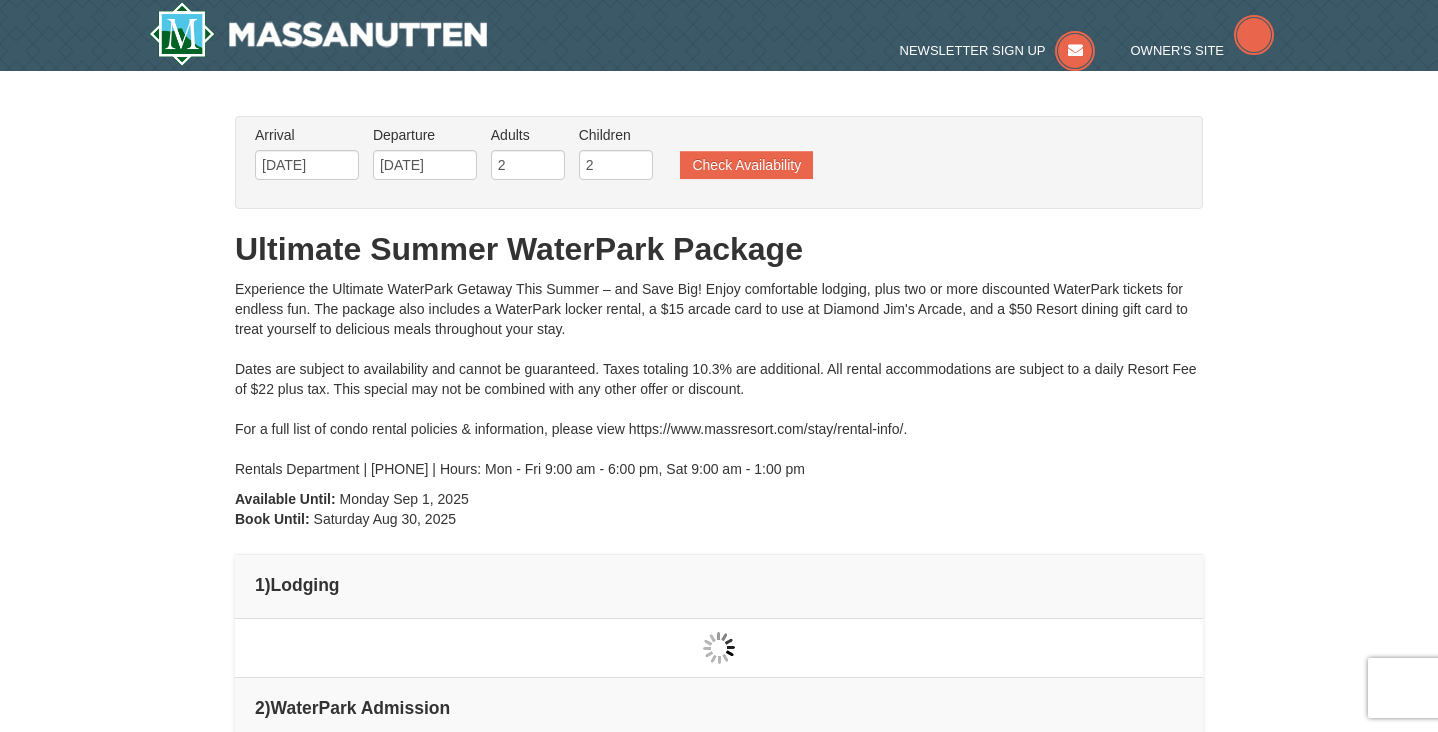 scroll, scrollTop: 0, scrollLeft: 0, axis: both 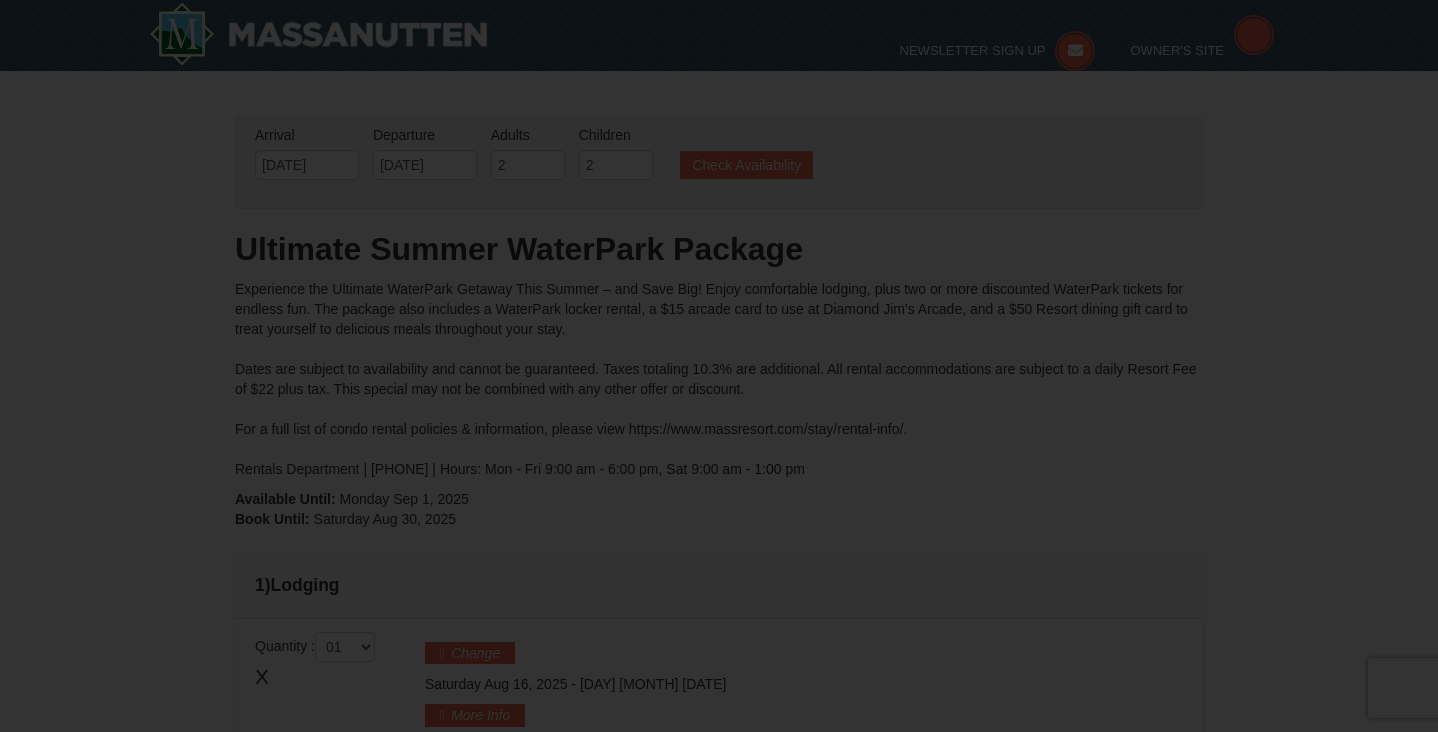 type on "[DATE]" 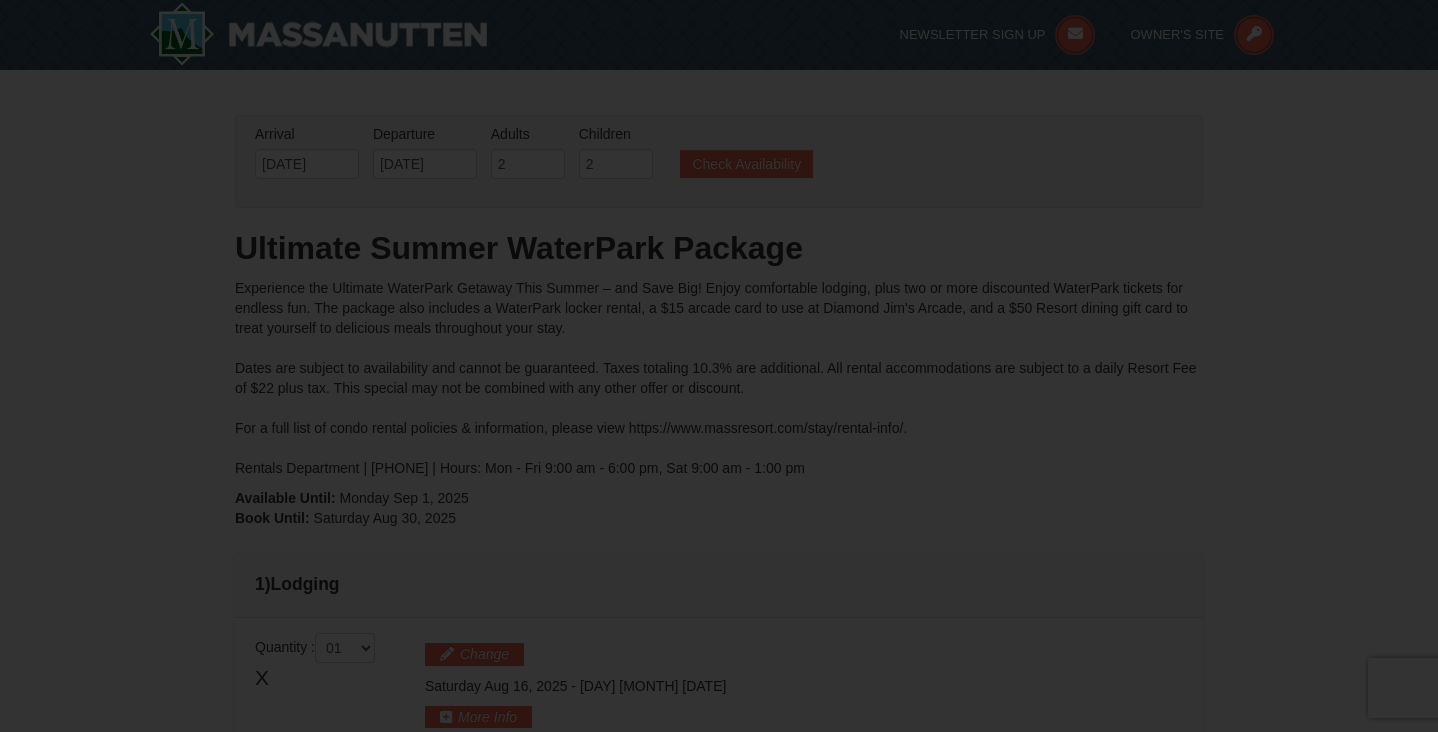 scroll, scrollTop: 291, scrollLeft: 0, axis: vertical 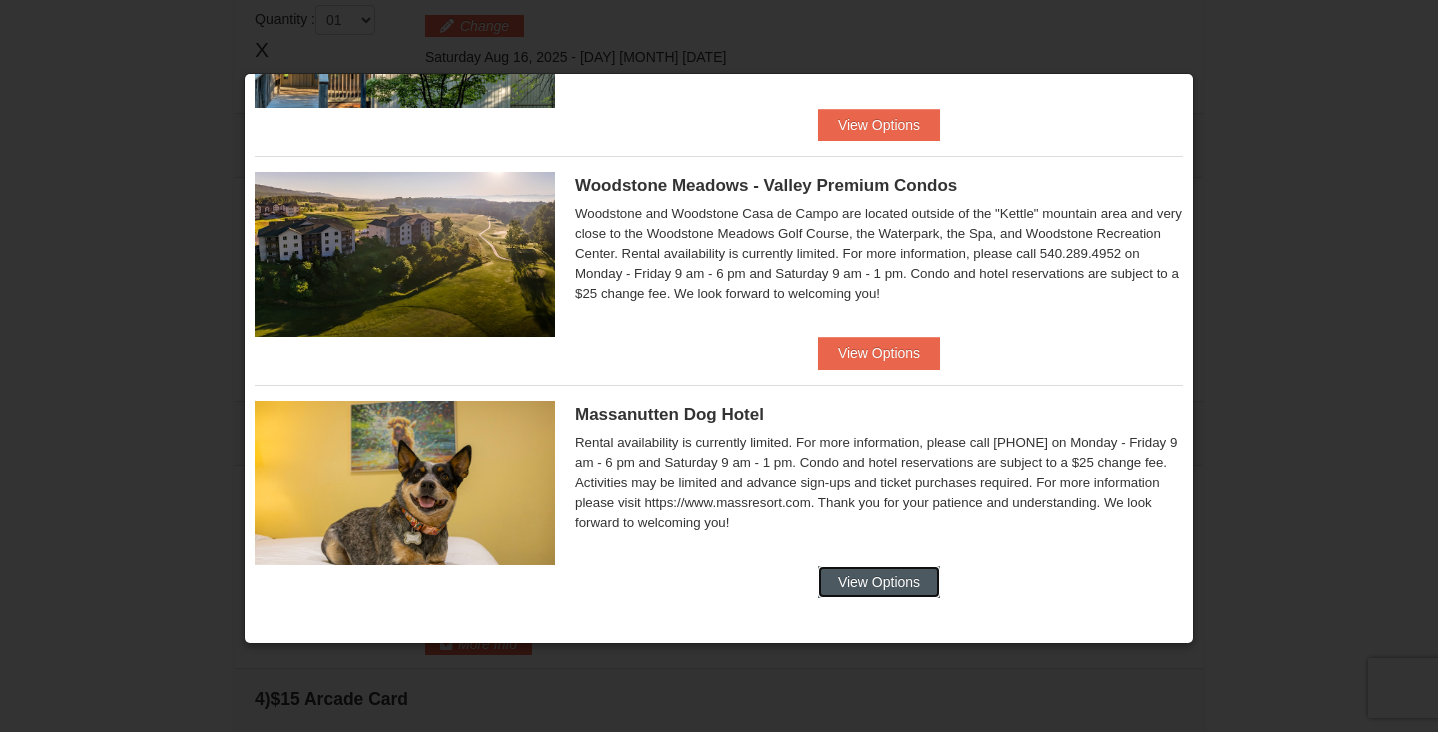 click on "View Options" at bounding box center [879, 582] 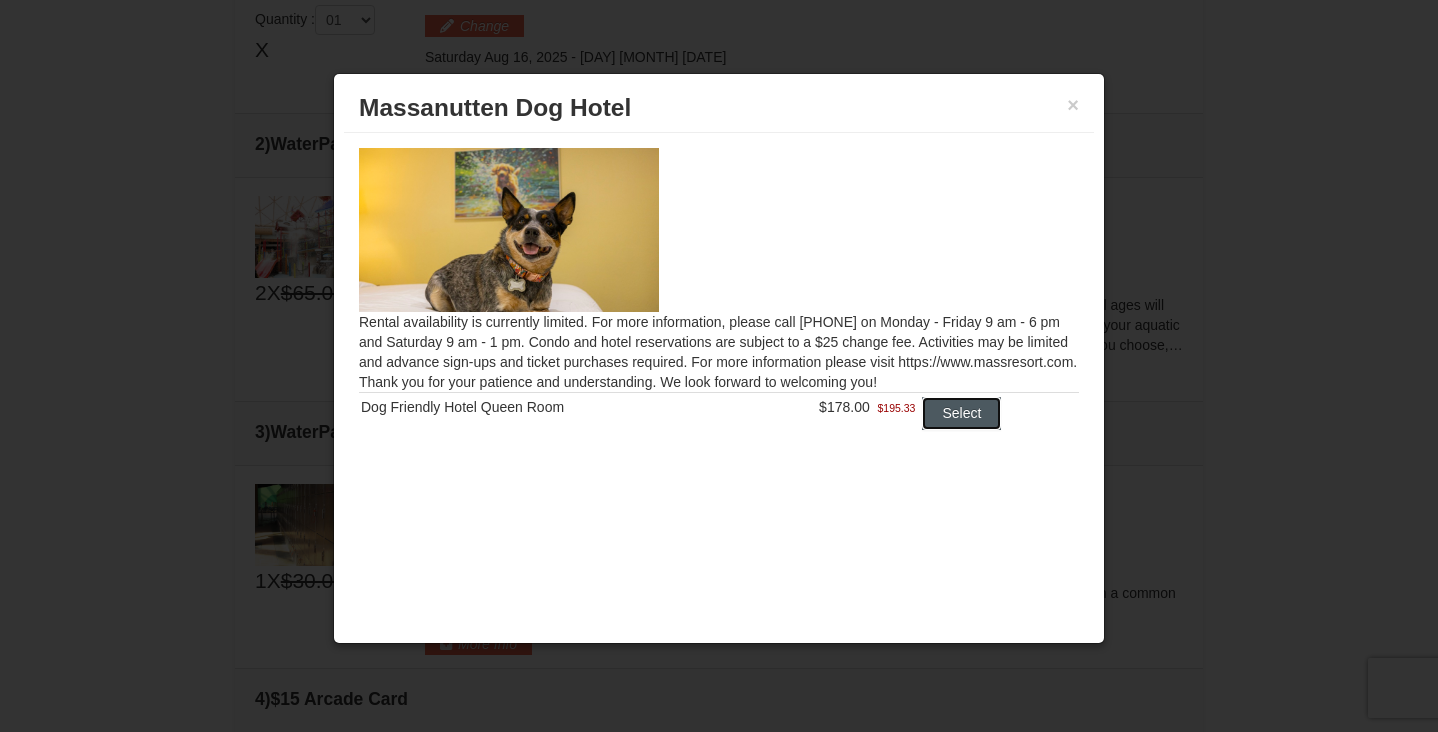 click on "Select" at bounding box center [961, 413] 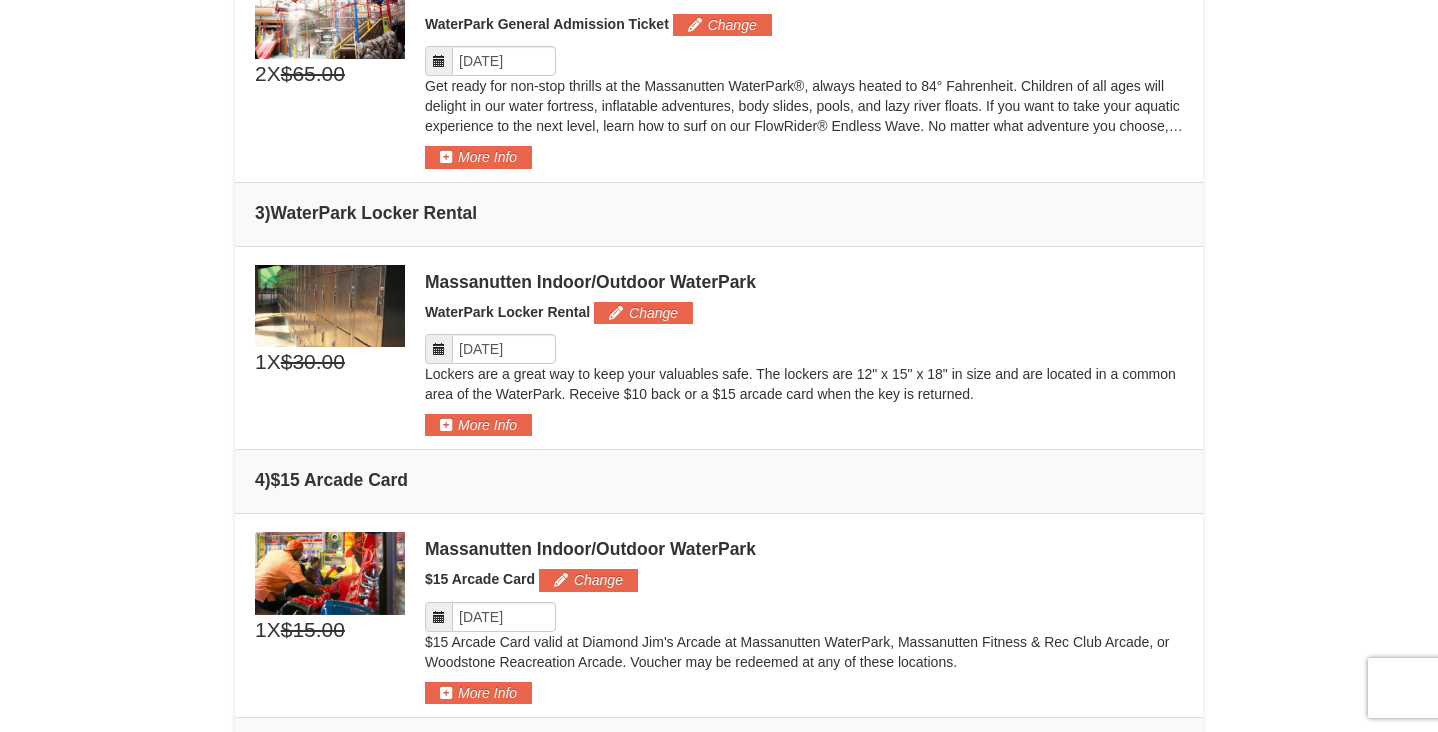 scroll, scrollTop: 1875, scrollLeft: 0, axis: vertical 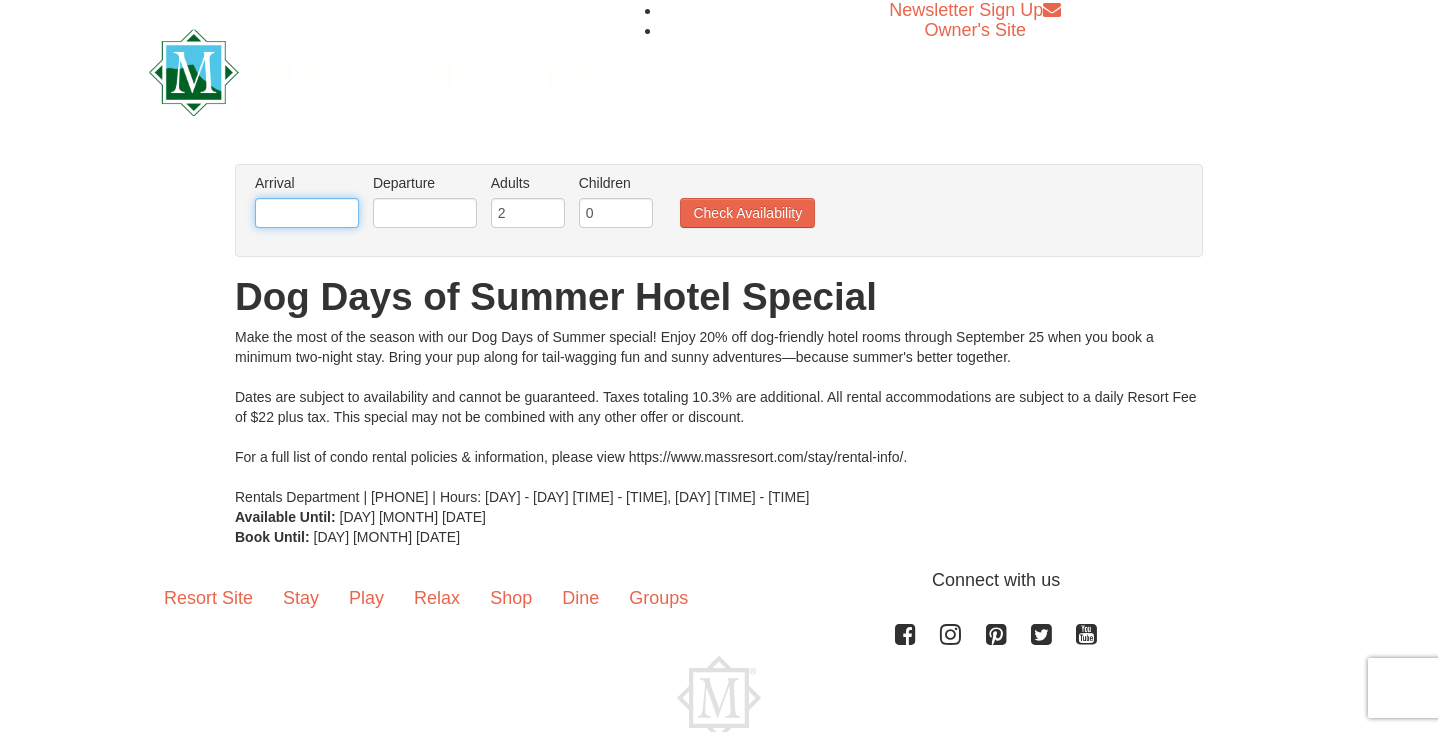 click at bounding box center [307, 213] 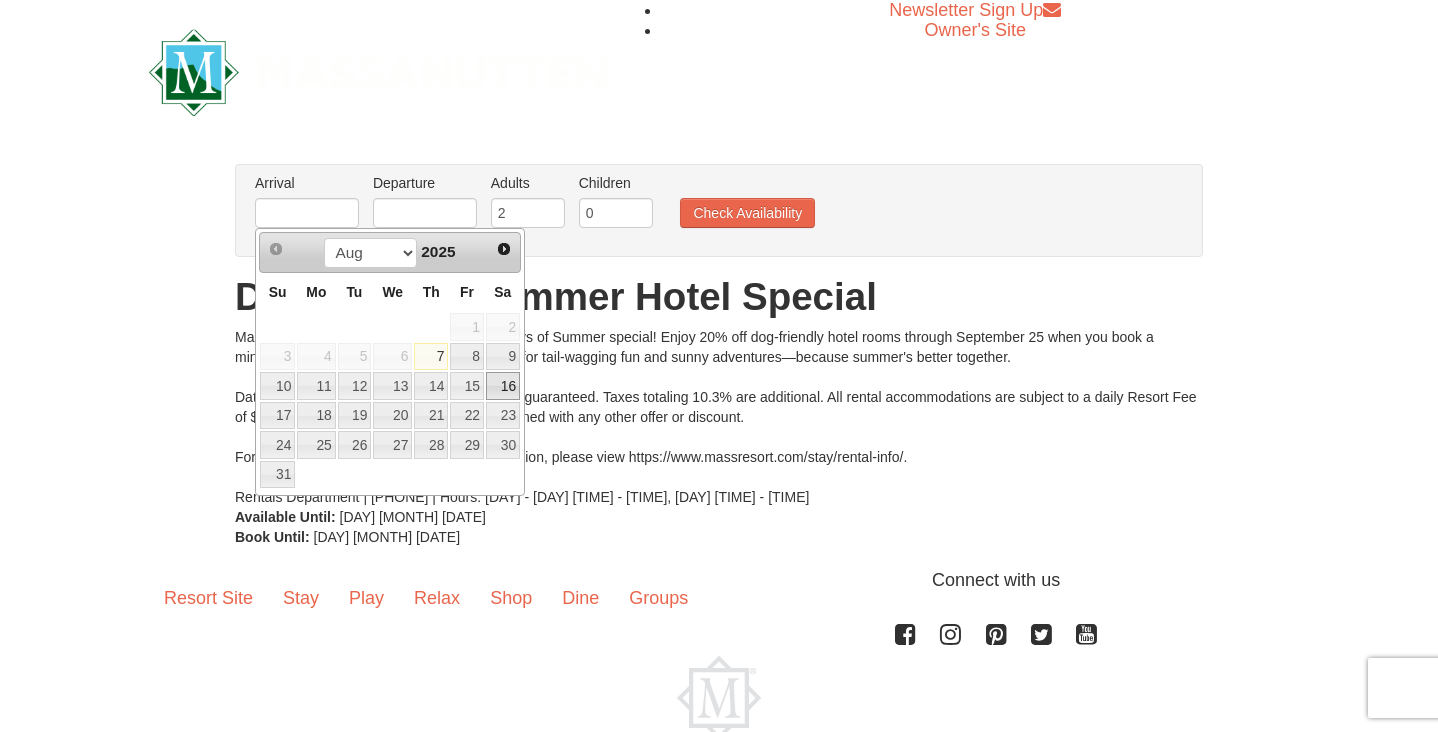 click on "16" at bounding box center [503, 386] 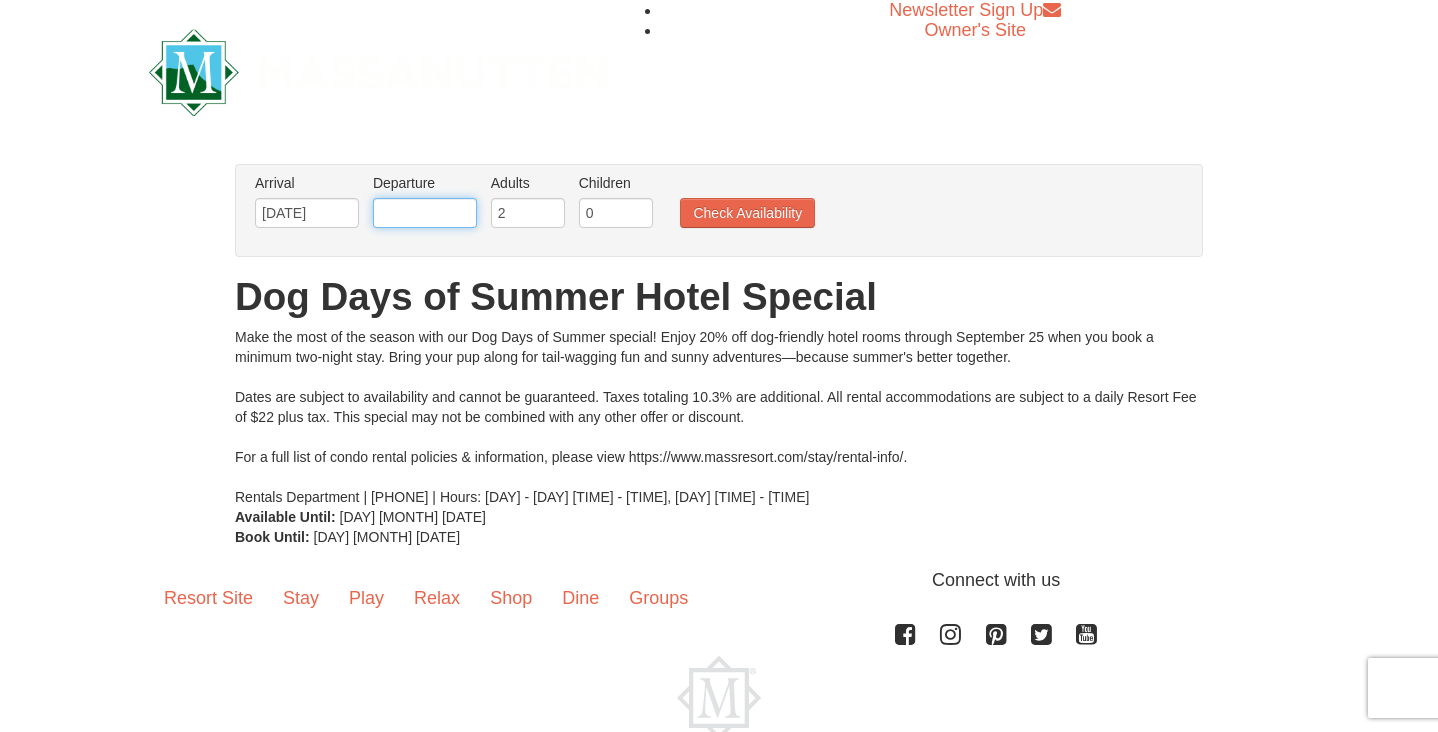 click at bounding box center [425, 213] 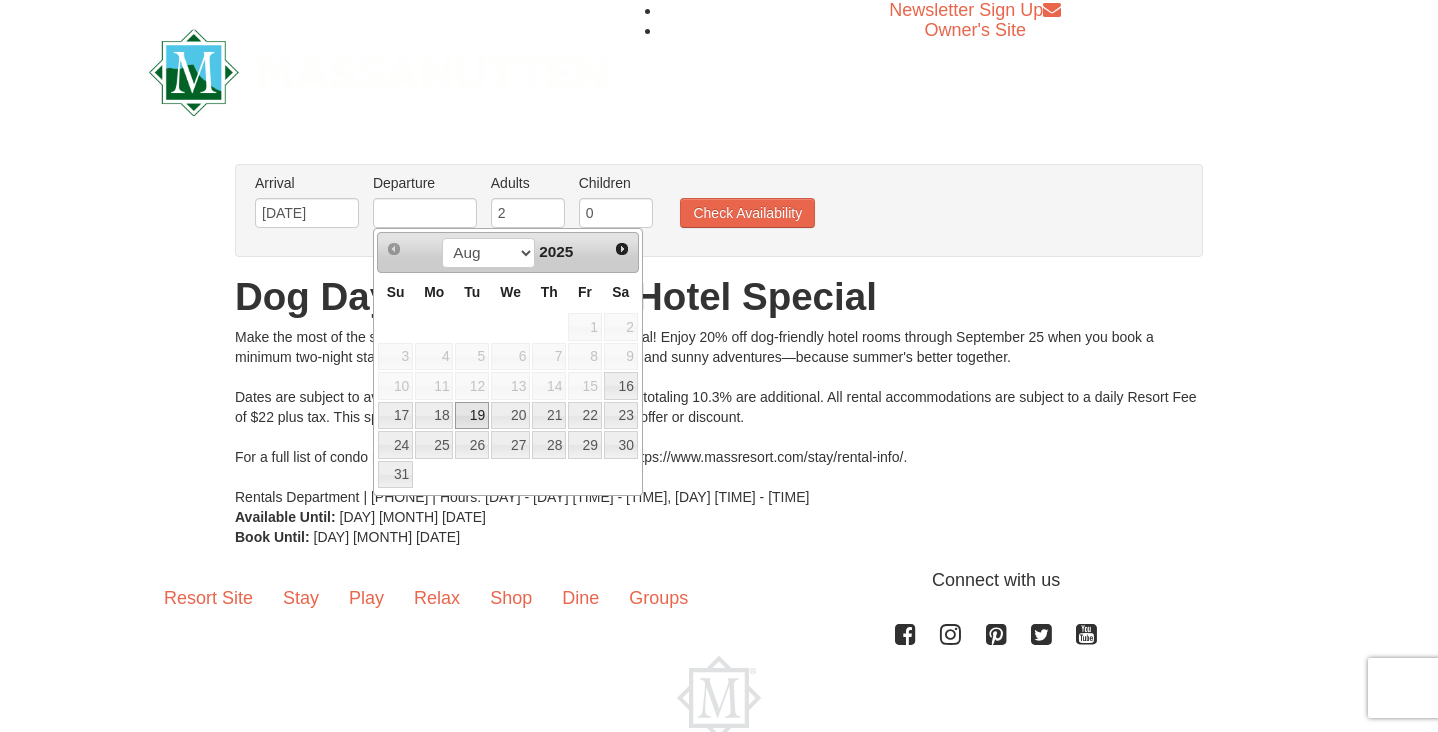 click on "19" at bounding box center [472, 416] 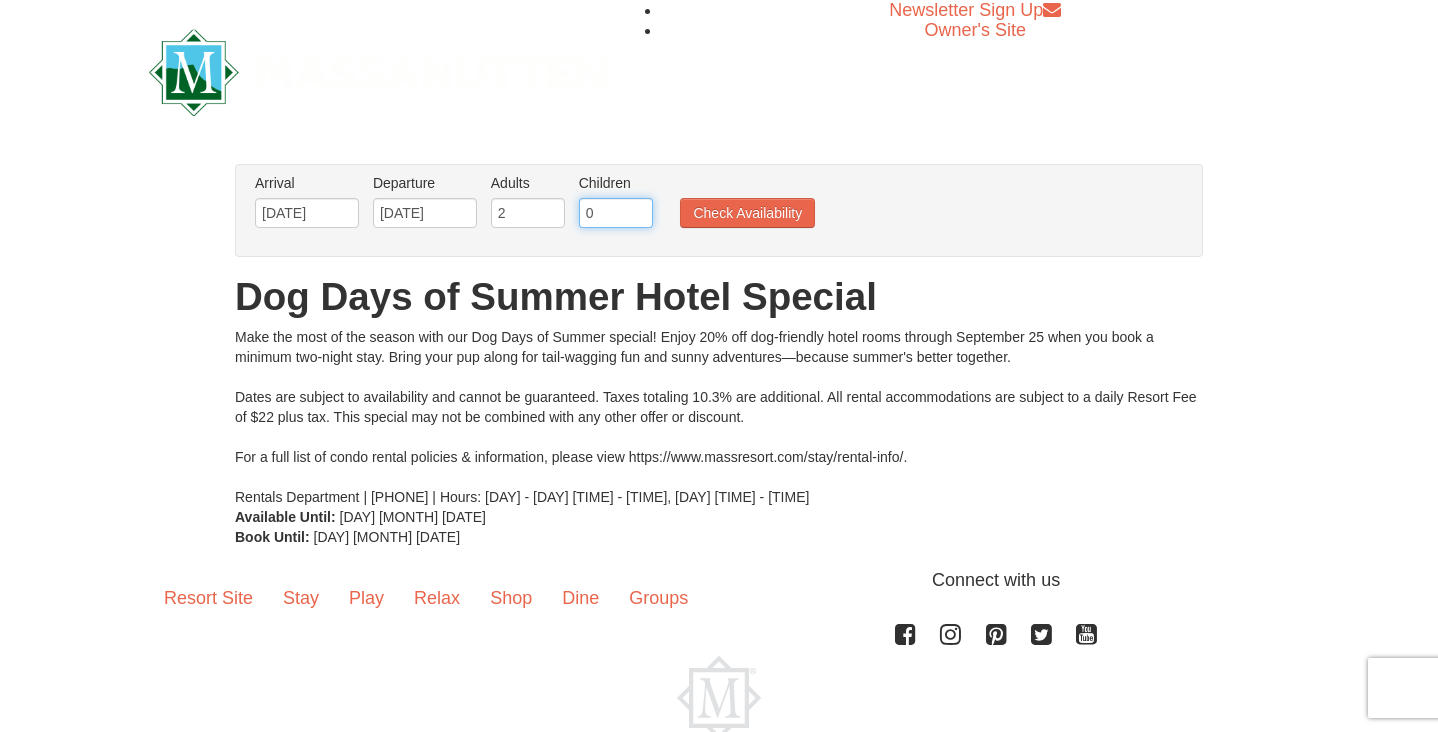 drag, startPoint x: 603, startPoint y: 212, endPoint x: 528, endPoint y: 212, distance: 75 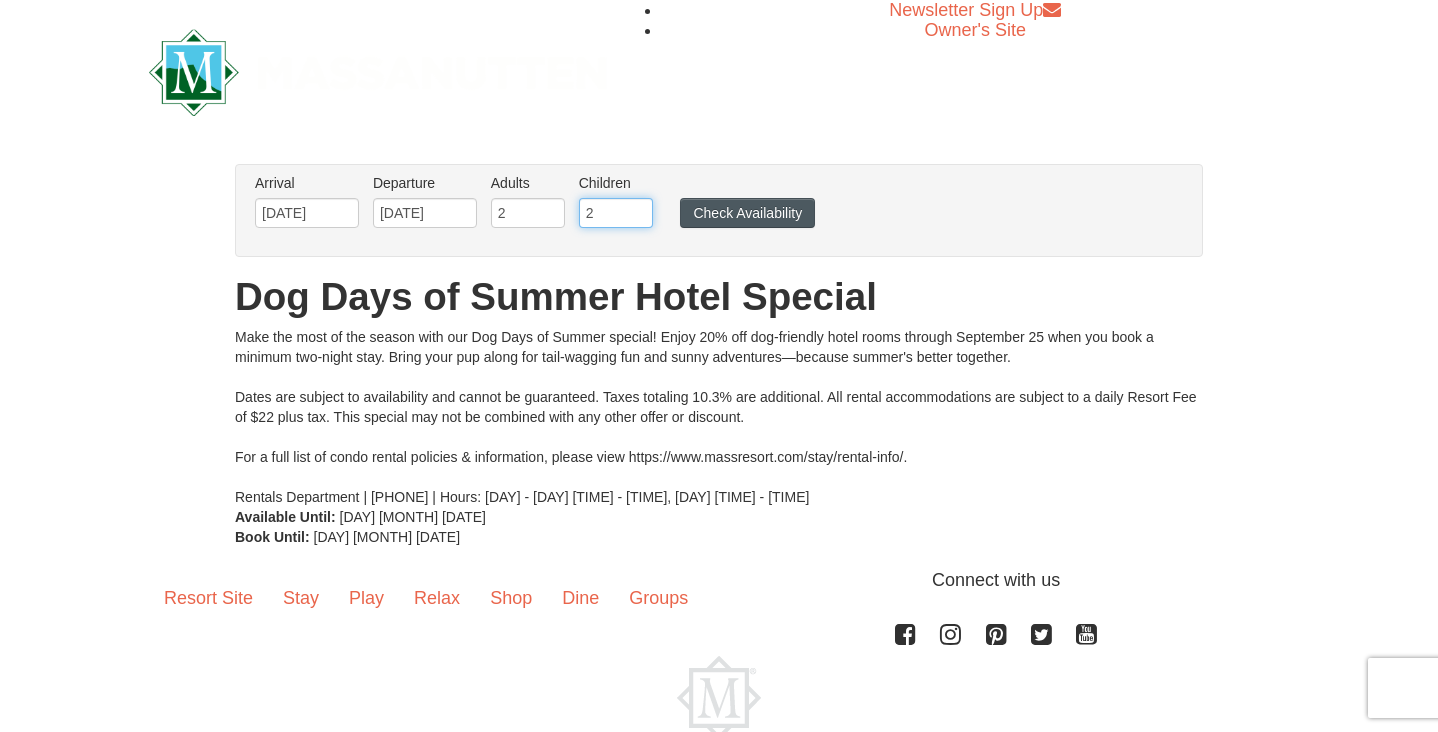 type on "2" 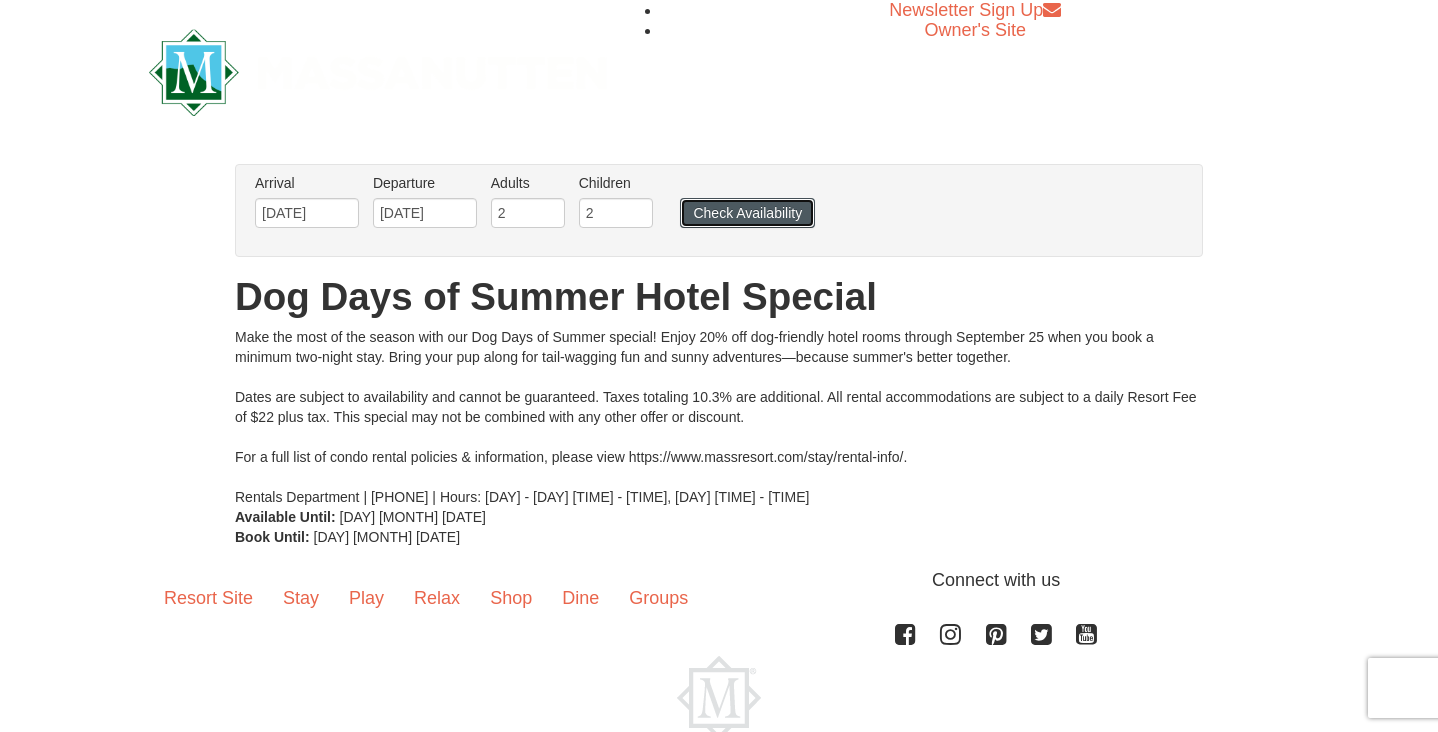 click on "Check Availability" at bounding box center [747, 213] 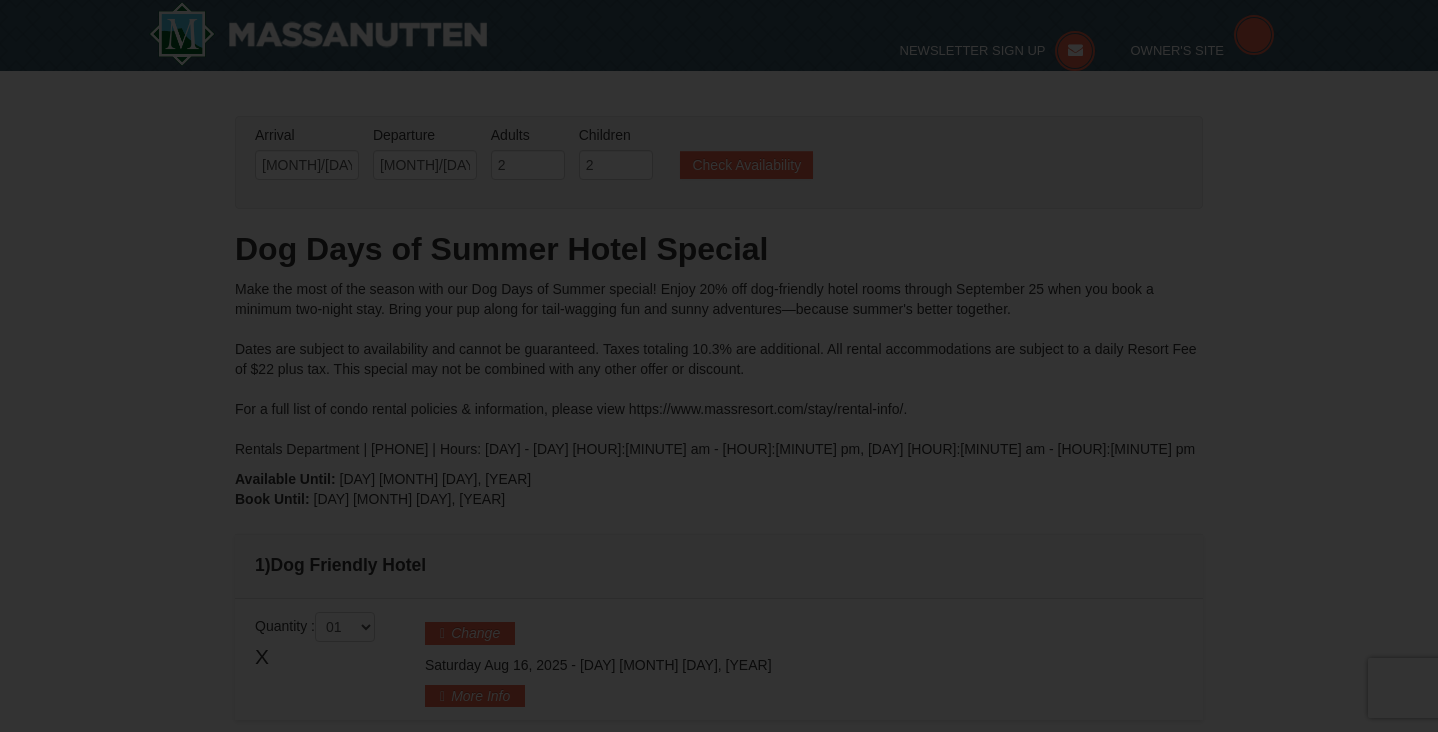 scroll, scrollTop: 193, scrollLeft: 0, axis: vertical 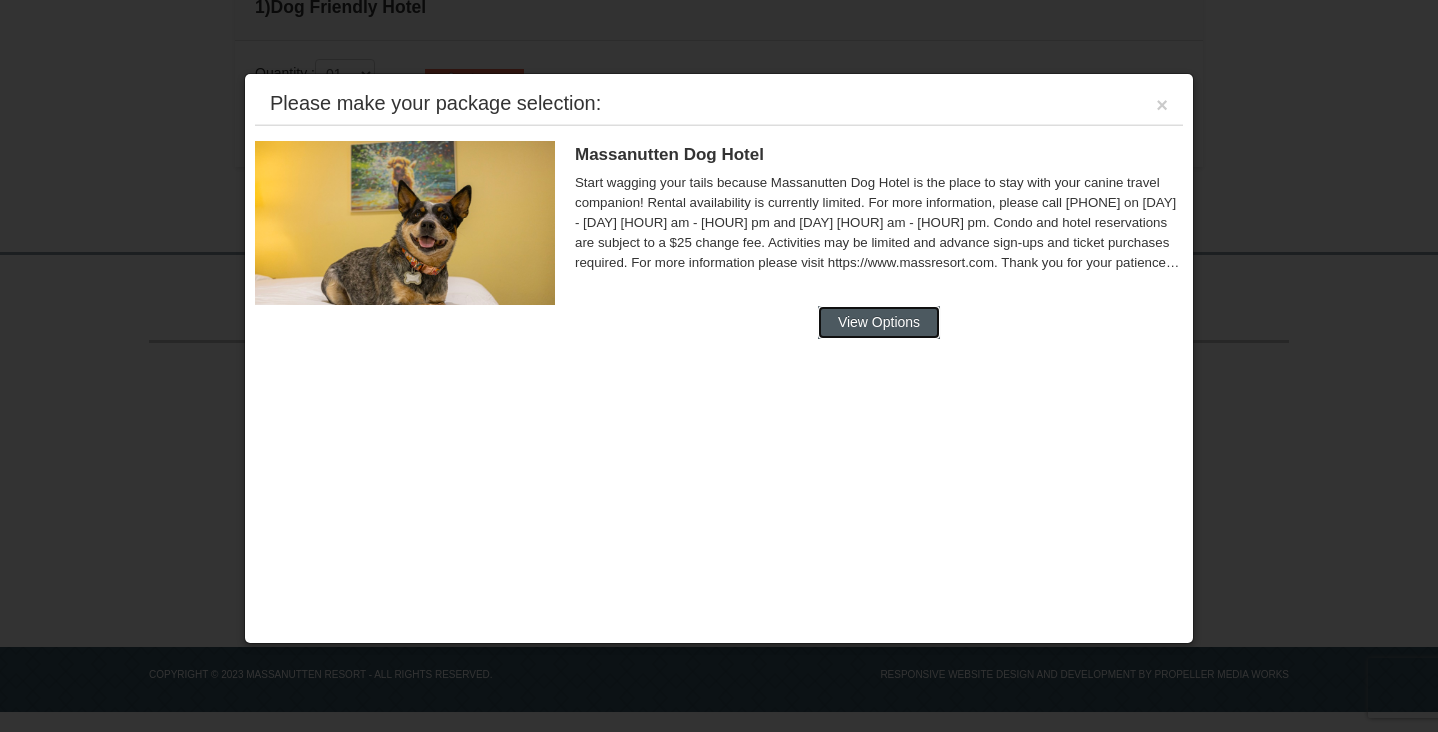 click on "View Options" at bounding box center (879, 322) 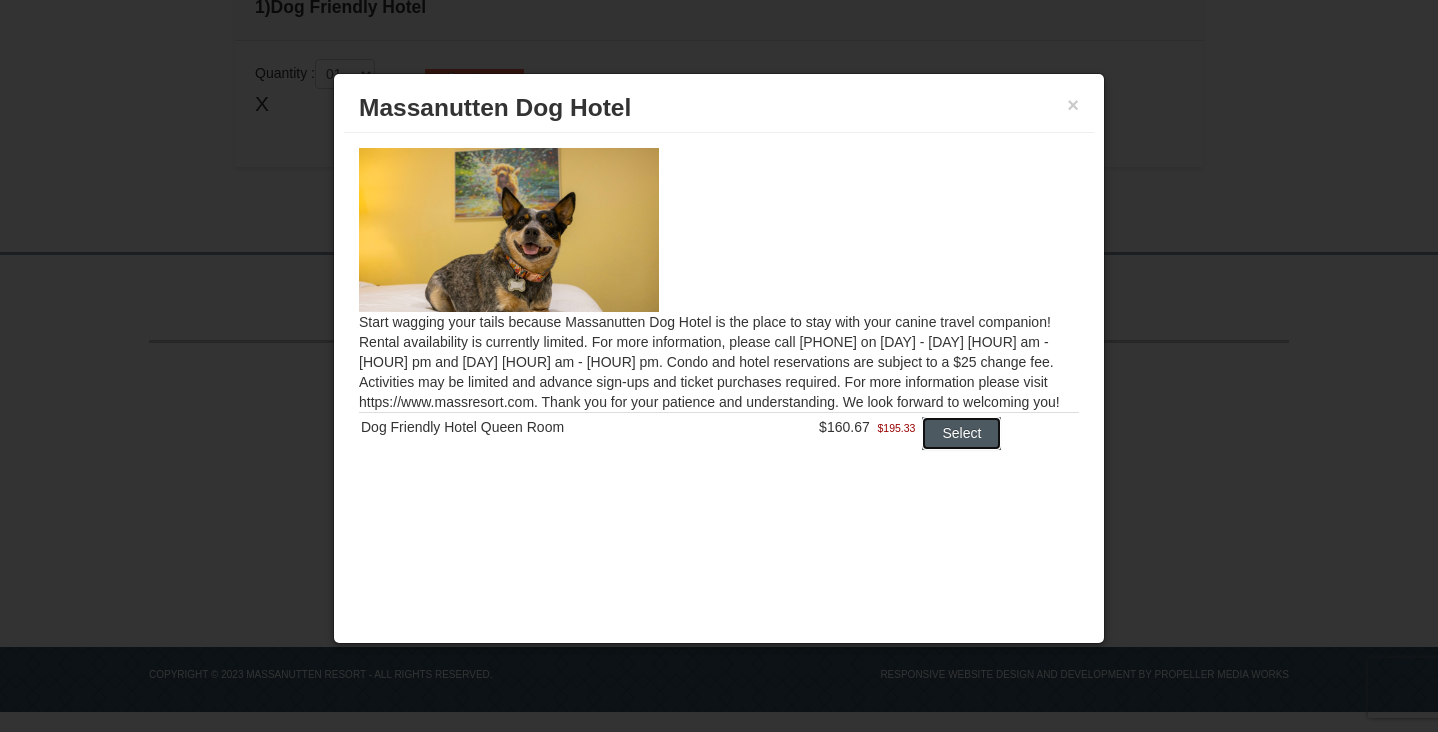 click on "Select" at bounding box center (961, 433) 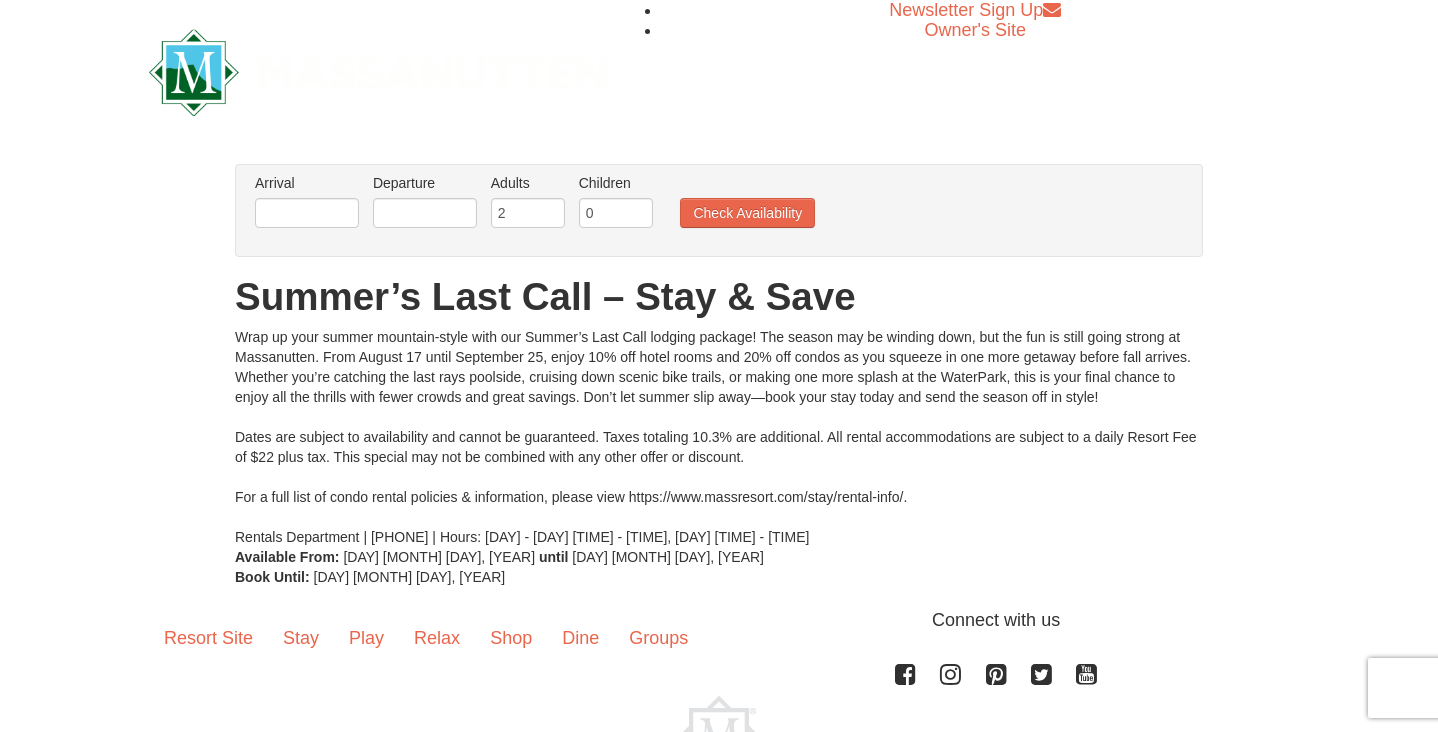 scroll, scrollTop: 0, scrollLeft: 0, axis: both 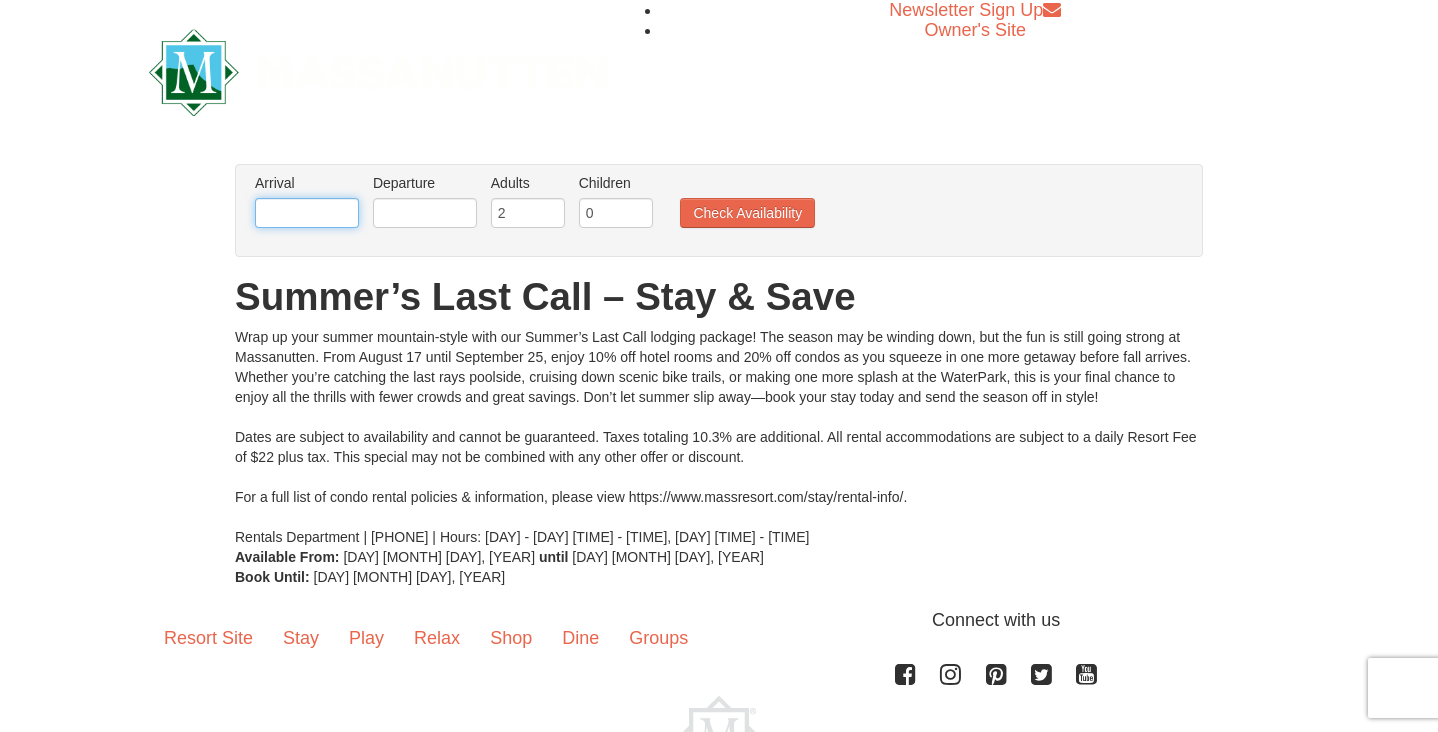 click at bounding box center (307, 213) 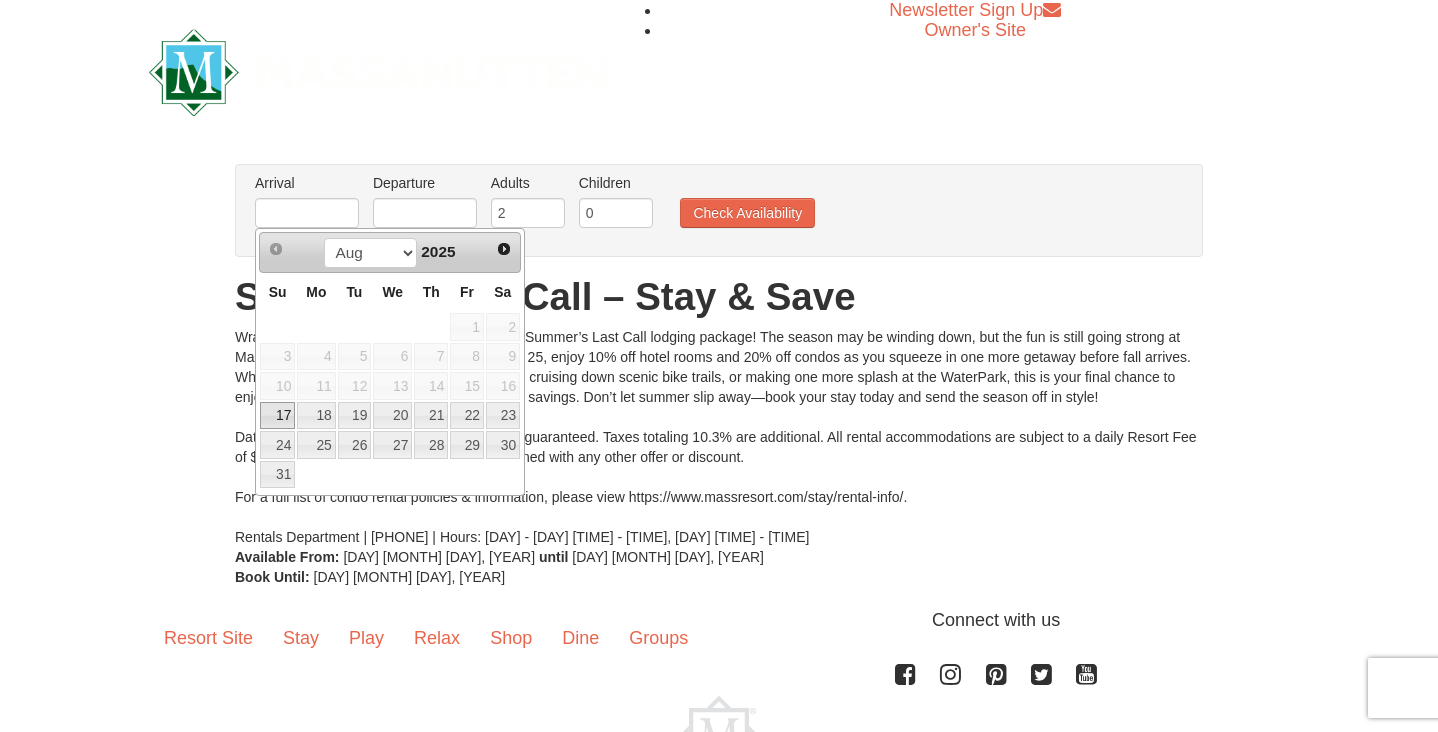 click on "17" at bounding box center [277, 416] 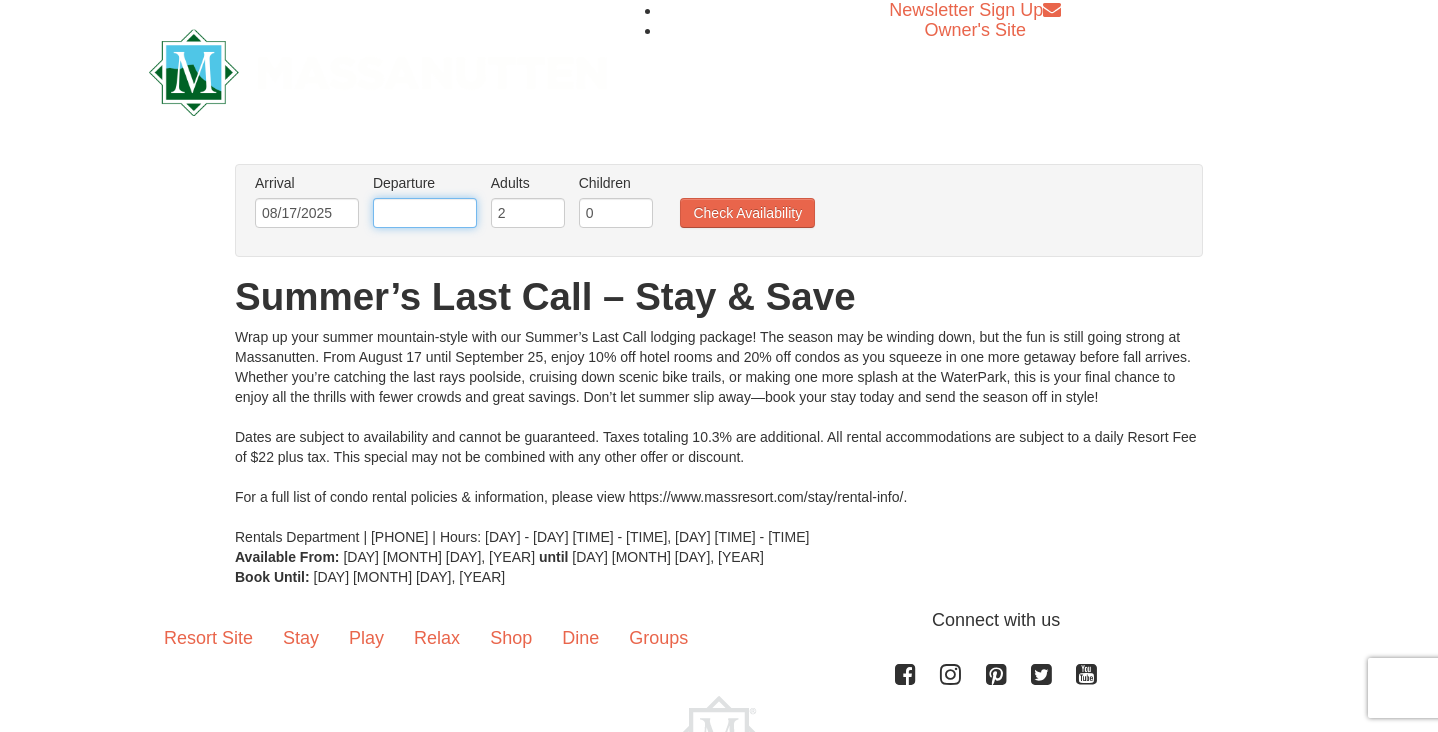 click at bounding box center [425, 213] 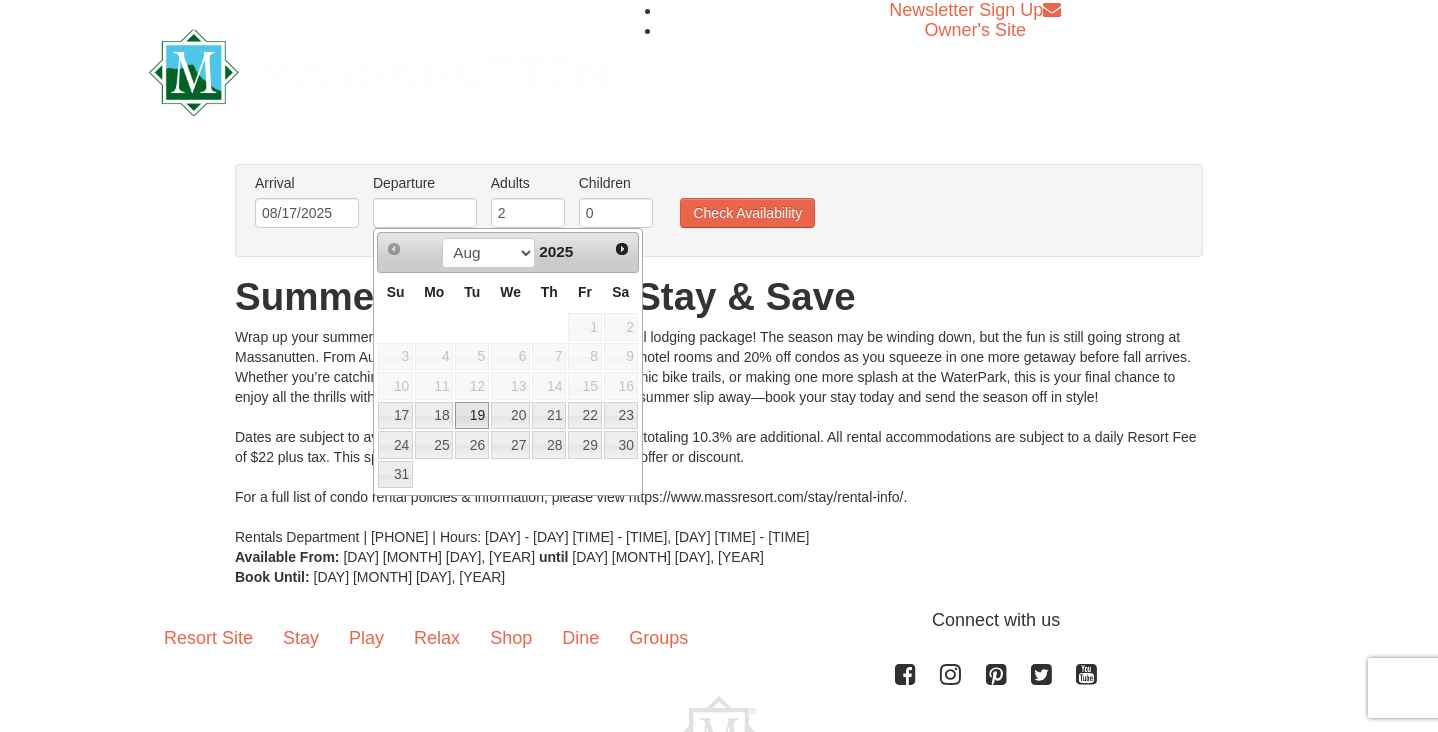 click on "19" at bounding box center [472, 416] 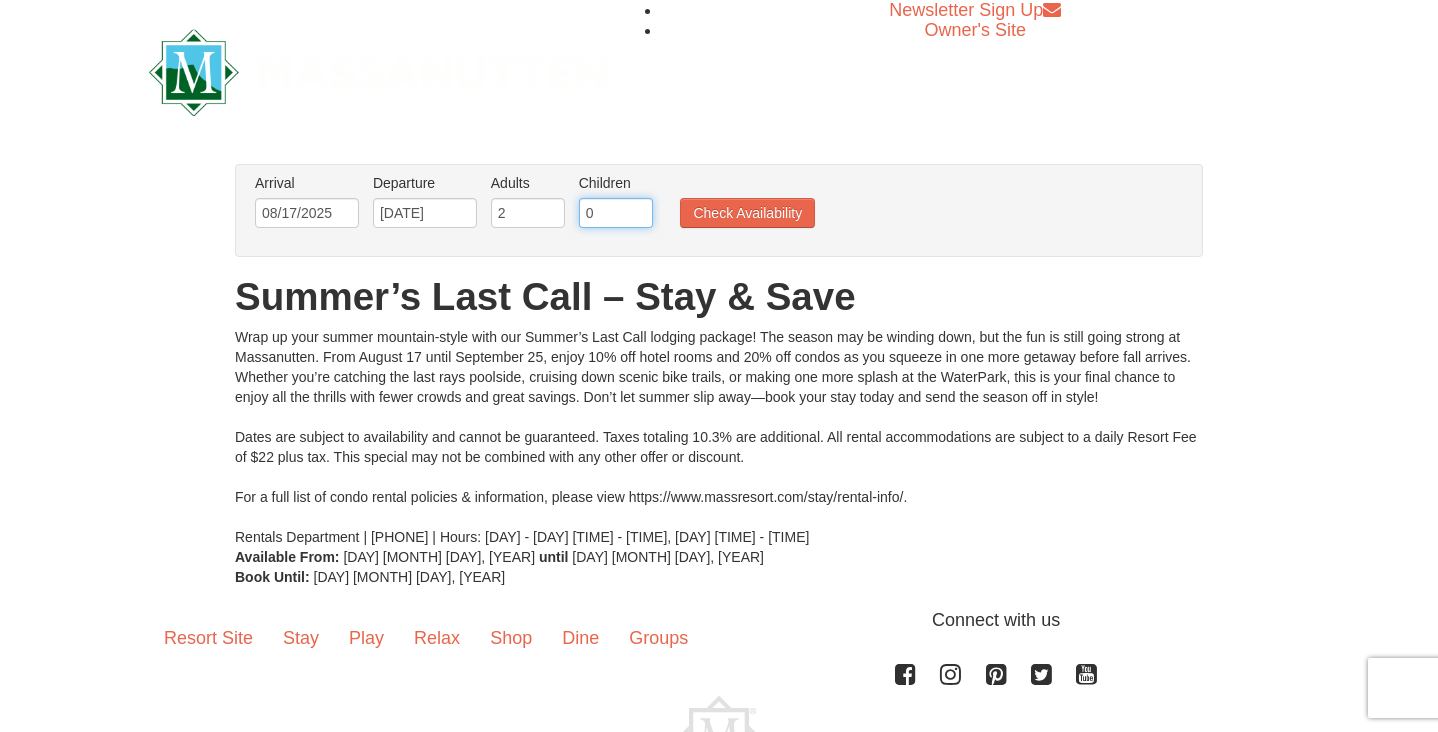click on "0" at bounding box center [616, 213] 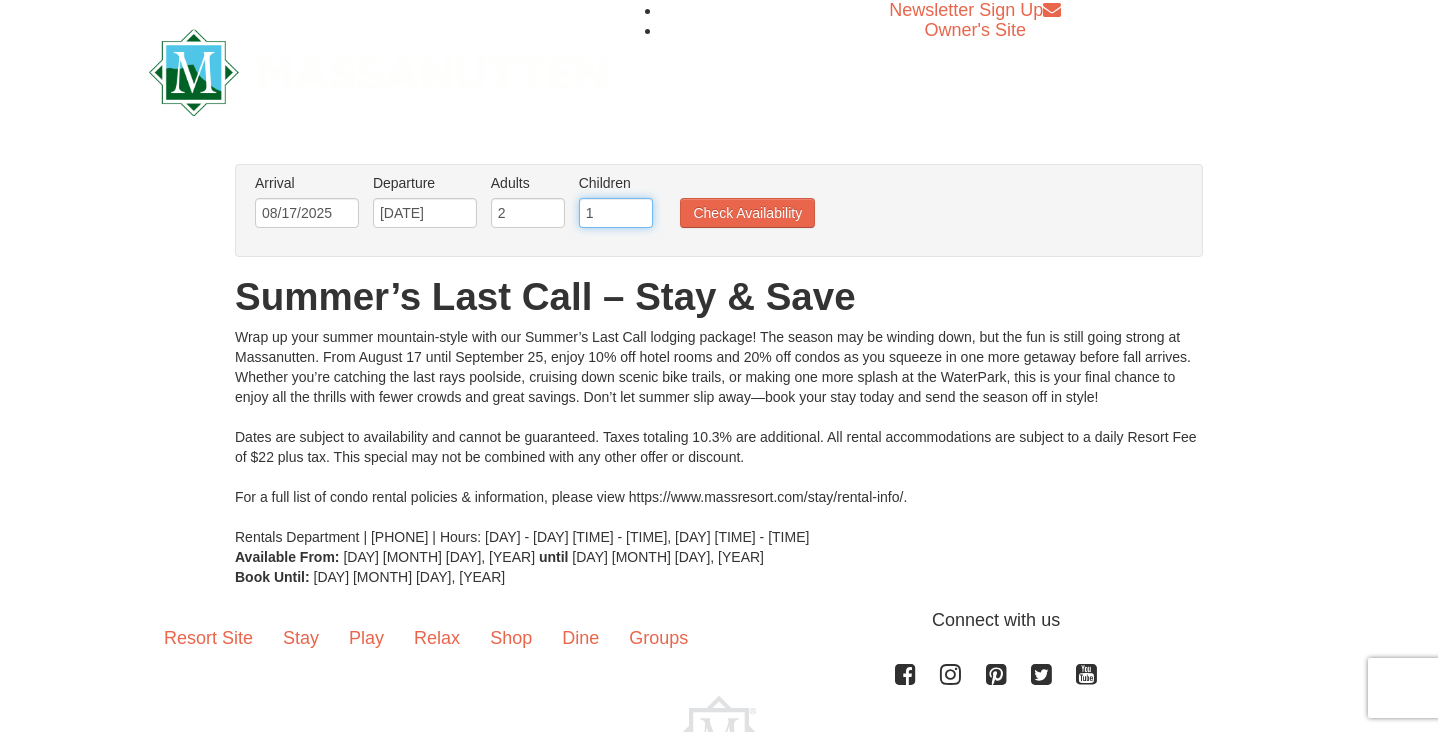 click on "1" at bounding box center (616, 213) 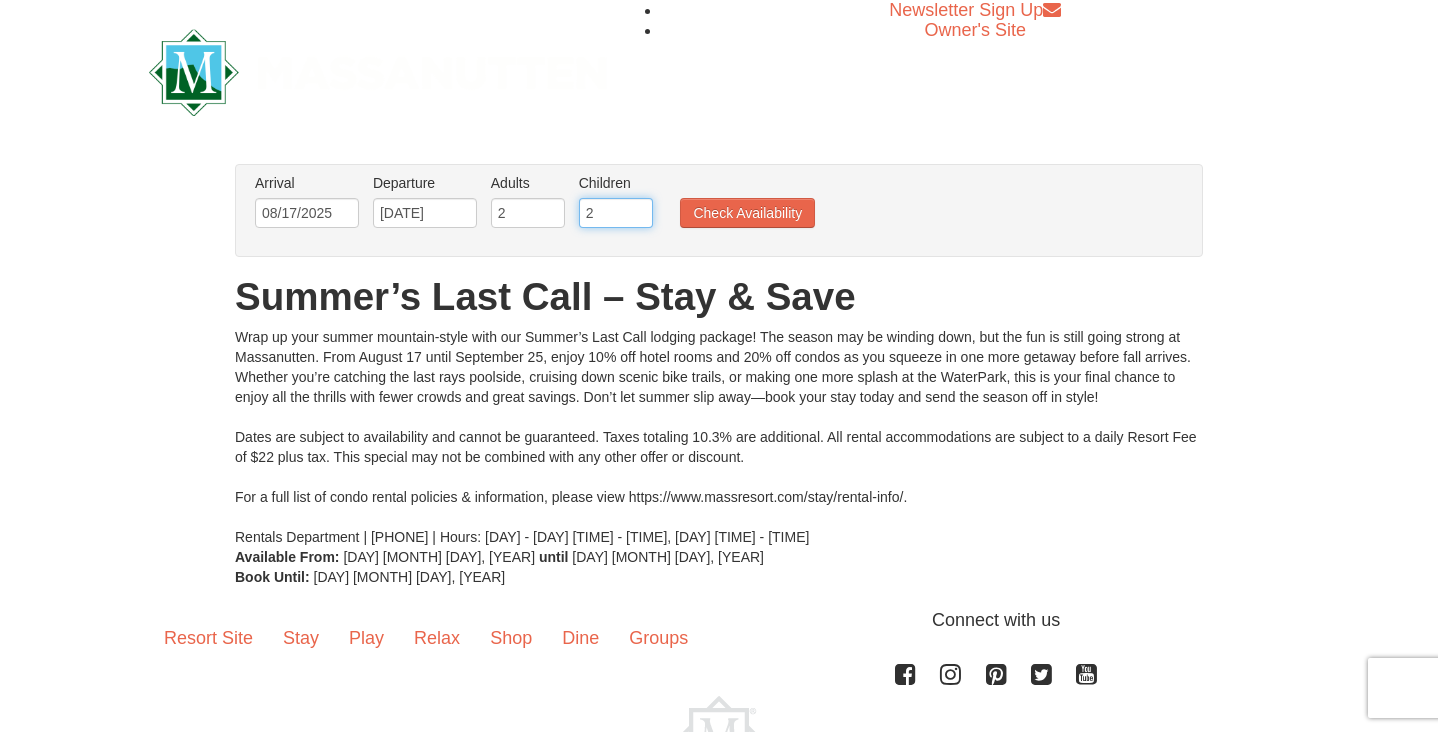 type on "2" 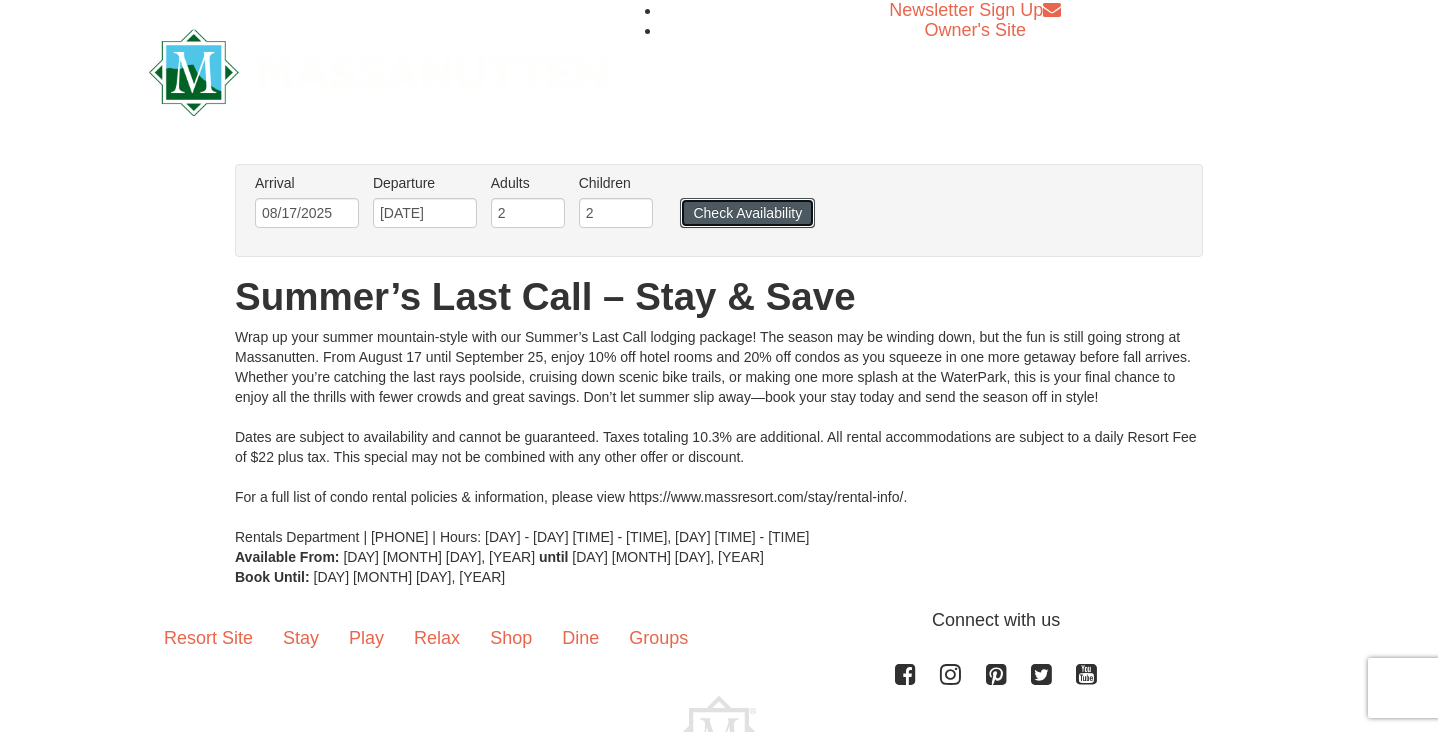 click on "Check Availability" at bounding box center [747, 213] 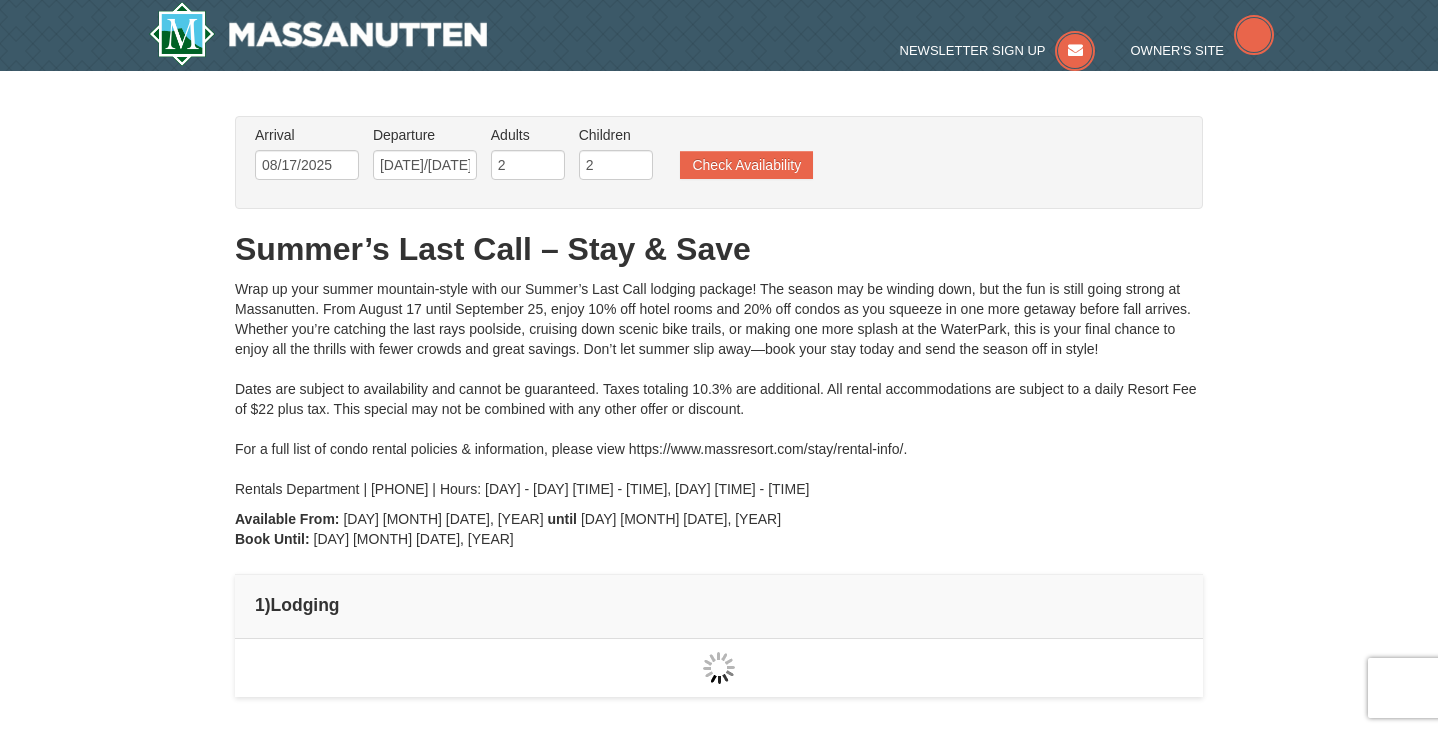 scroll, scrollTop: 12, scrollLeft: 0, axis: vertical 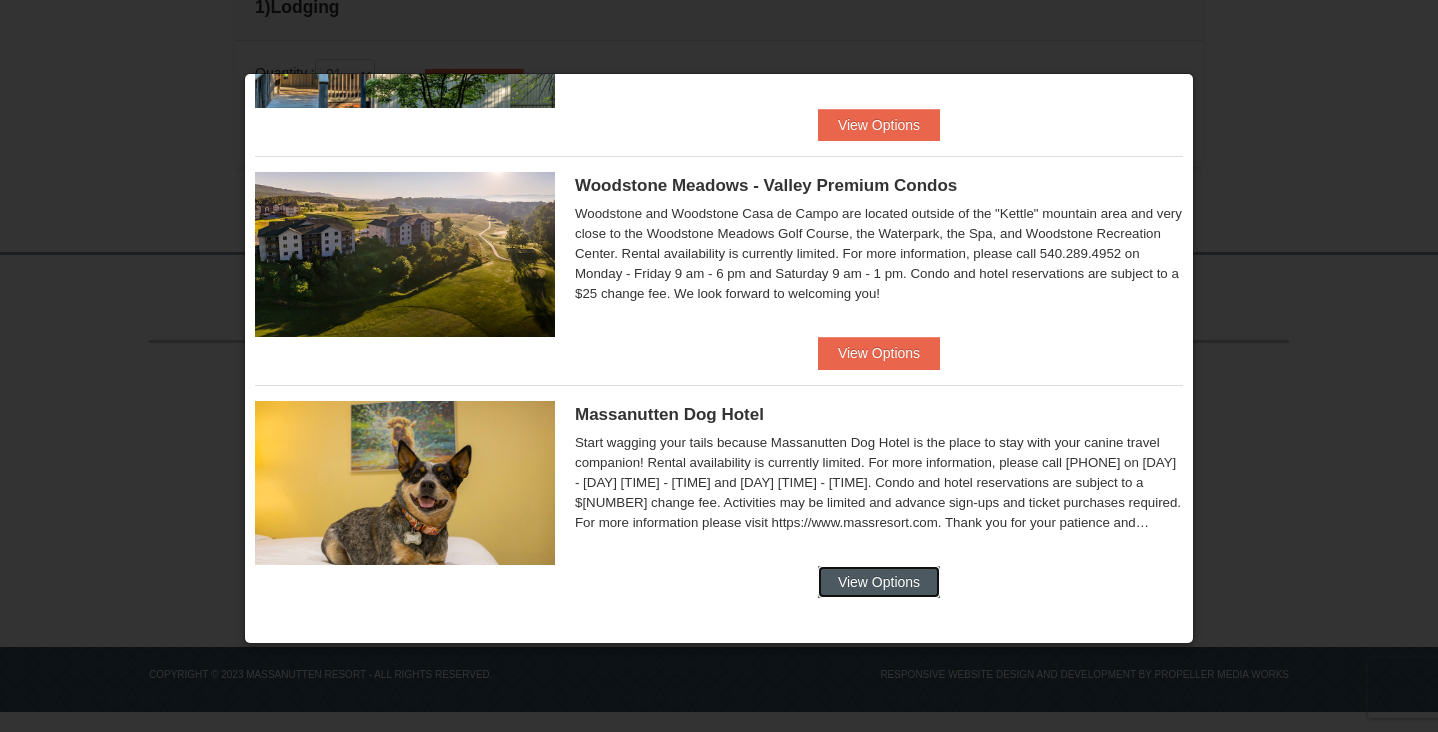 click on "View Options" at bounding box center [879, 582] 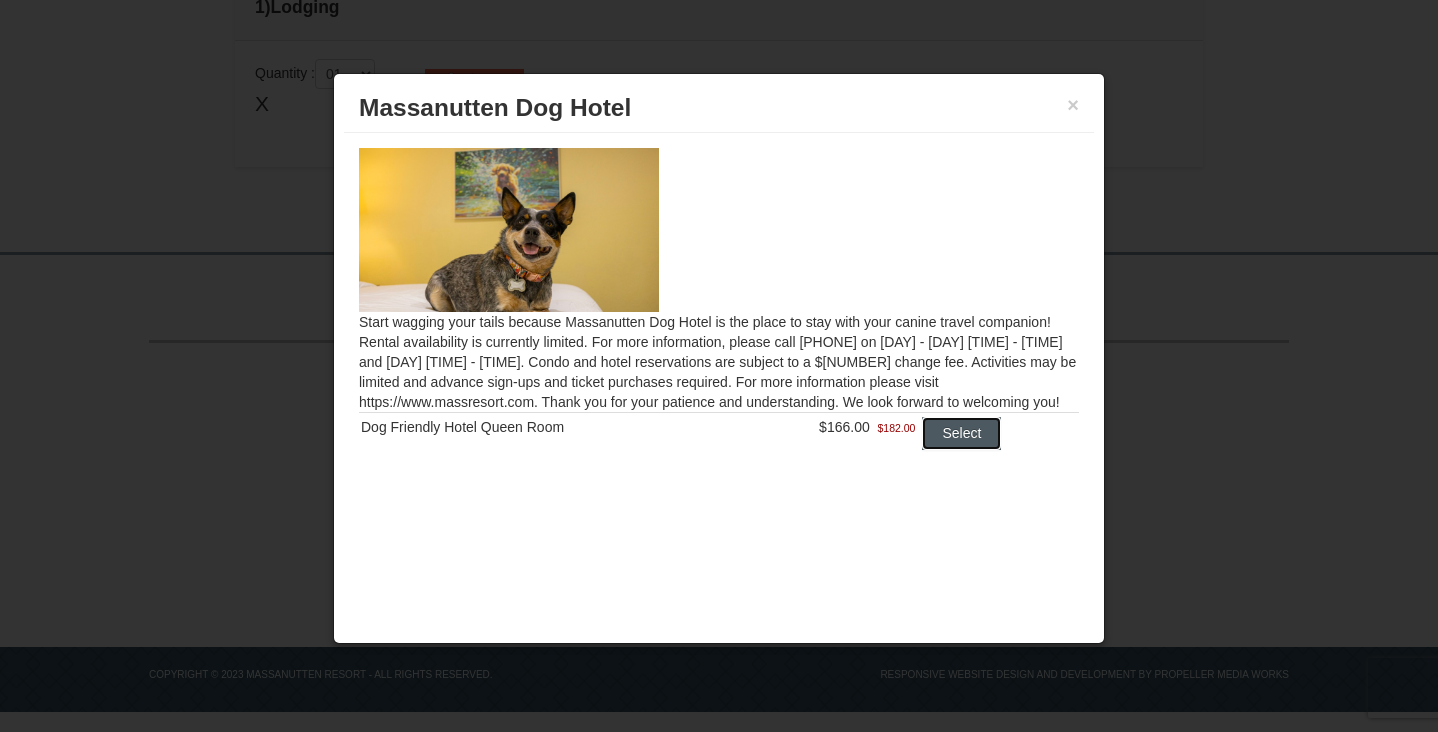 click on "Select" at bounding box center (961, 433) 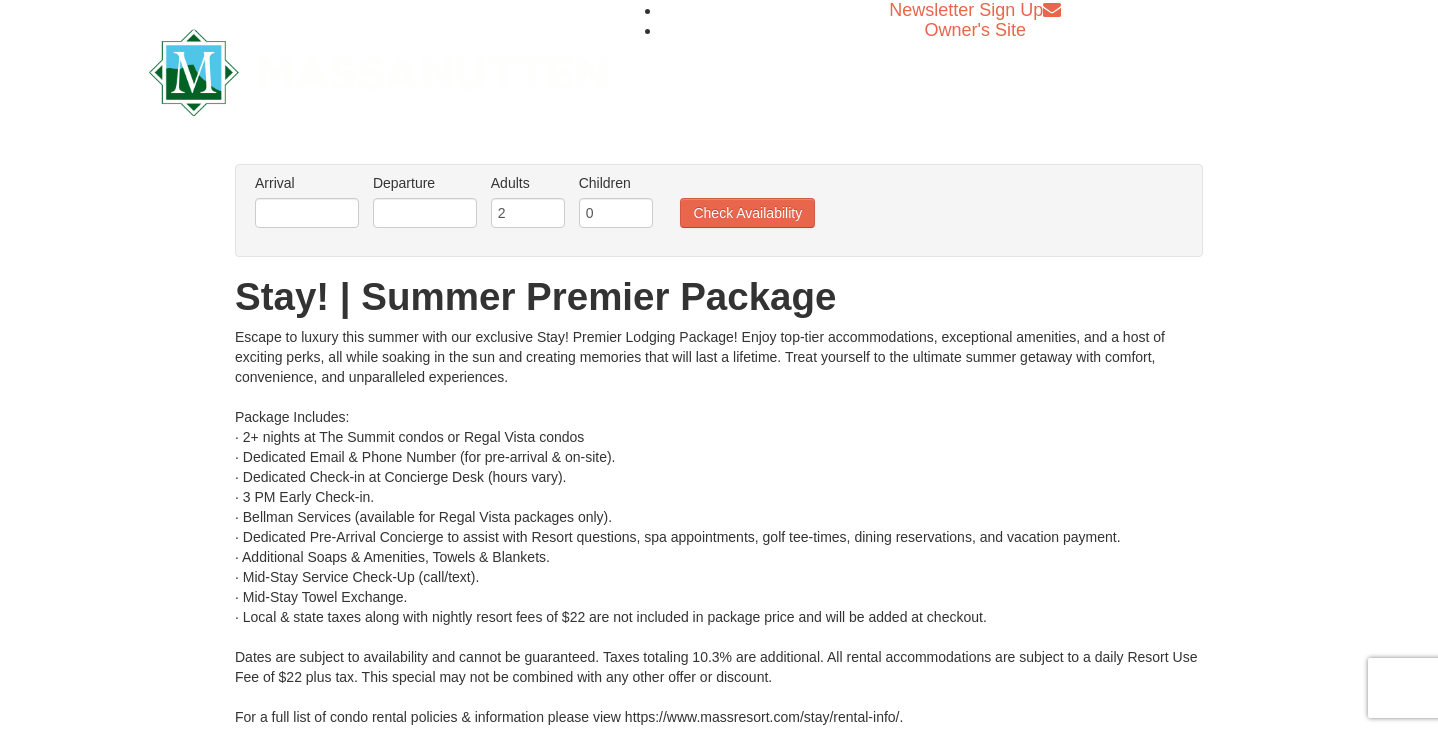 scroll, scrollTop: 0, scrollLeft: 0, axis: both 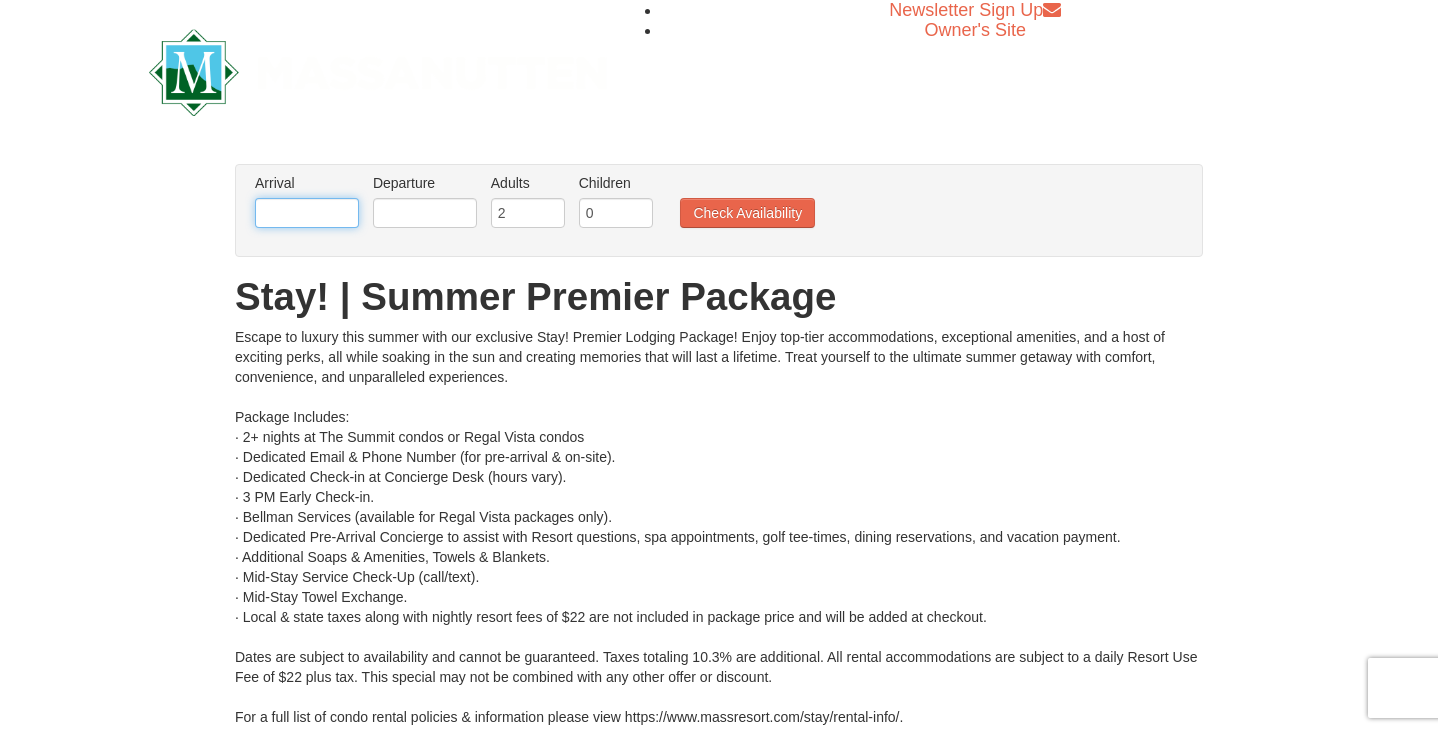 click at bounding box center [307, 213] 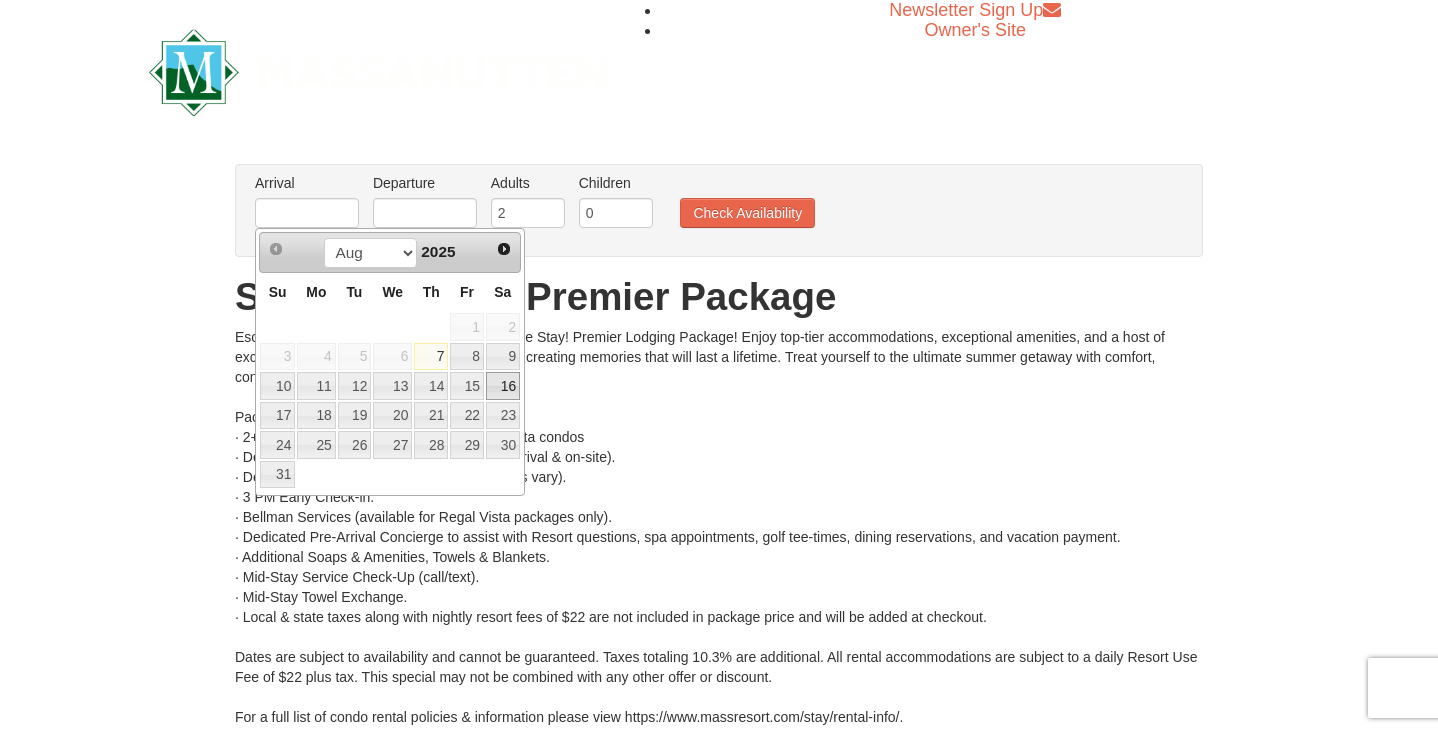 click on "16" at bounding box center (503, 386) 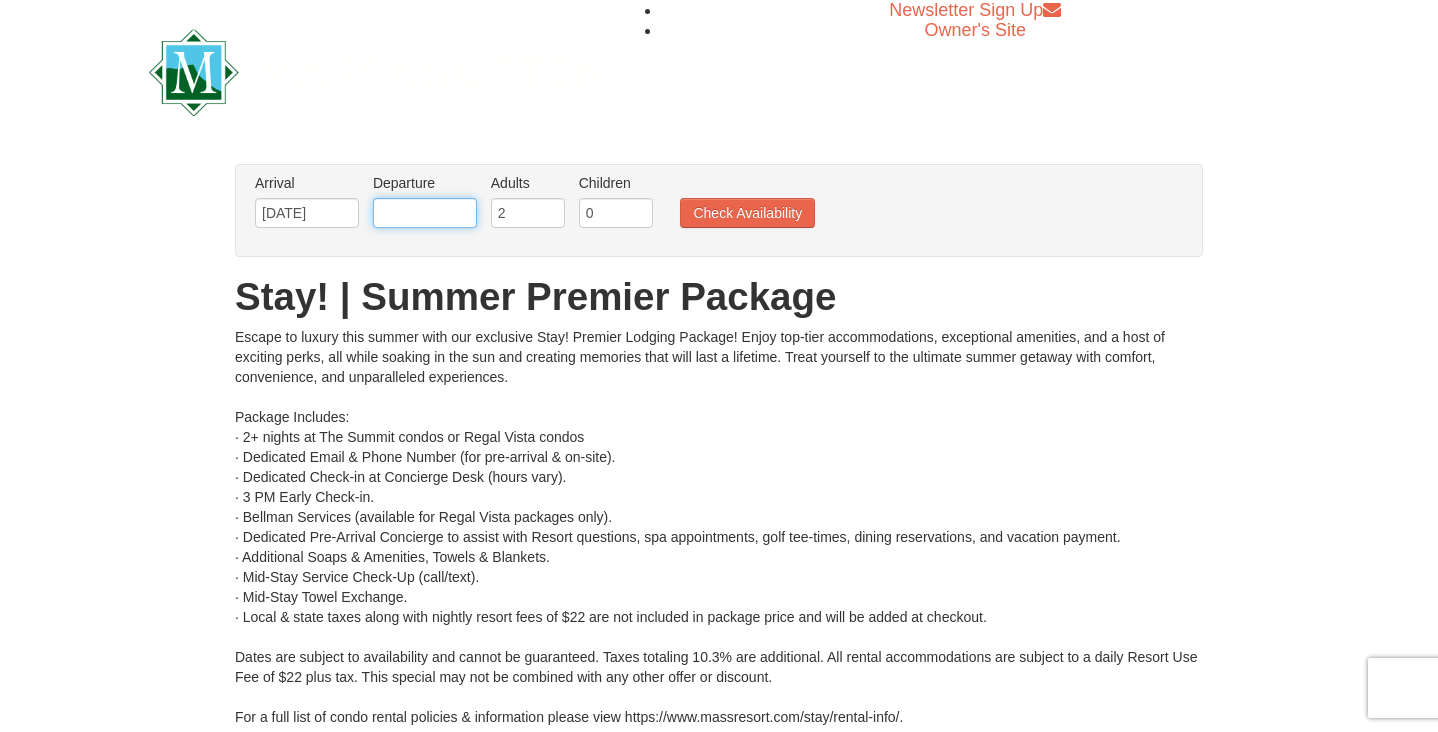 click at bounding box center (425, 213) 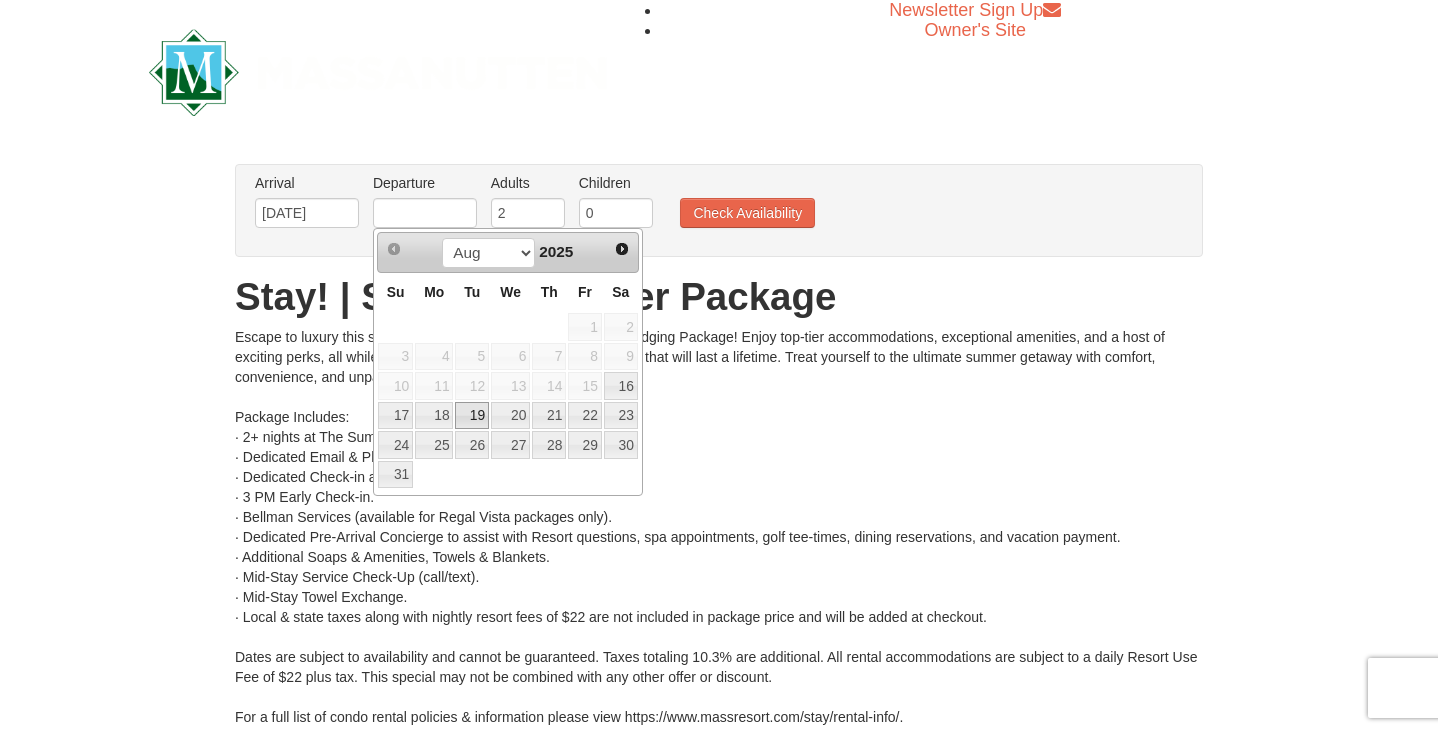 click on "19" at bounding box center (472, 416) 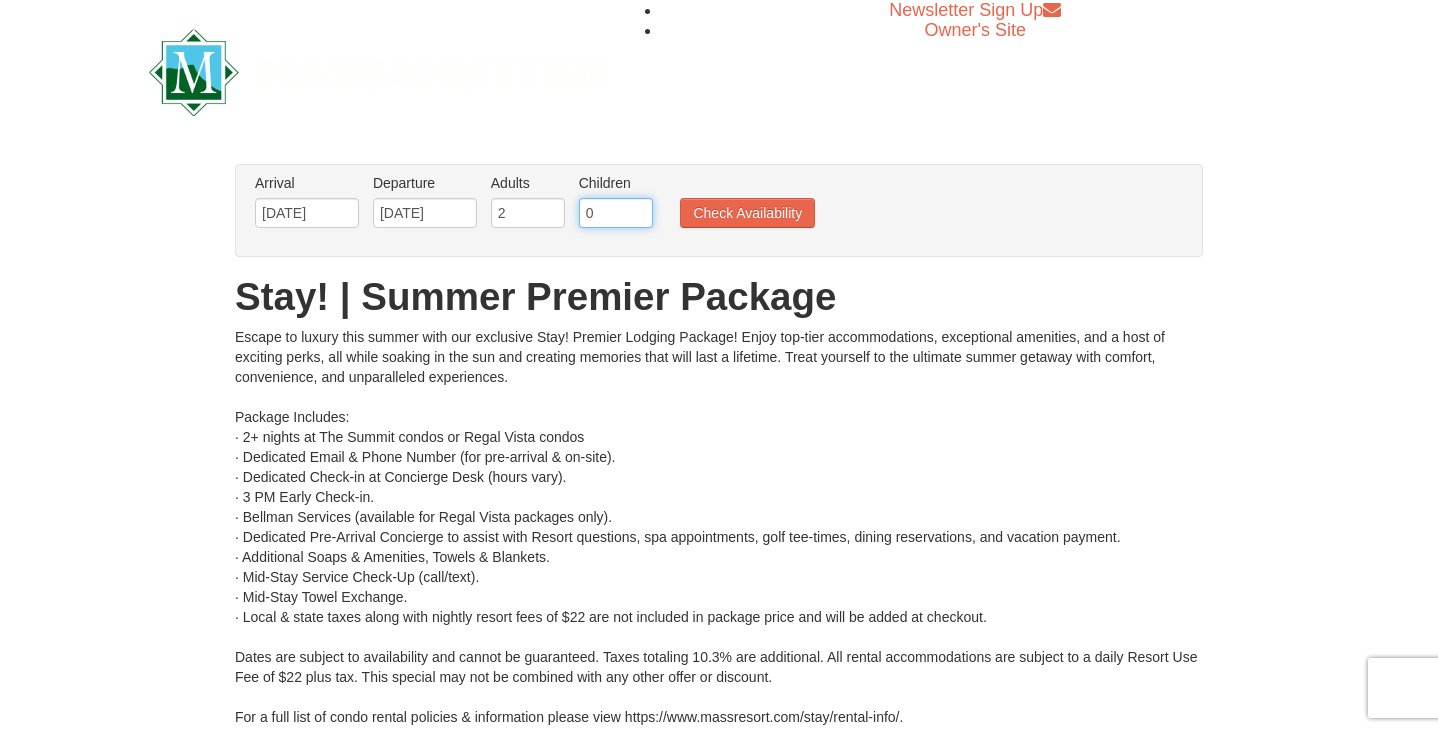 click on "0" at bounding box center [616, 213] 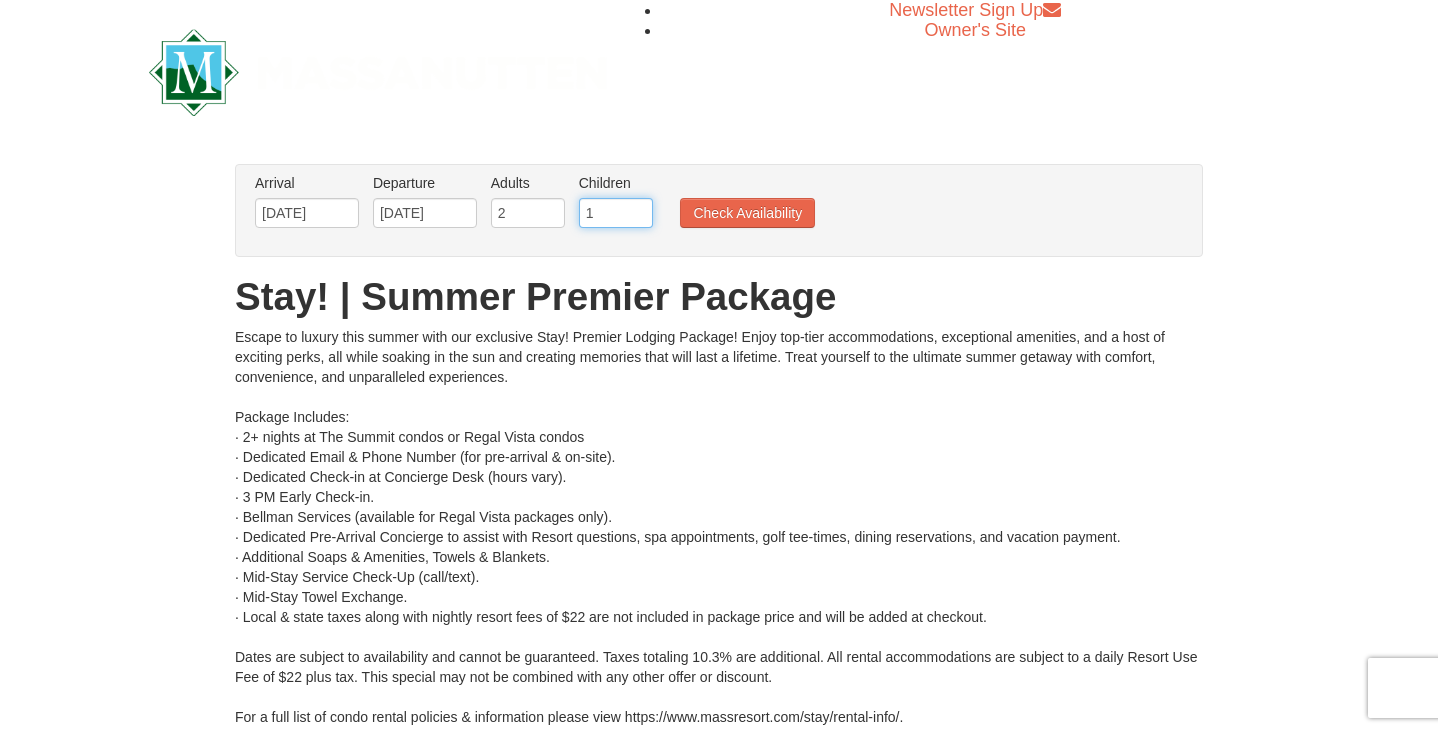 click on "1" at bounding box center (616, 213) 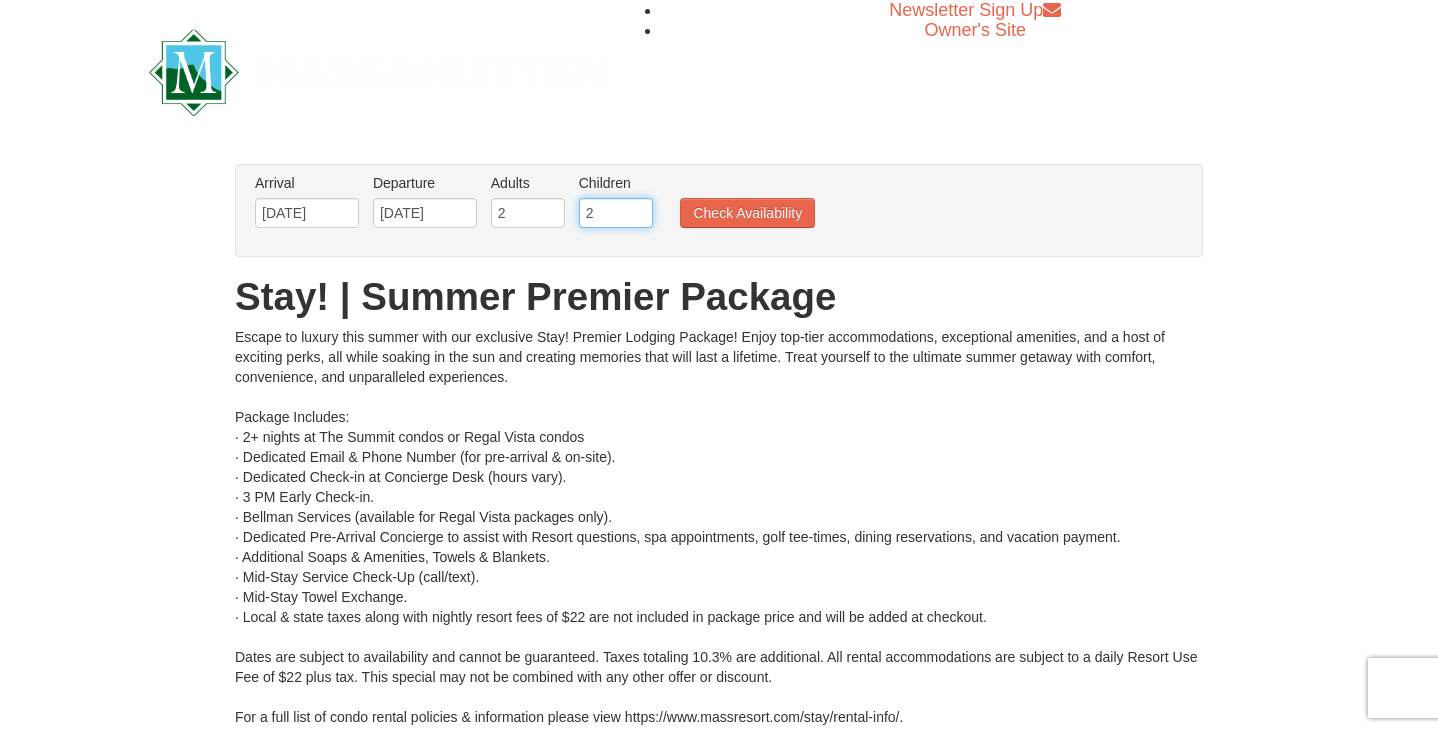 type on "2" 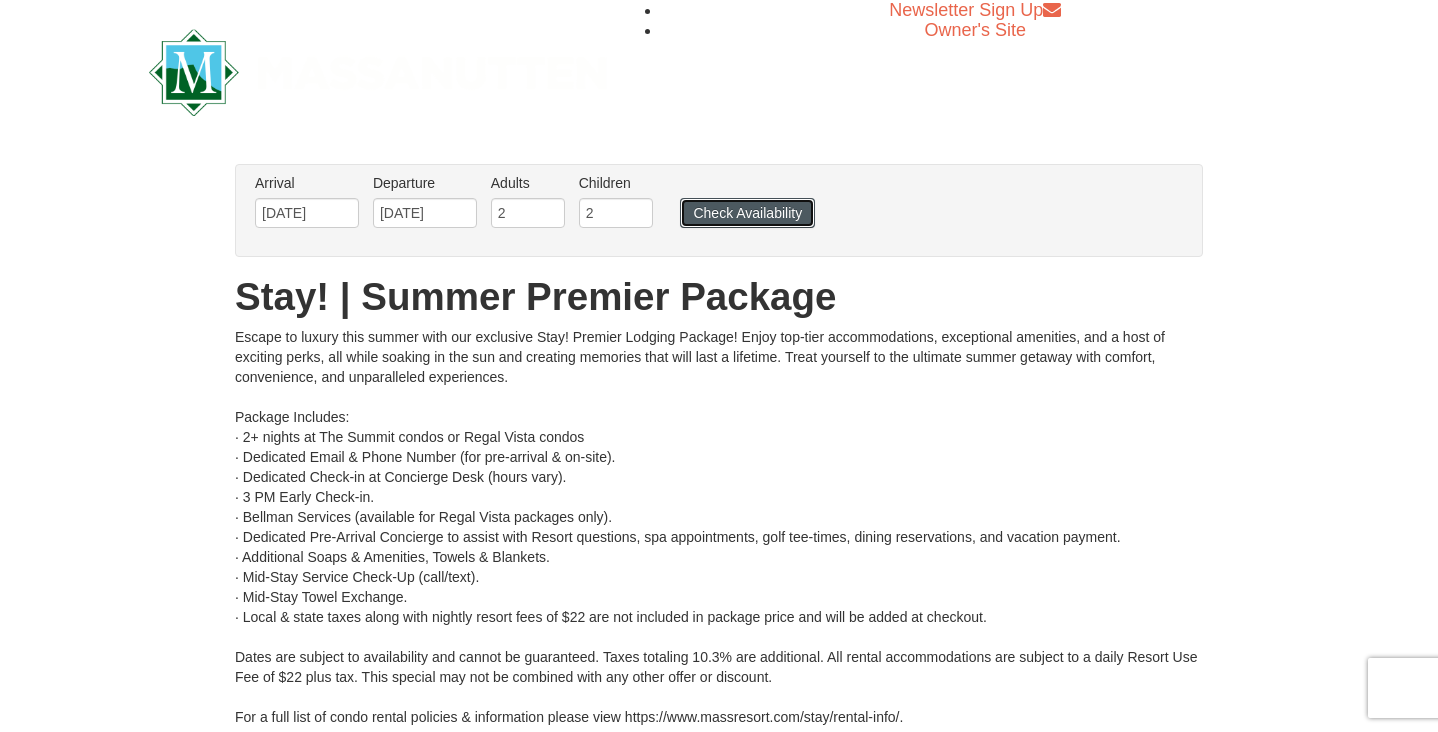 click on "Check Availability" at bounding box center (747, 213) 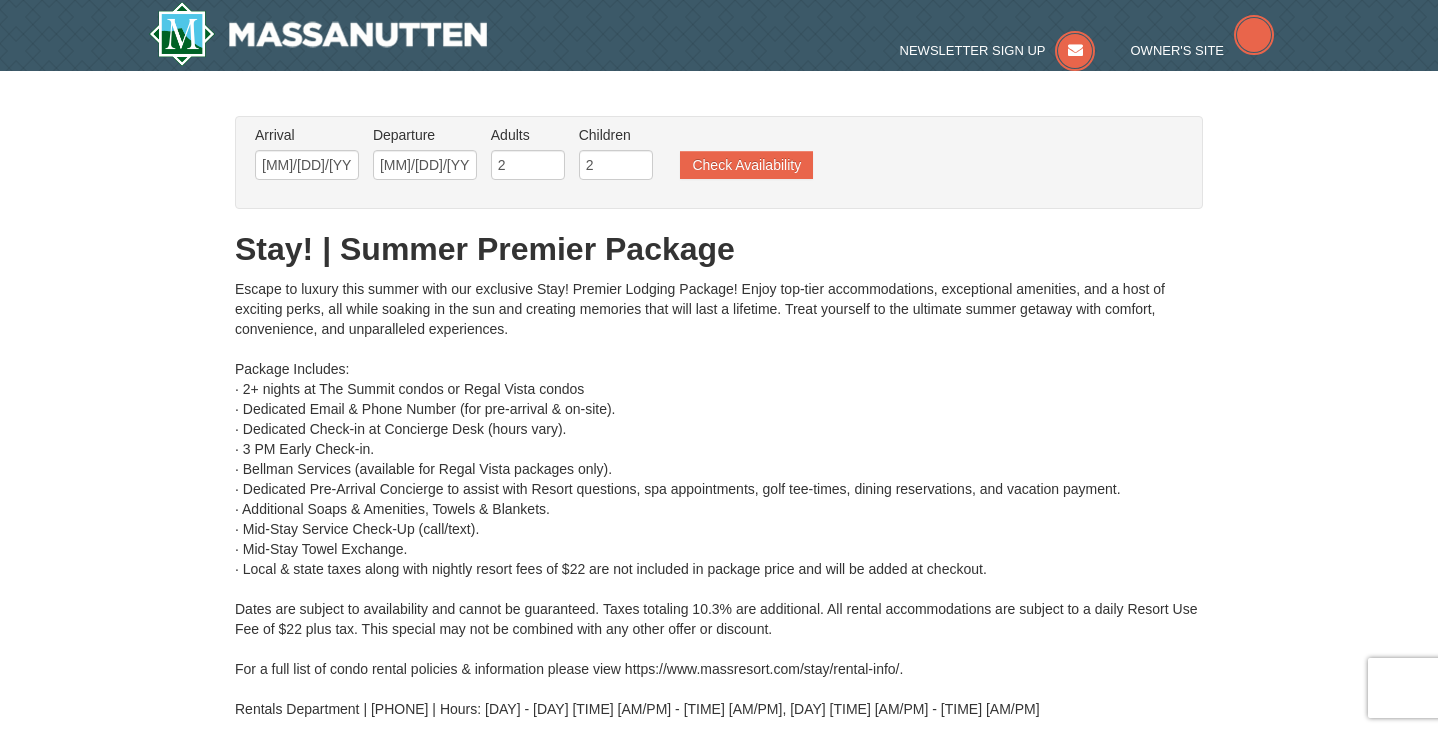 scroll, scrollTop: 0, scrollLeft: 0, axis: both 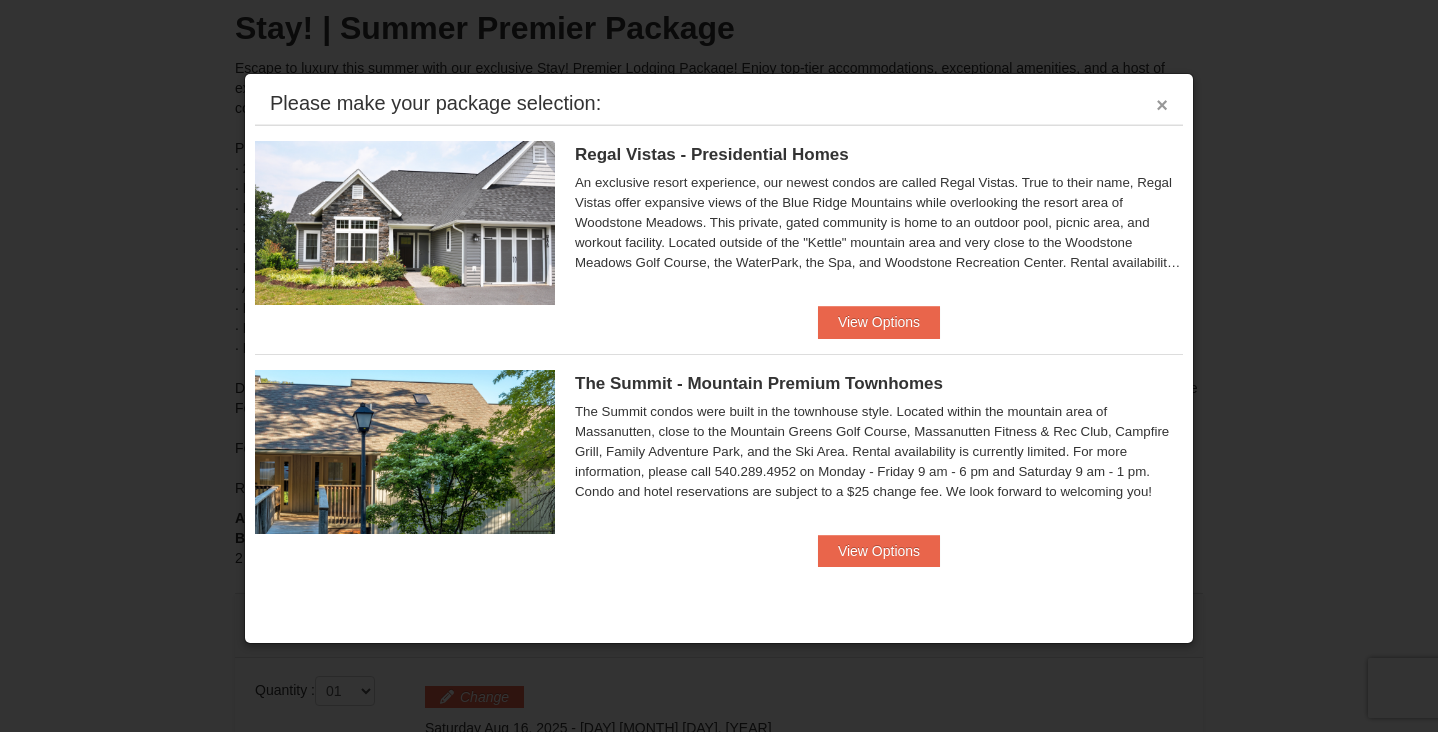 click on "×" at bounding box center (1162, 105) 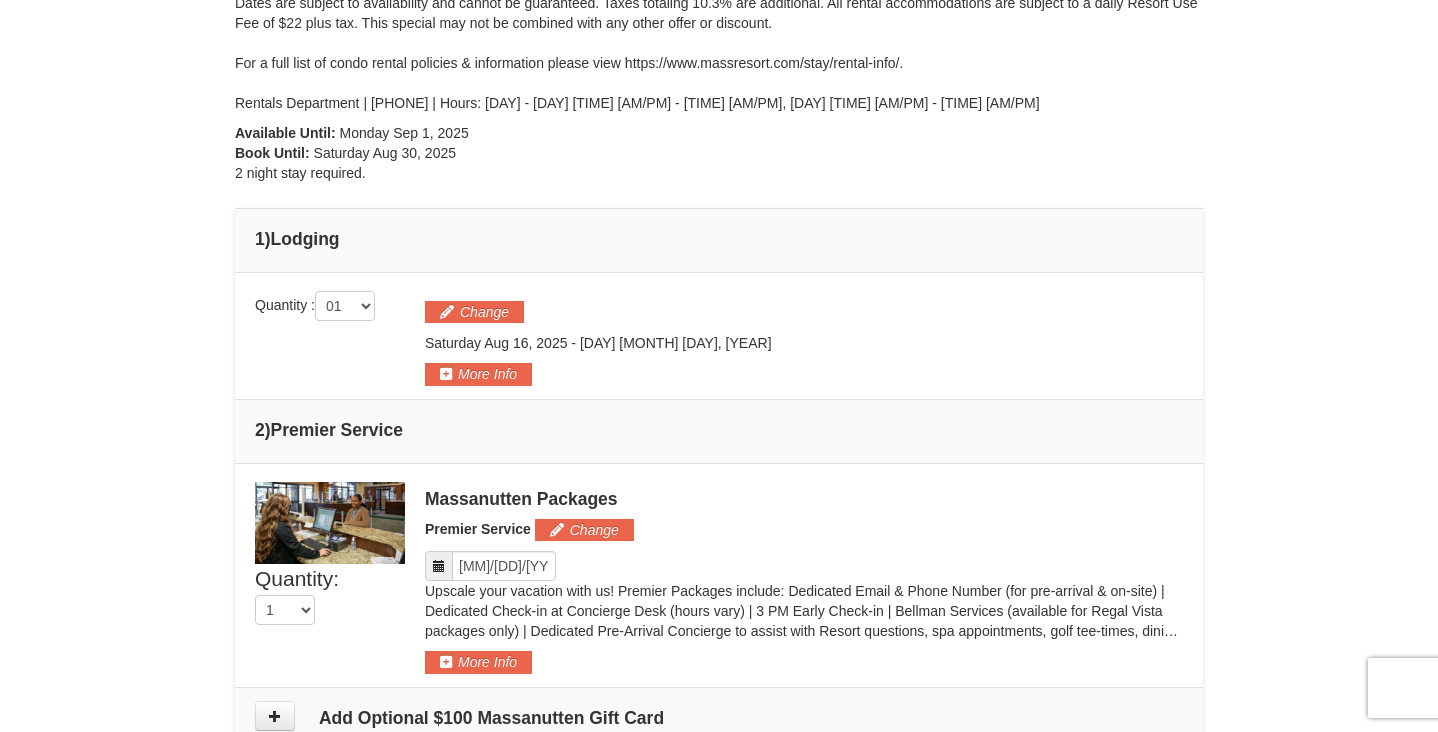 scroll, scrollTop: 617, scrollLeft: 0, axis: vertical 